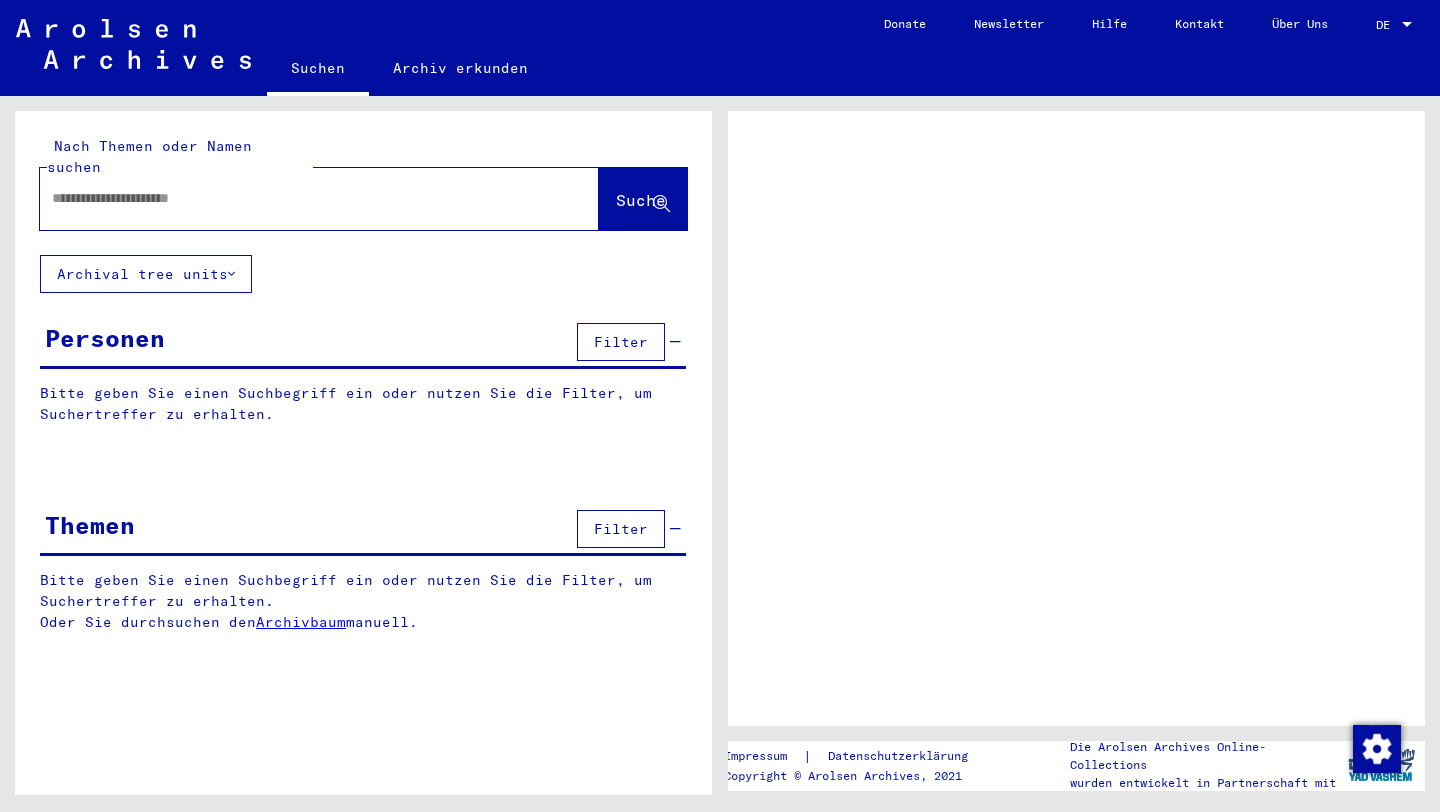 scroll, scrollTop: 0, scrollLeft: 0, axis: both 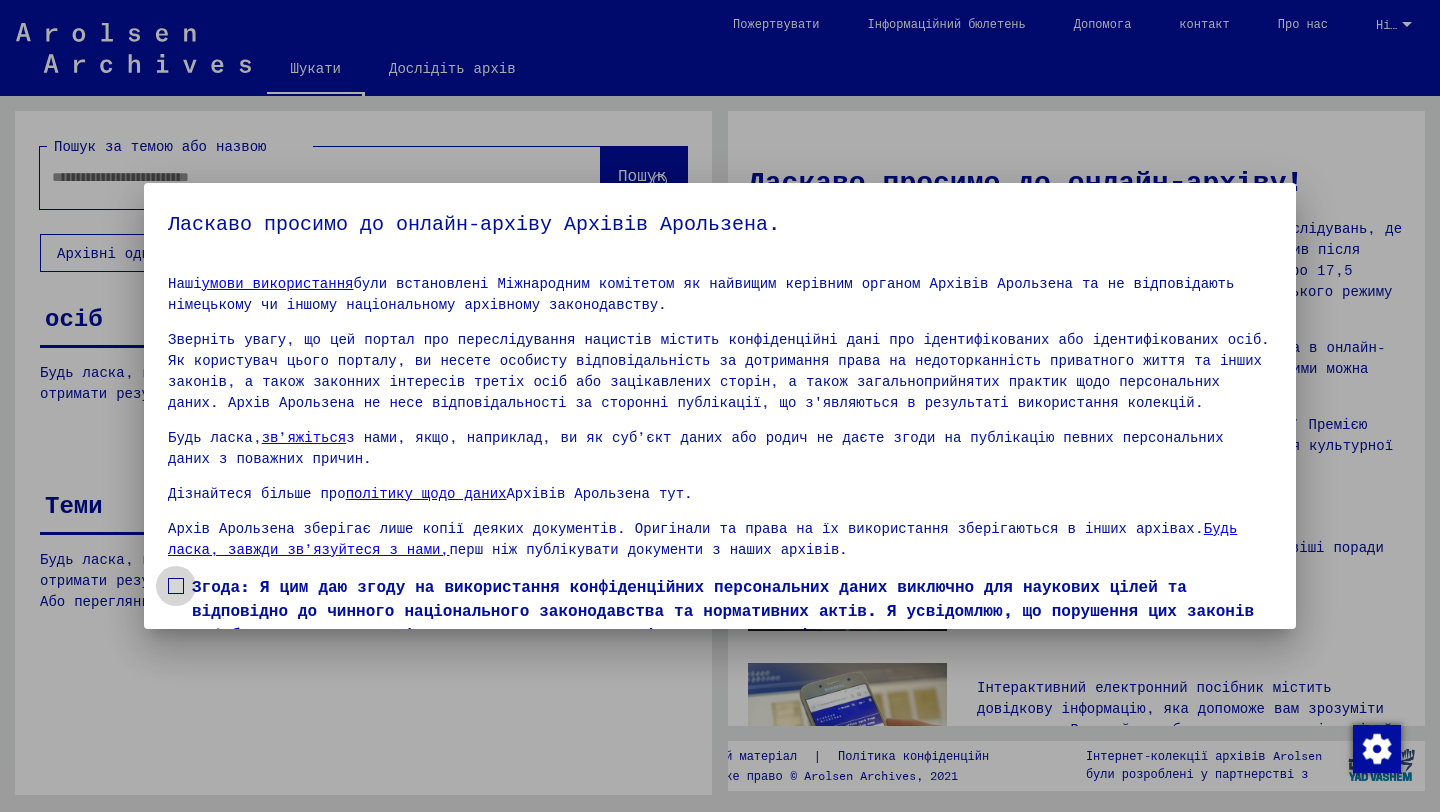 click at bounding box center (176, 586) 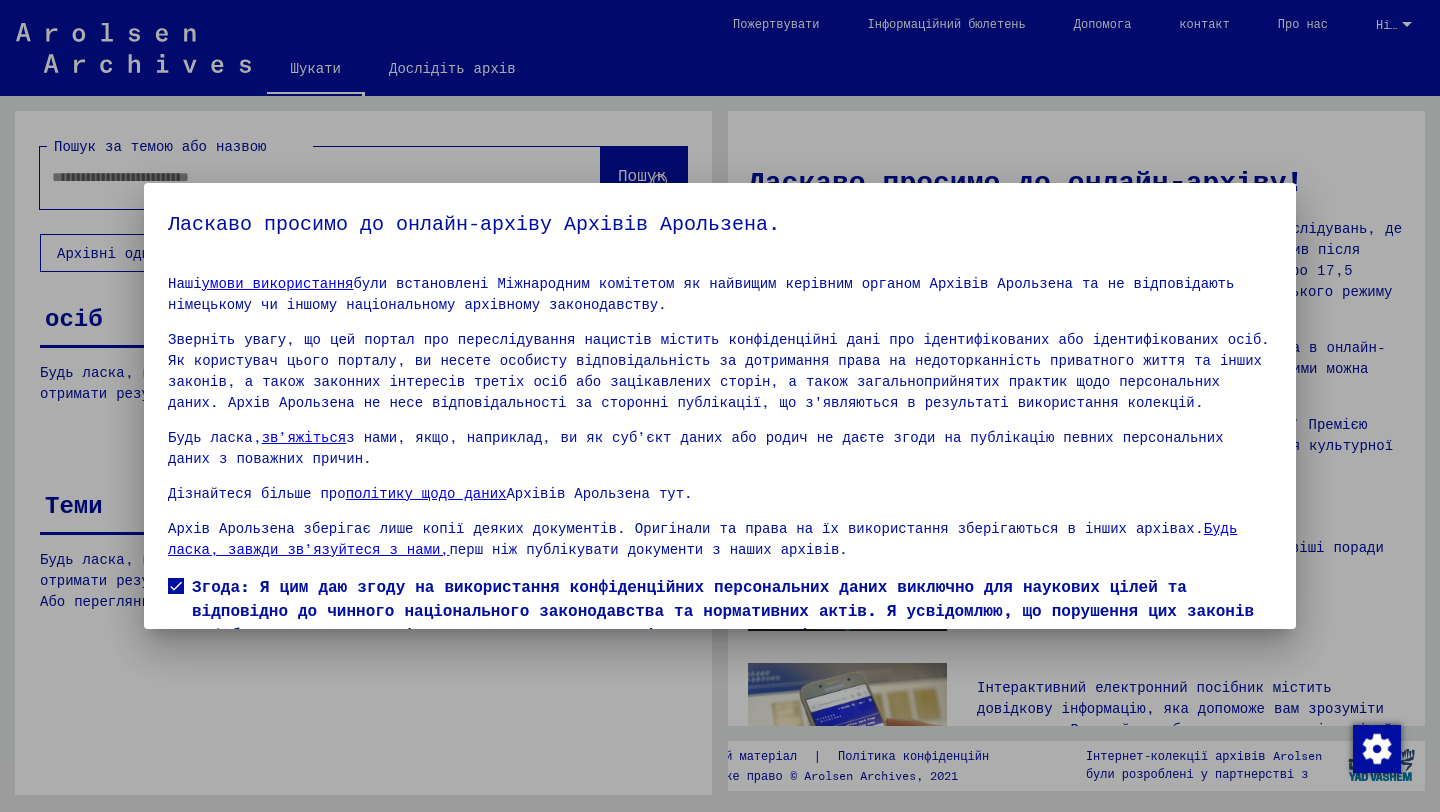 scroll, scrollTop: 67, scrollLeft: 0, axis: vertical 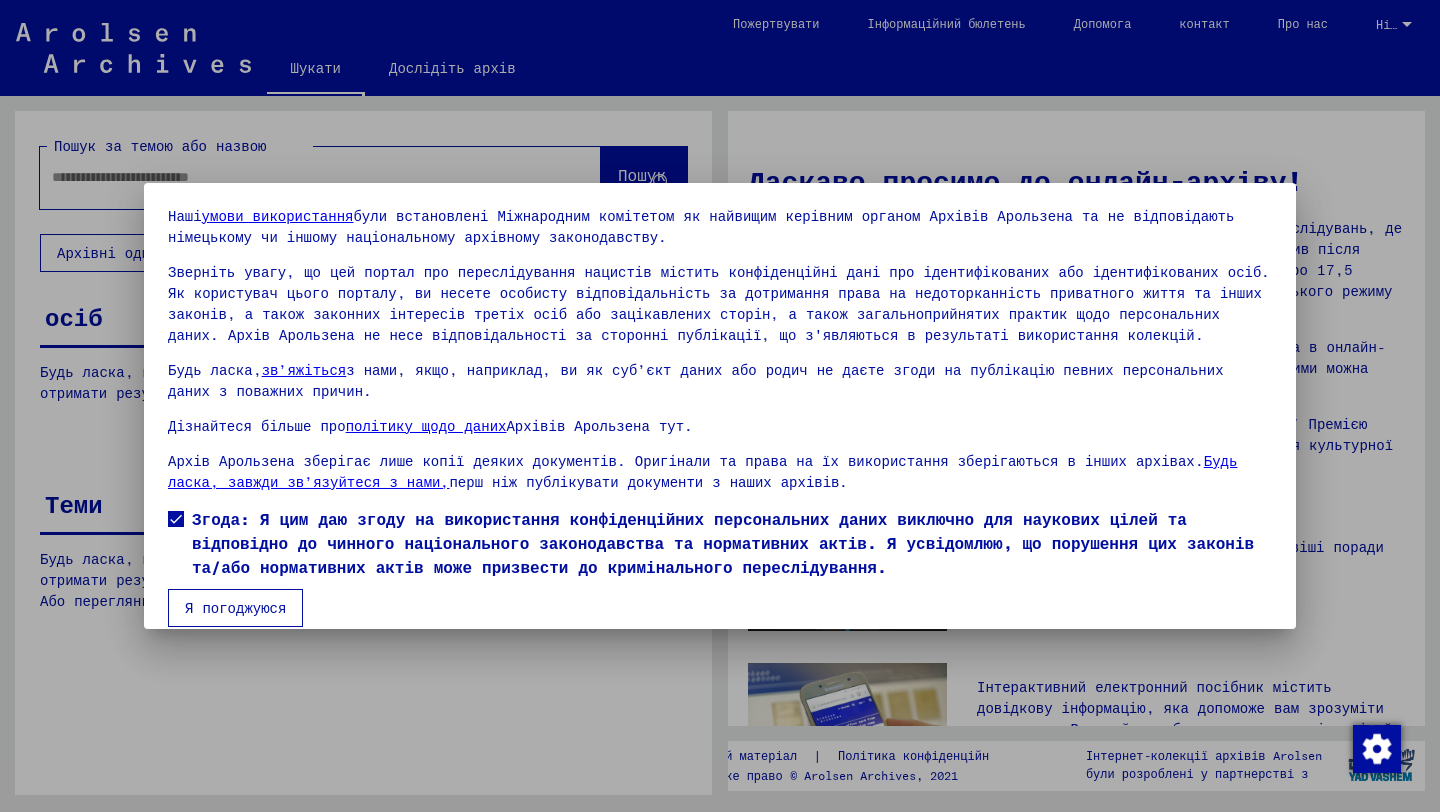 click on "Я погоджуюся" at bounding box center [235, 608] 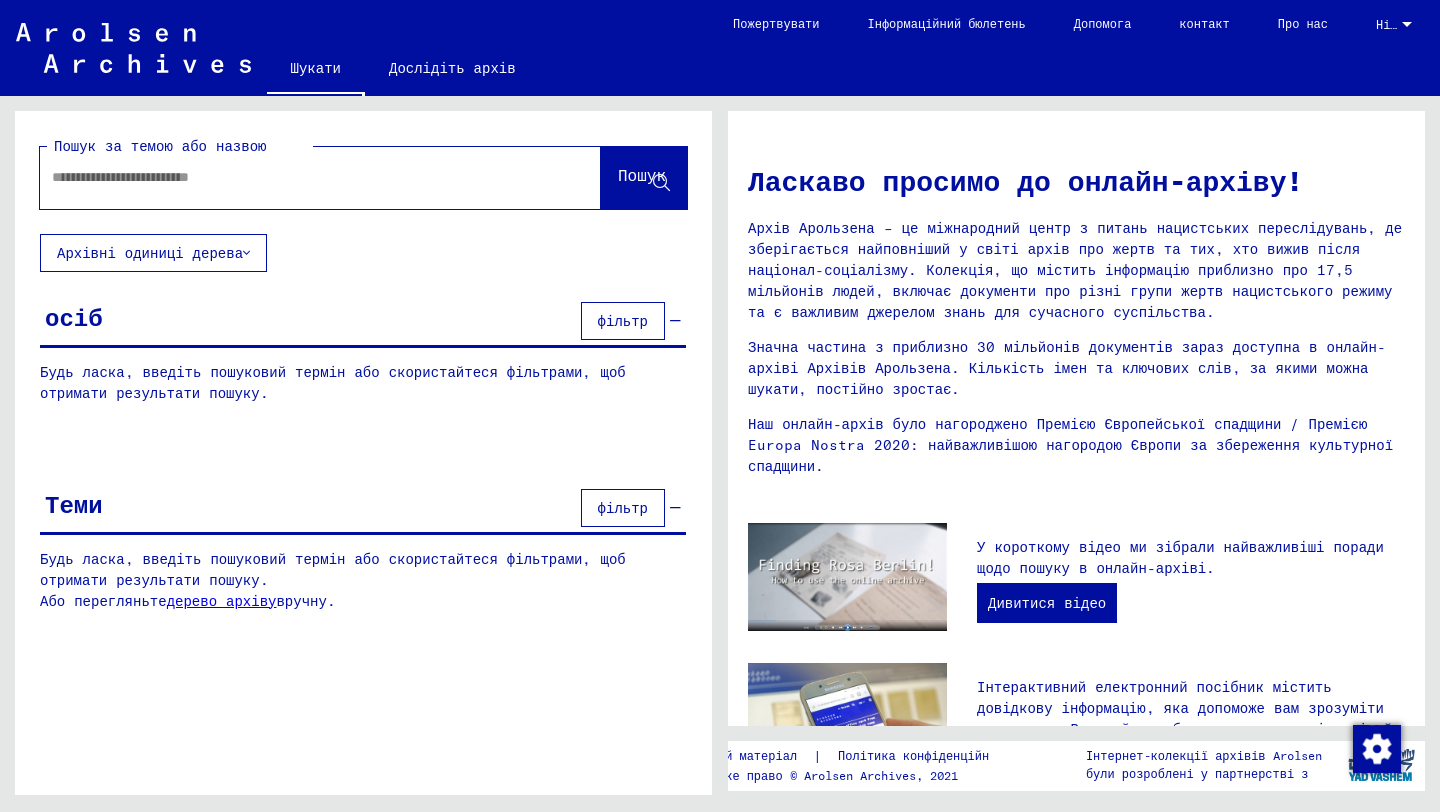 click at bounding box center (296, 177) 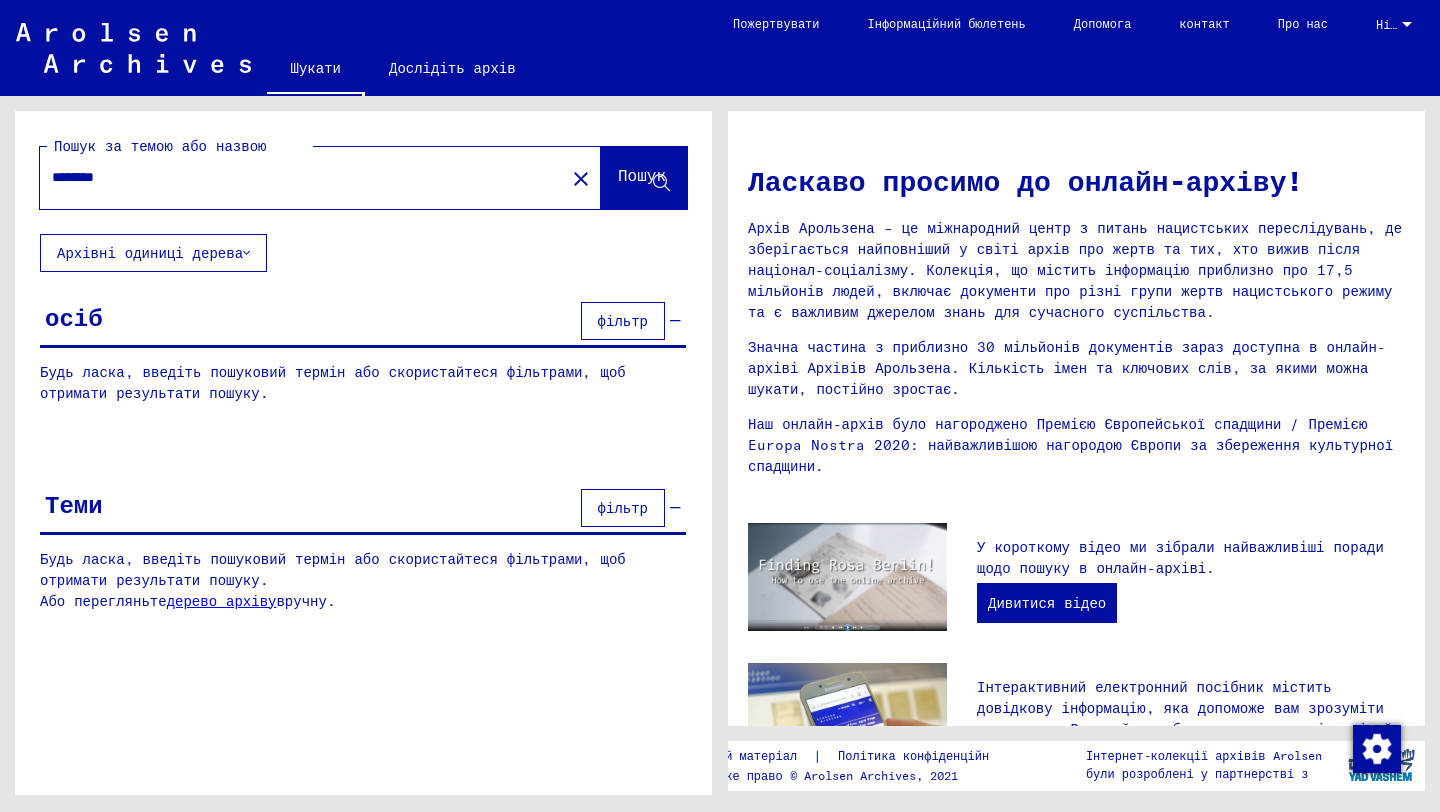 type on "********" 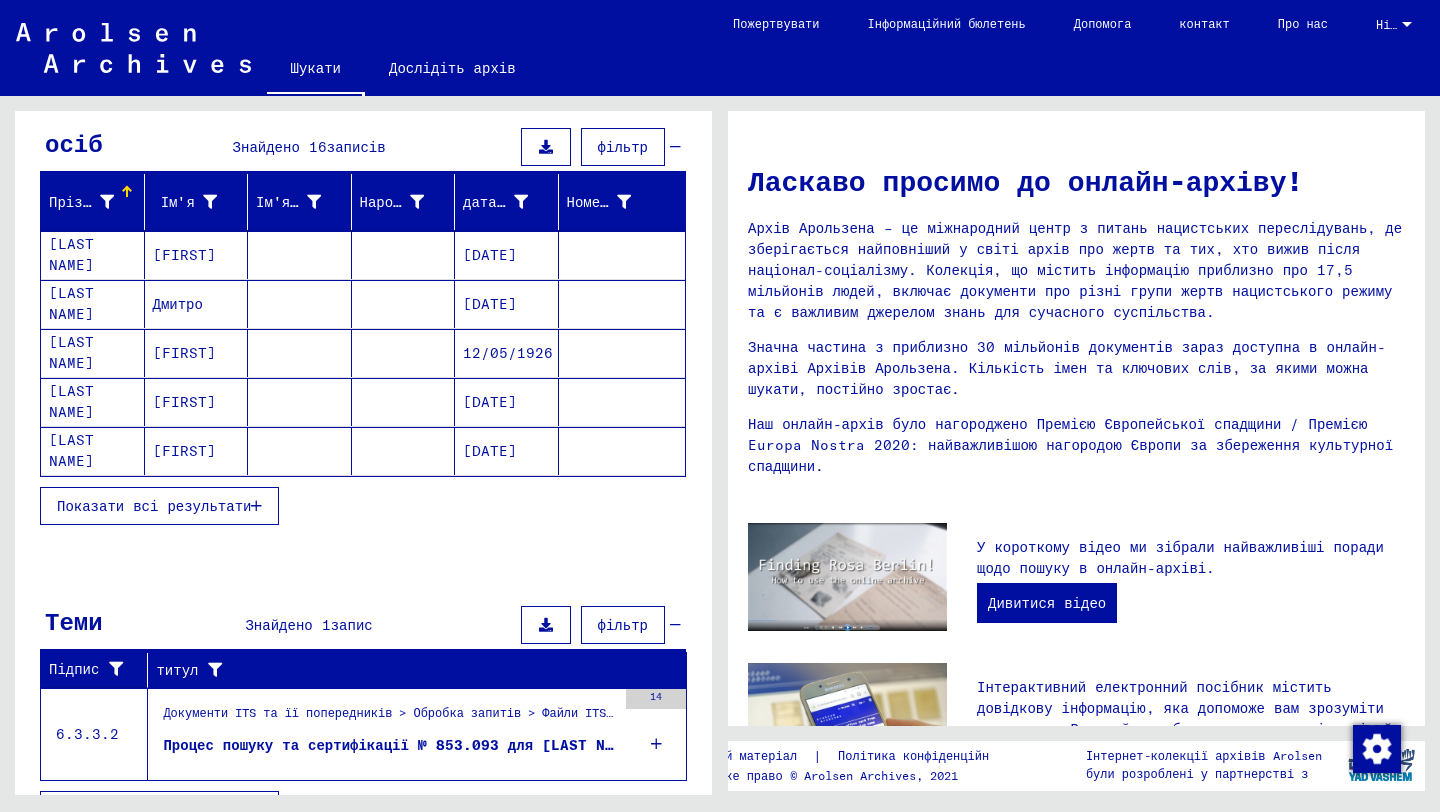 scroll, scrollTop: 218, scrollLeft: 0, axis: vertical 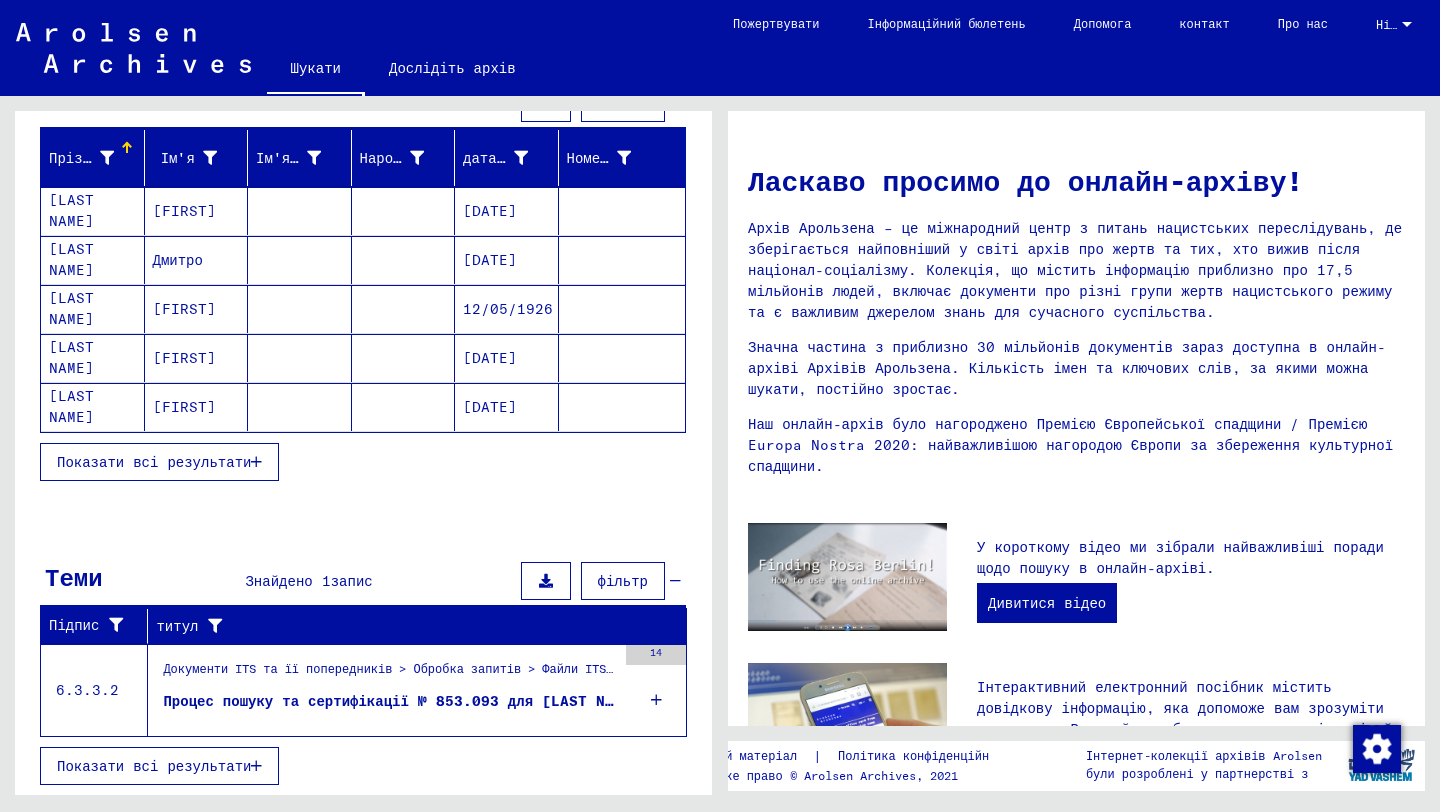click on "Показати всі результати" at bounding box center (154, 766) 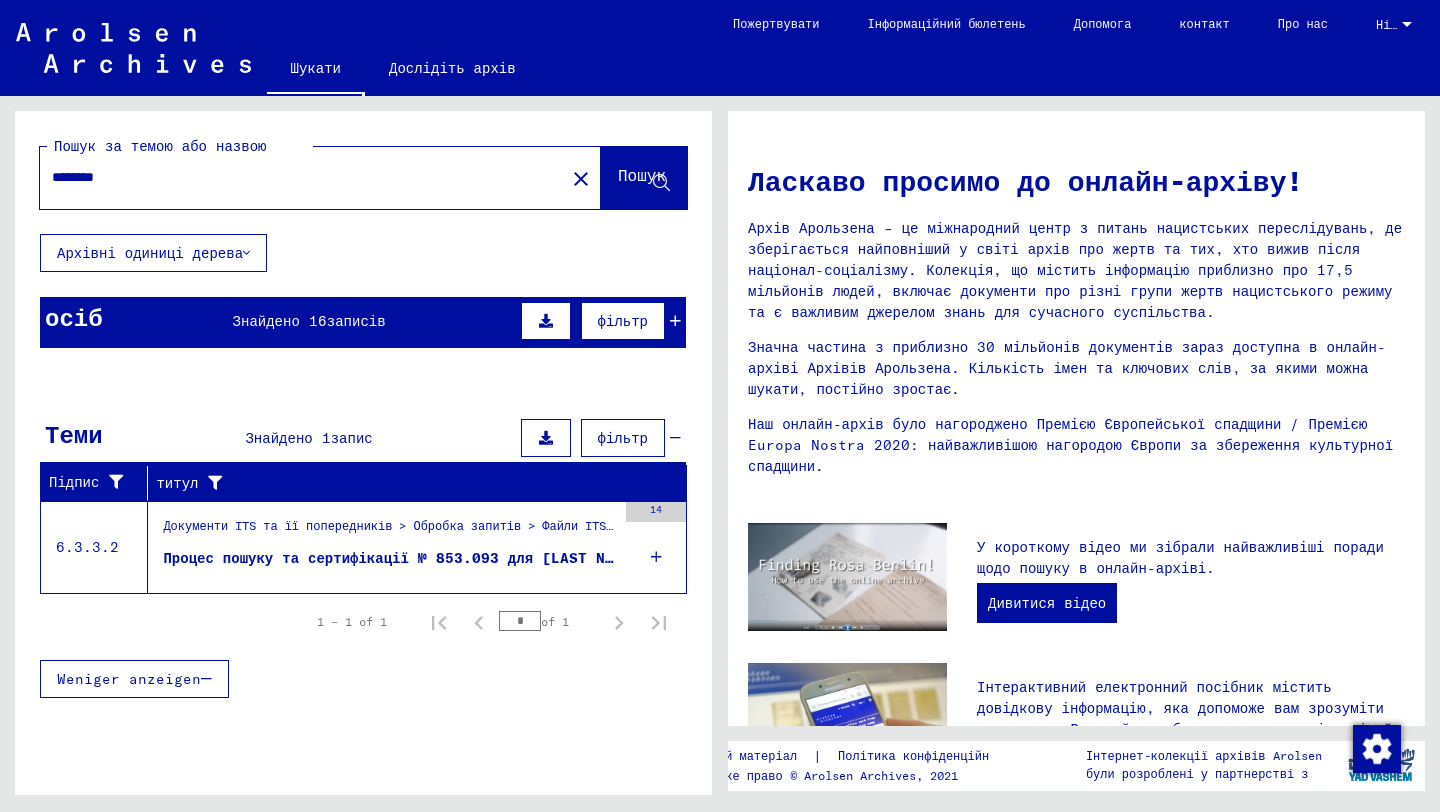 scroll, scrollTop: 0, scrollLeft: 0, axis: both 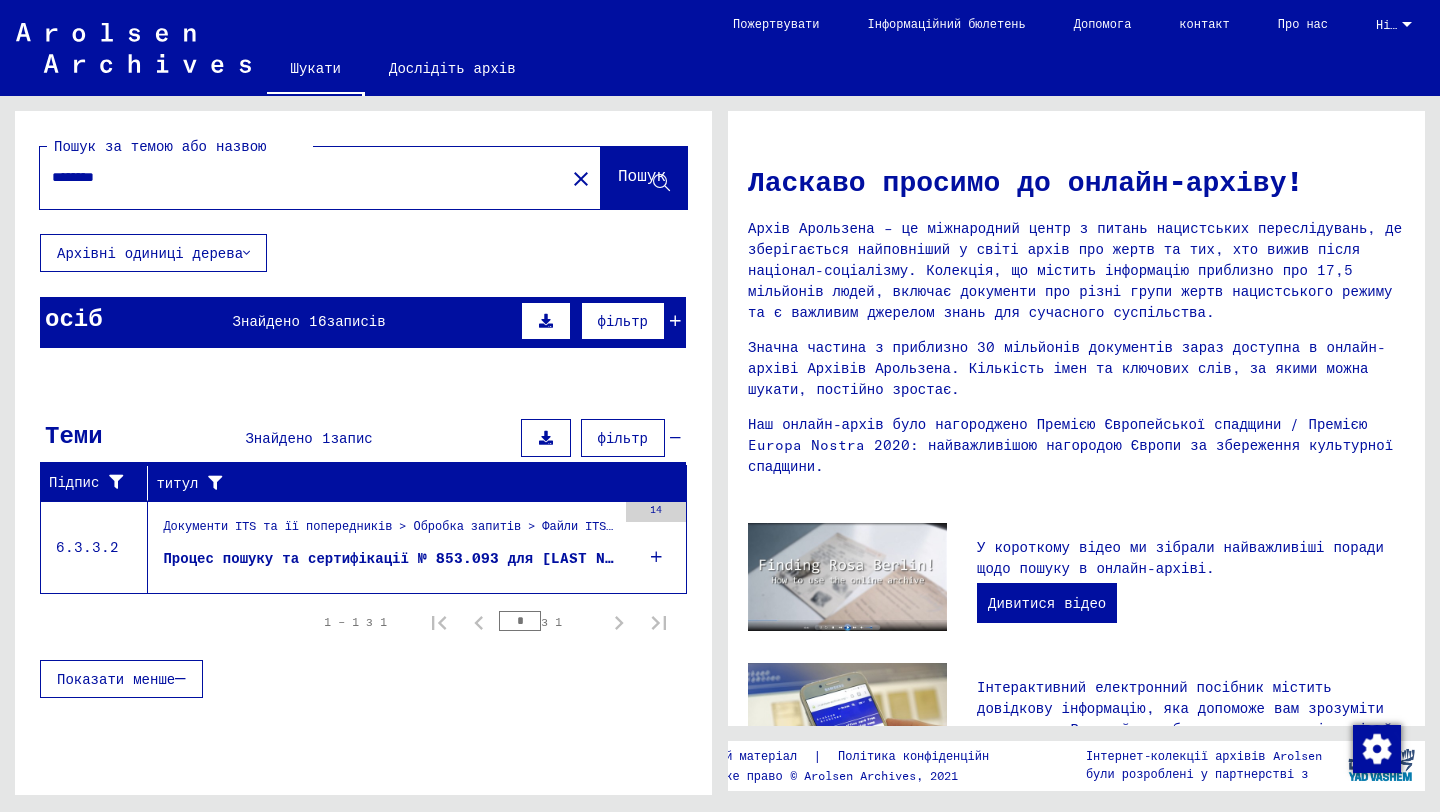 click on "Знайдено 16" at bounding box center [280, 321] 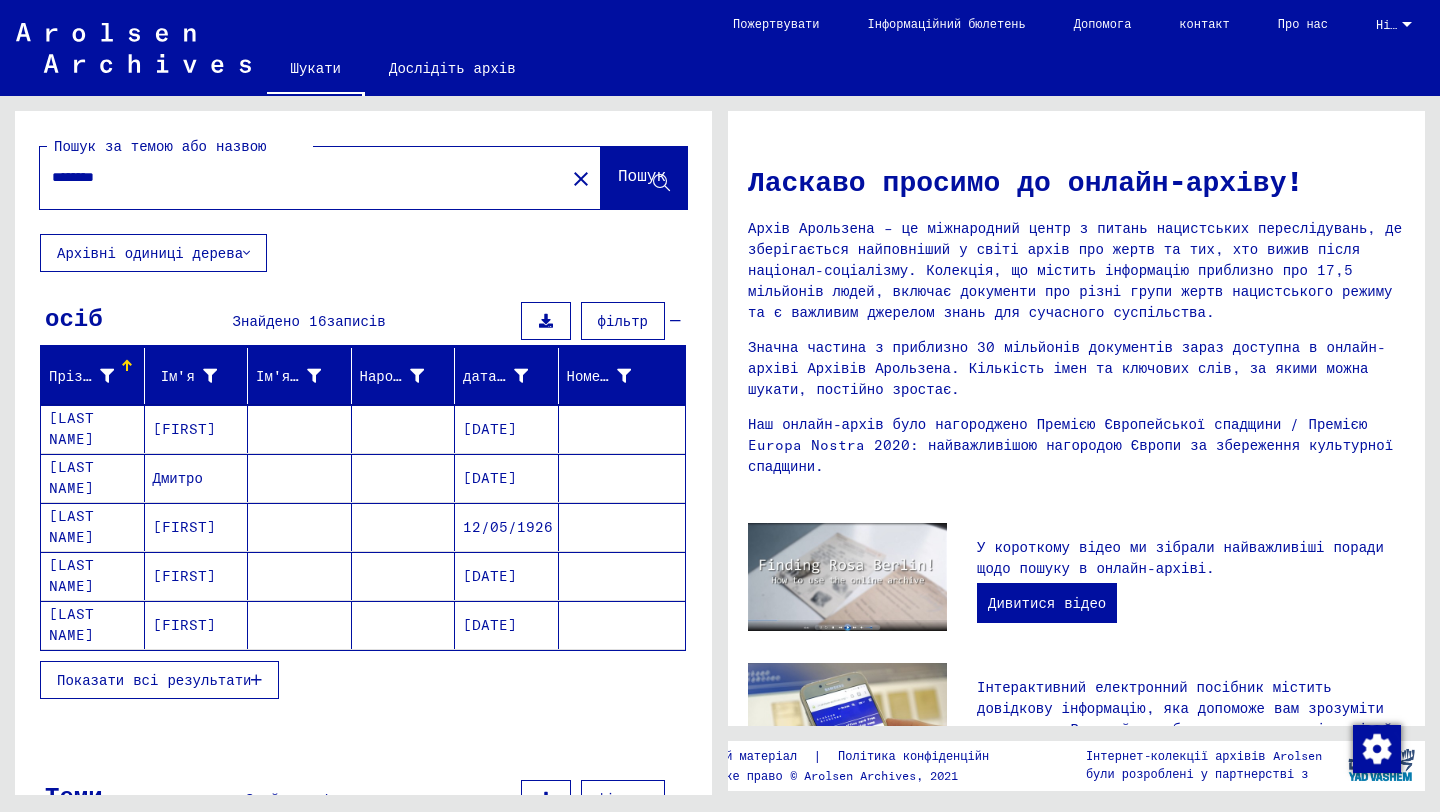 click on "Показати всі результати" at bounding box center (154, 680) 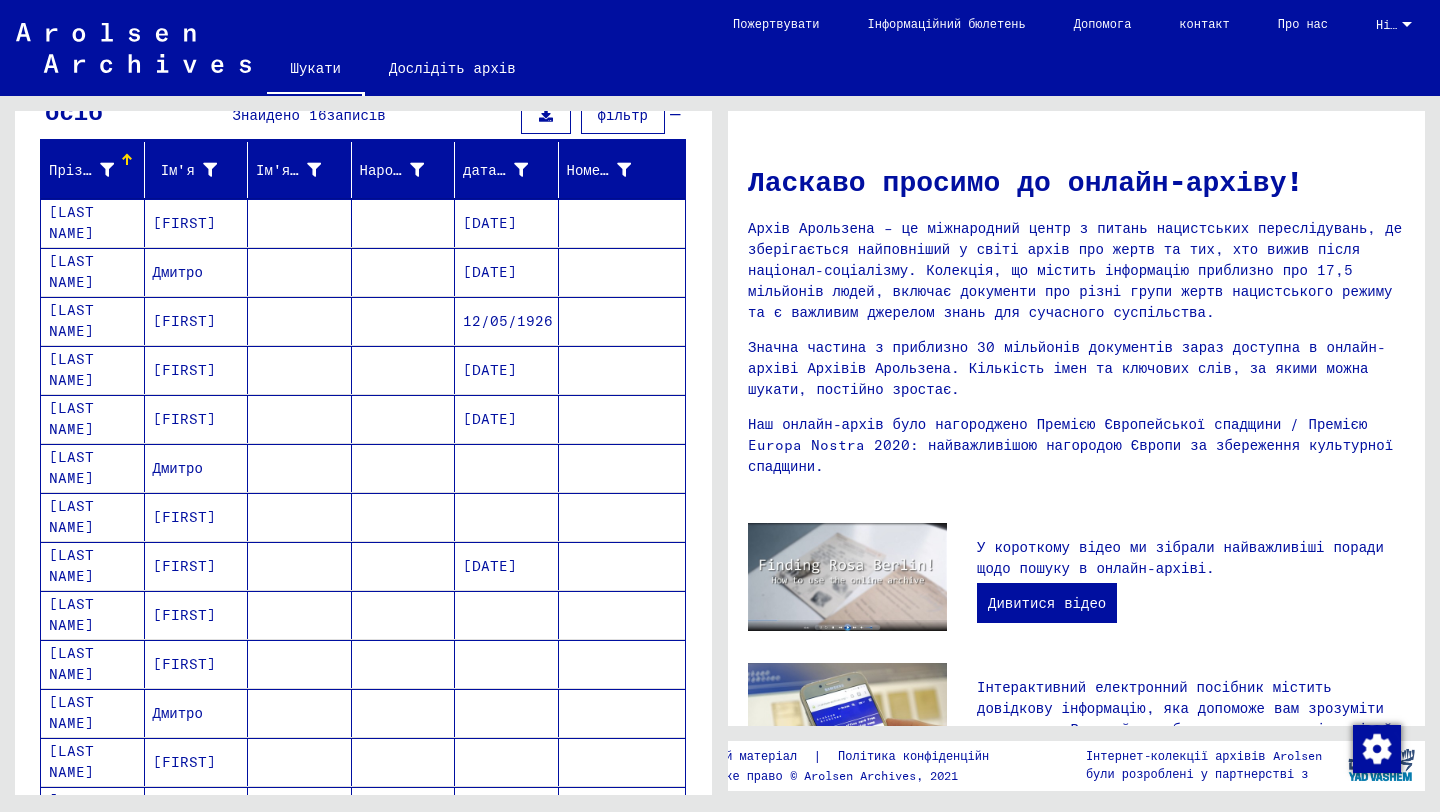 scroll, scrollTop: 200, scrollLeft: 0, axis: vertical 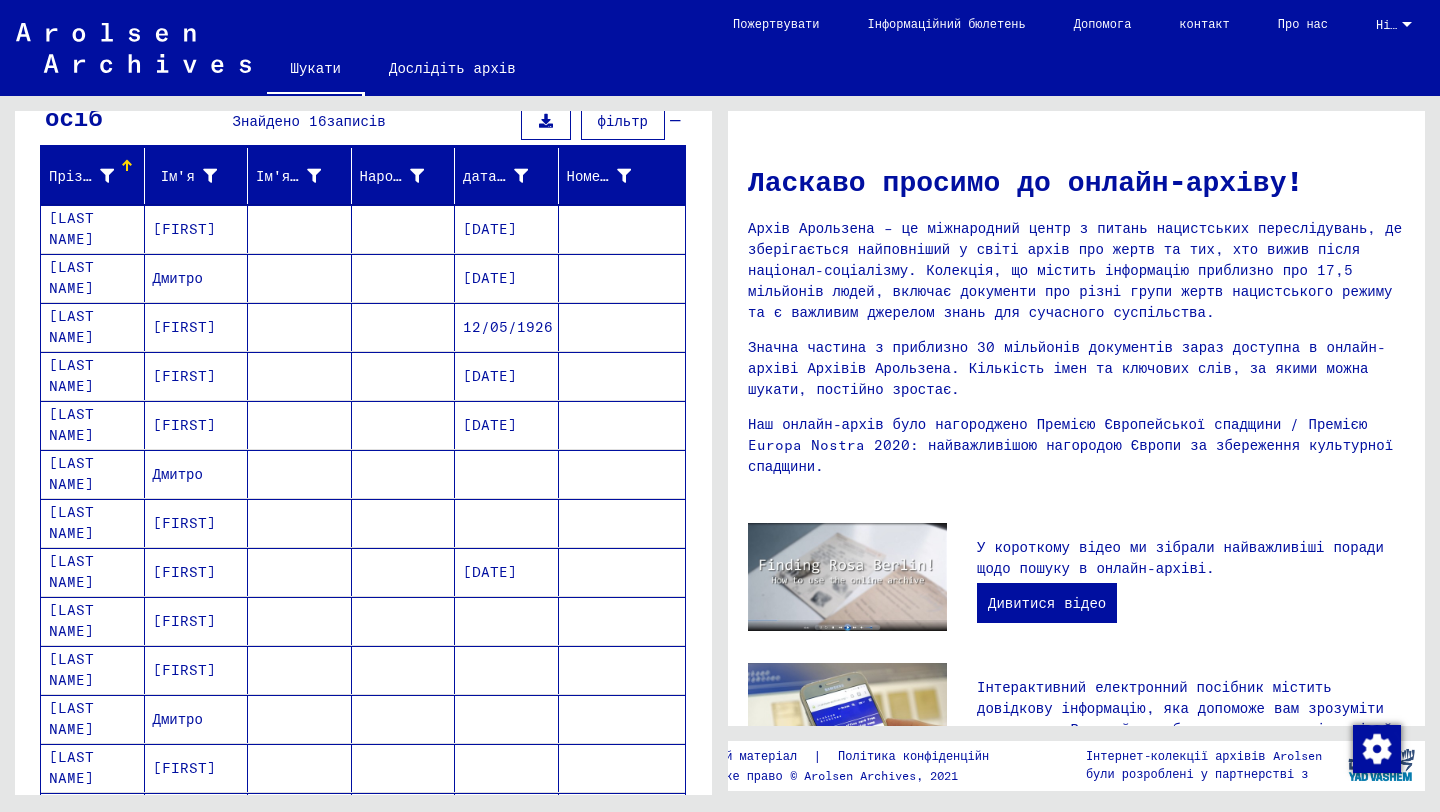 click on "[LAST NAME]" at bounding box center (71, 620) 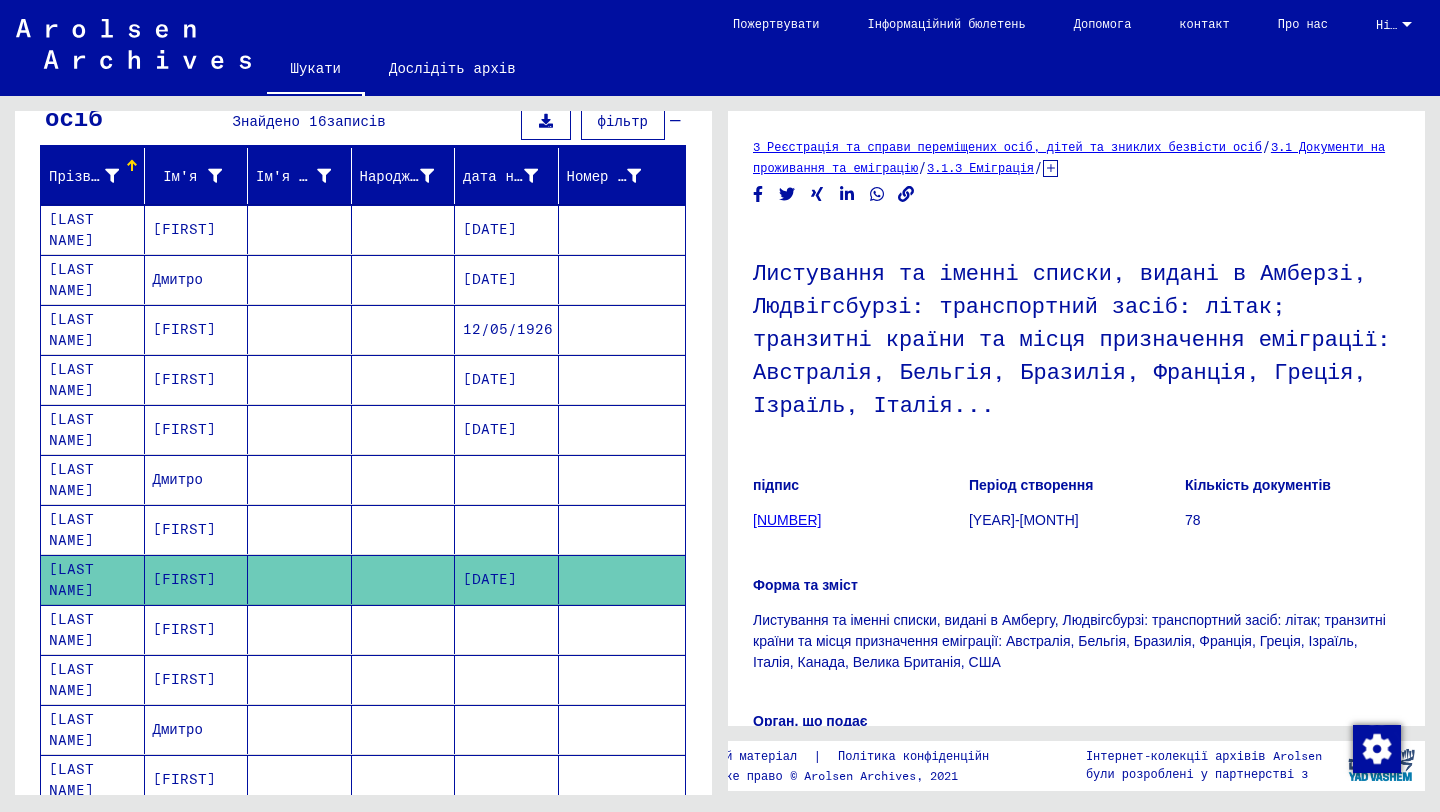 scroll, scrollTop: 0, scrollLeft: 0, axis: both 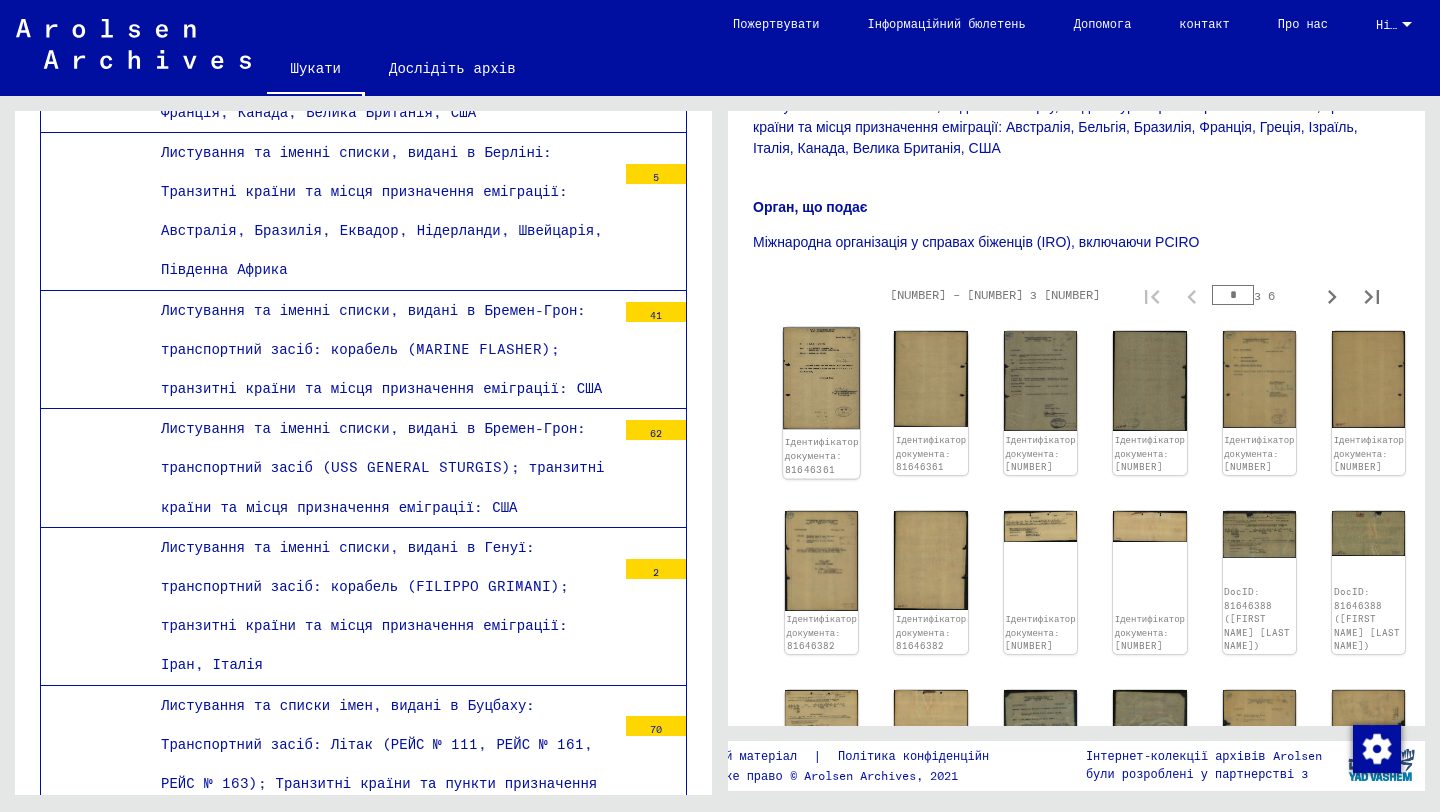 click 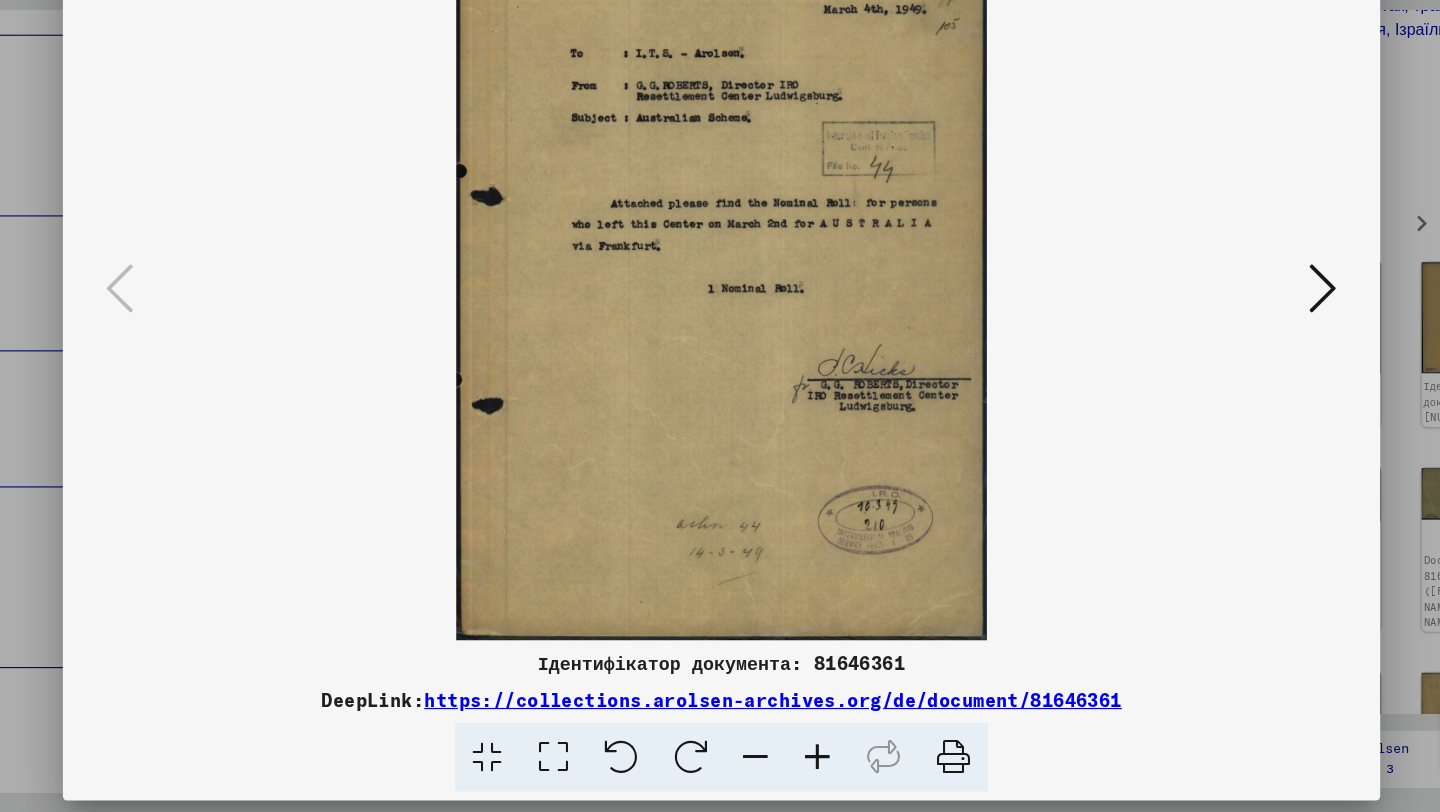 scroll, scrollTop: 0, scrollLeft: 0, axis: both 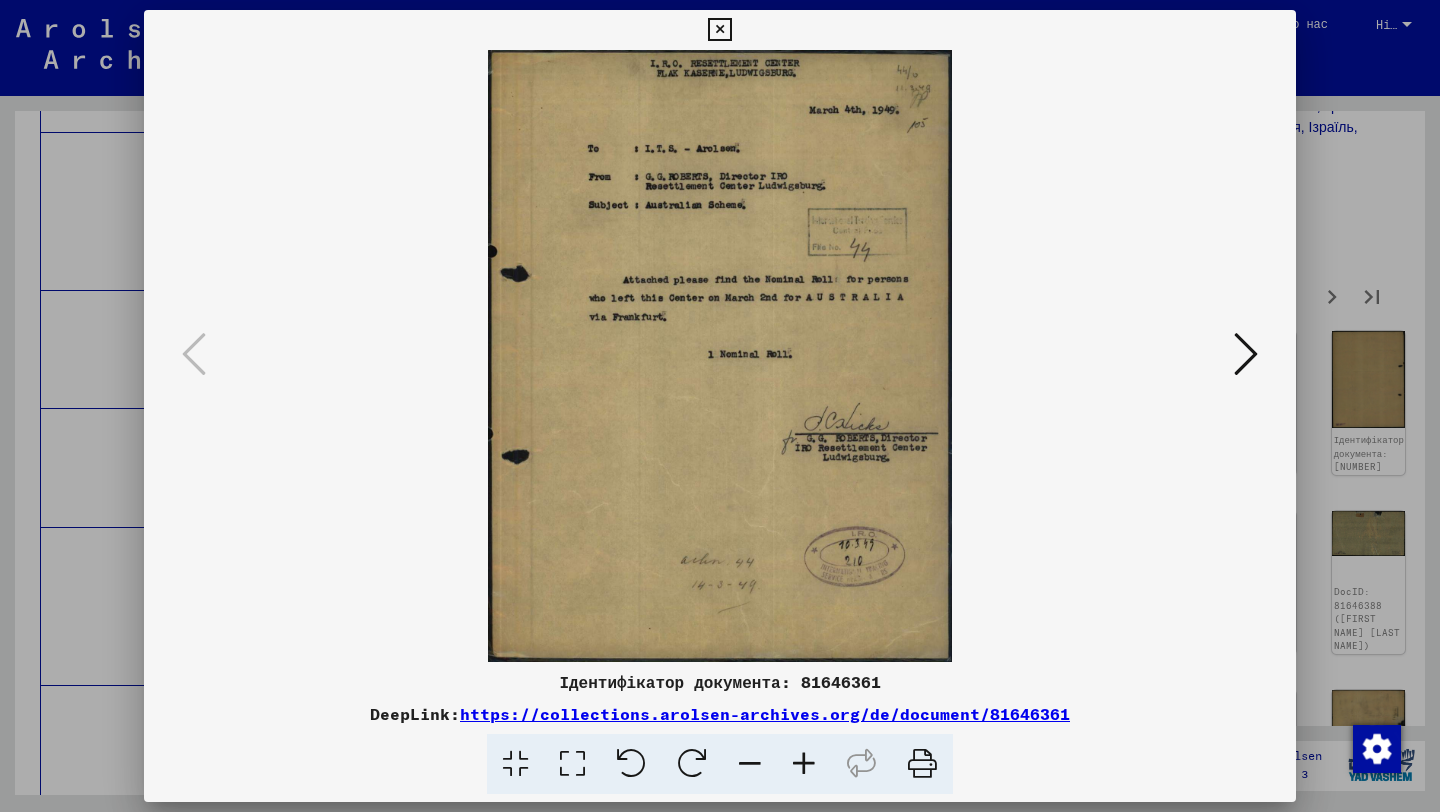 click at bounding box center [1246, 354] 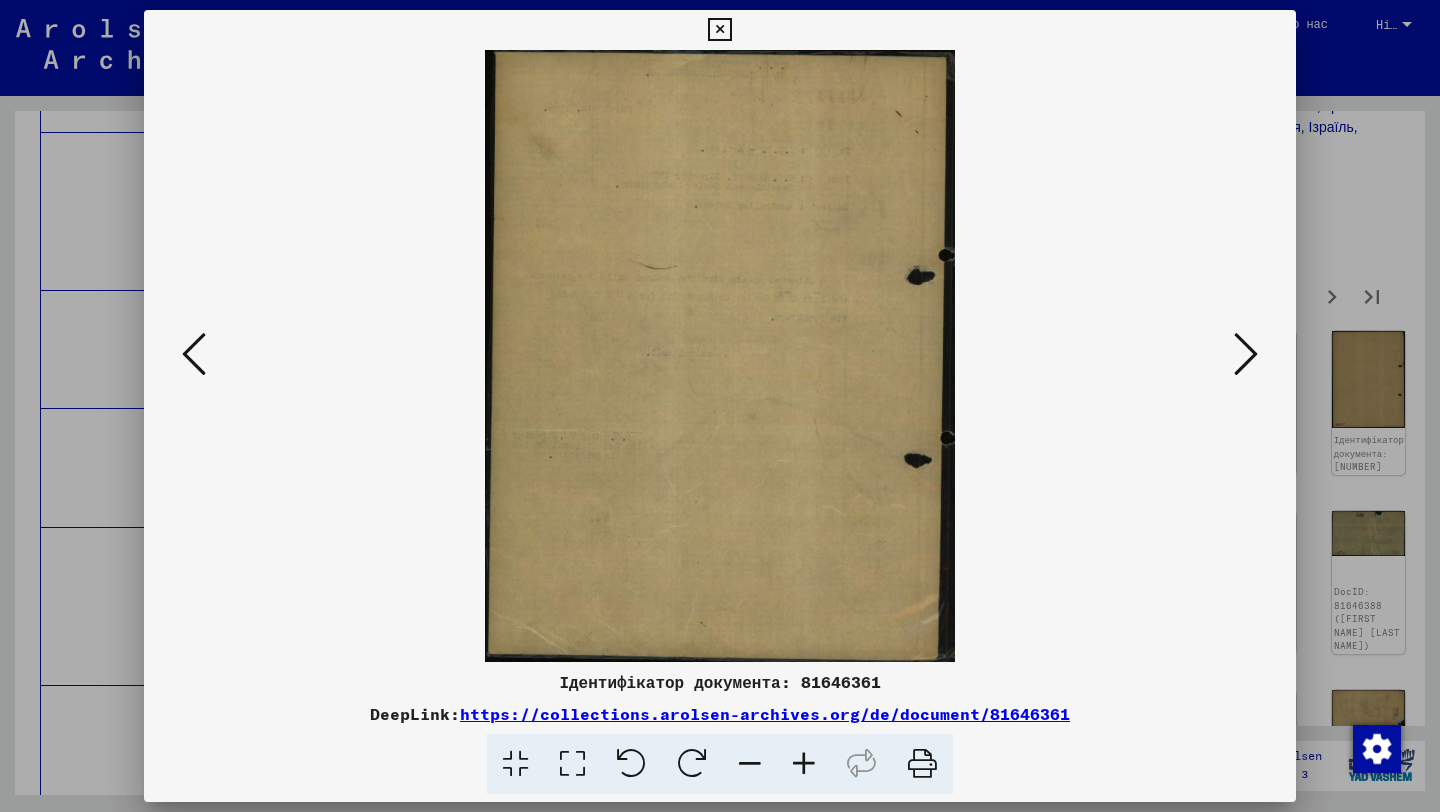 click at bounding box center [1246, 354] 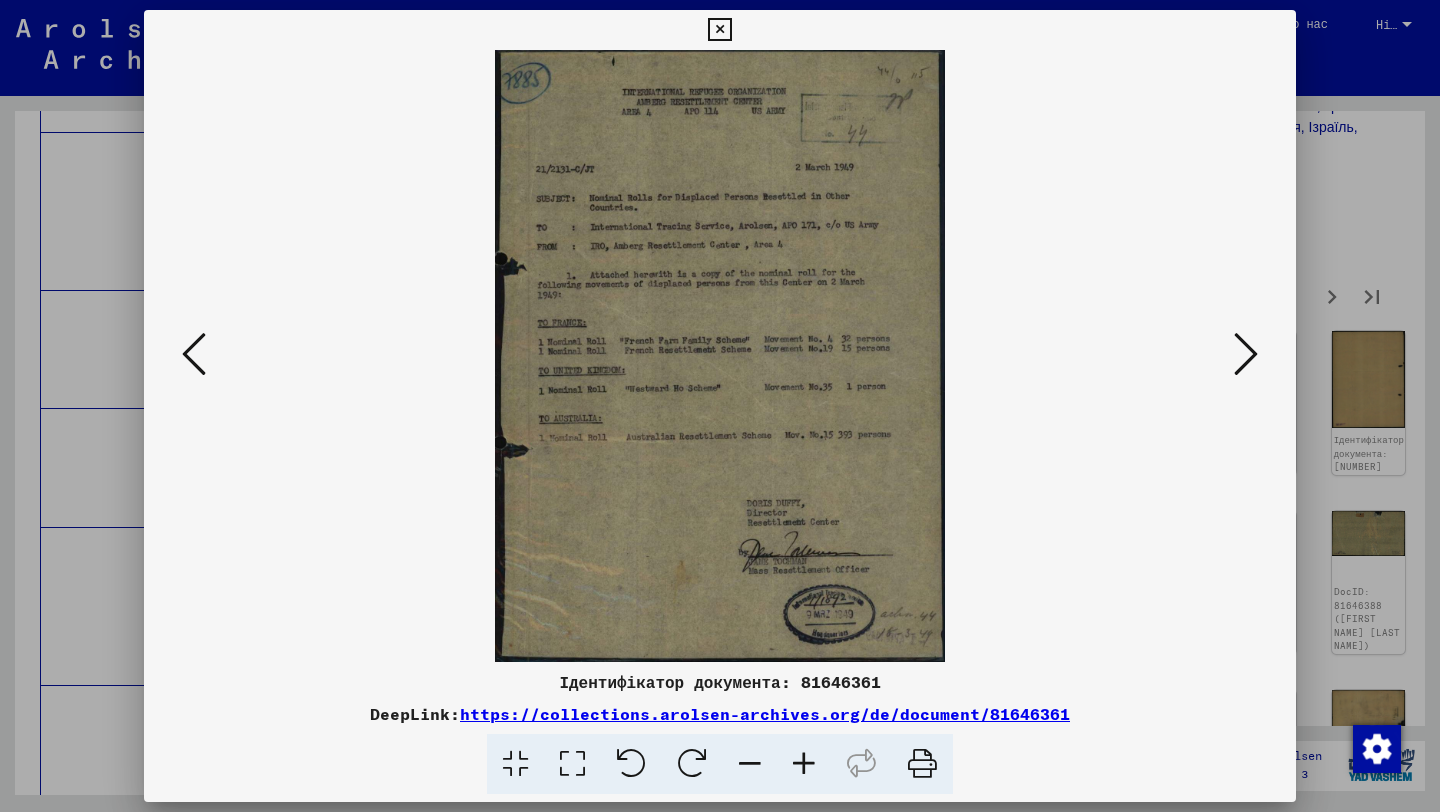 click at bounding box center (1246, 354) 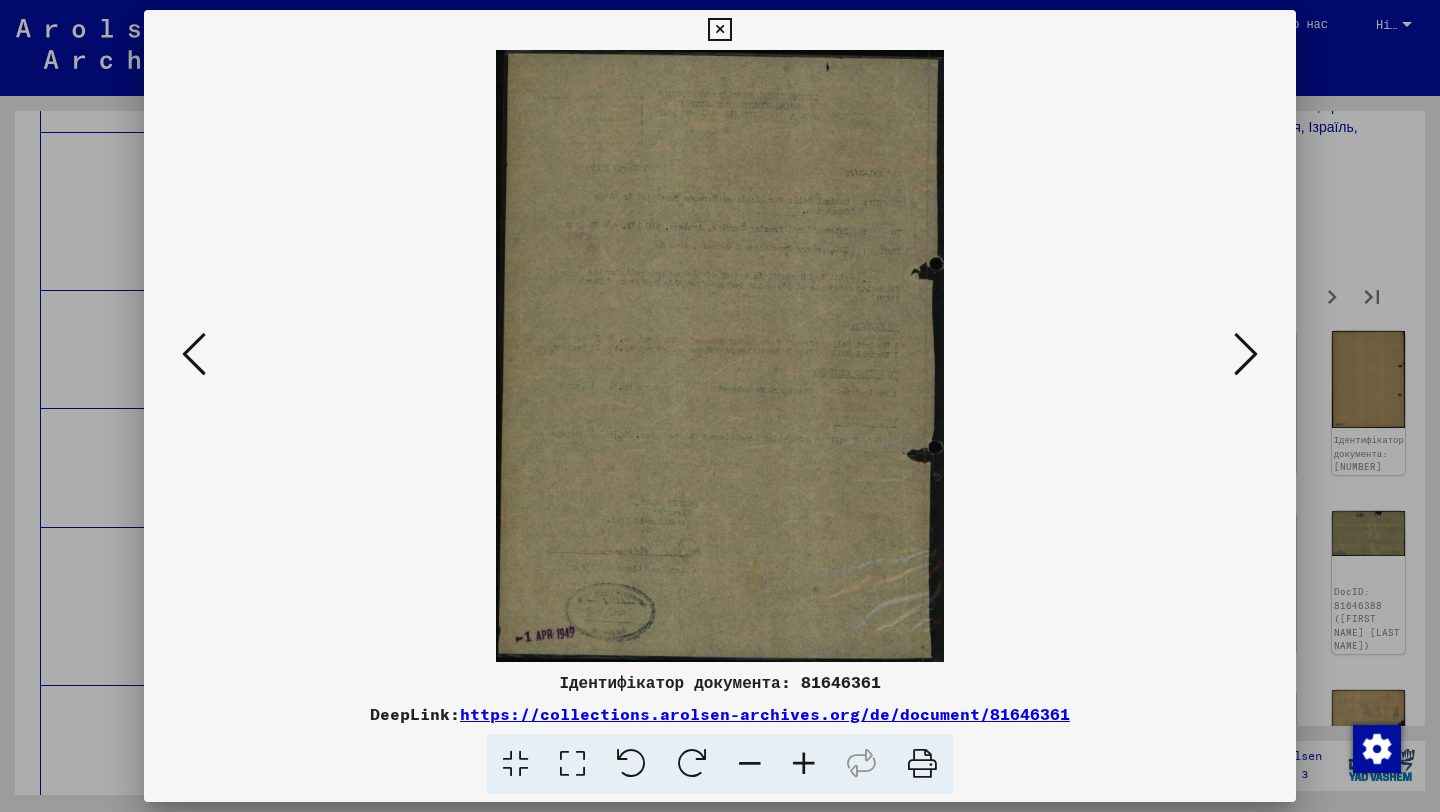 click at bounding box center [1246, 354] 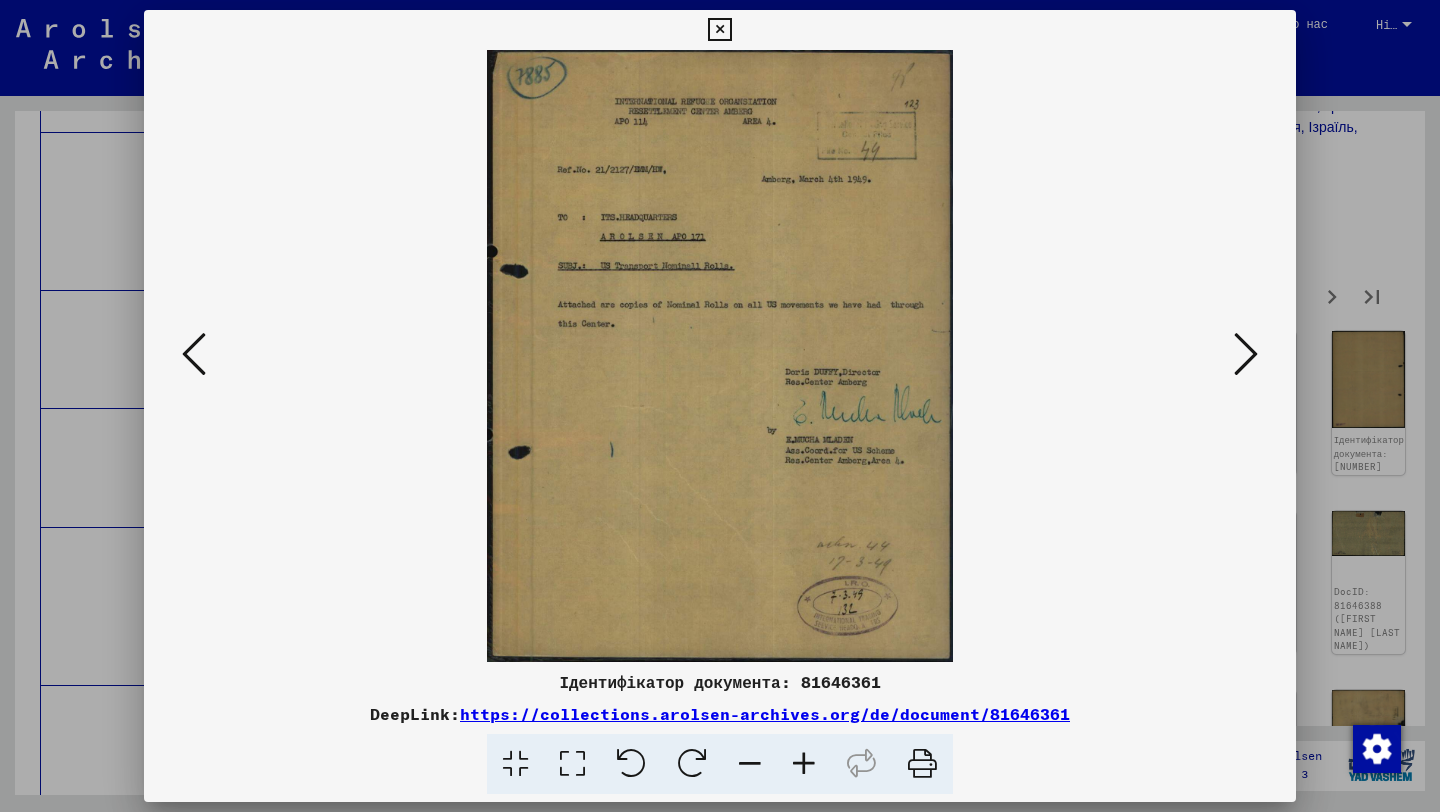 click at bounding box center (1246, 354) 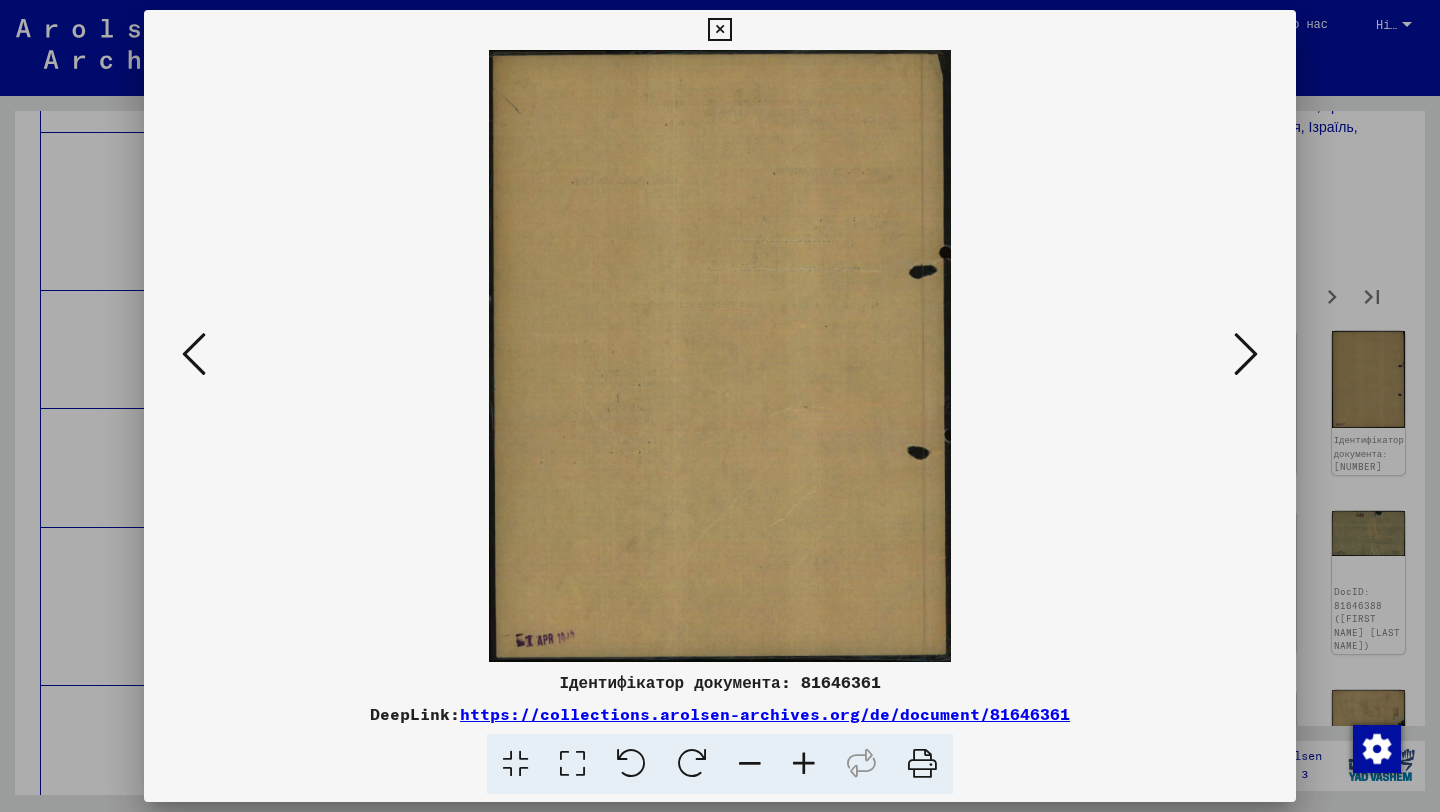 click at bounding box center [1246, 354] 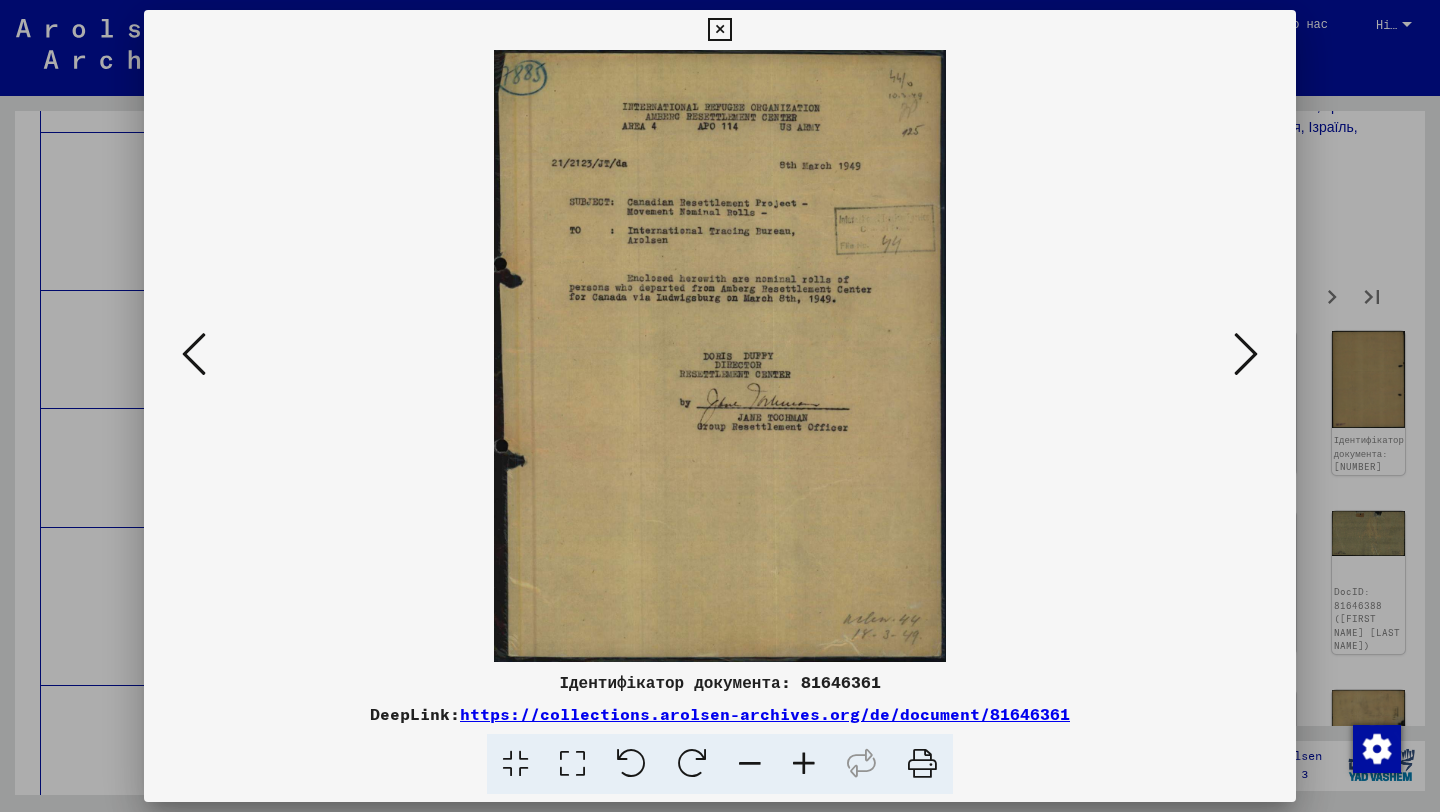 click at bounding box center (1246, 354) 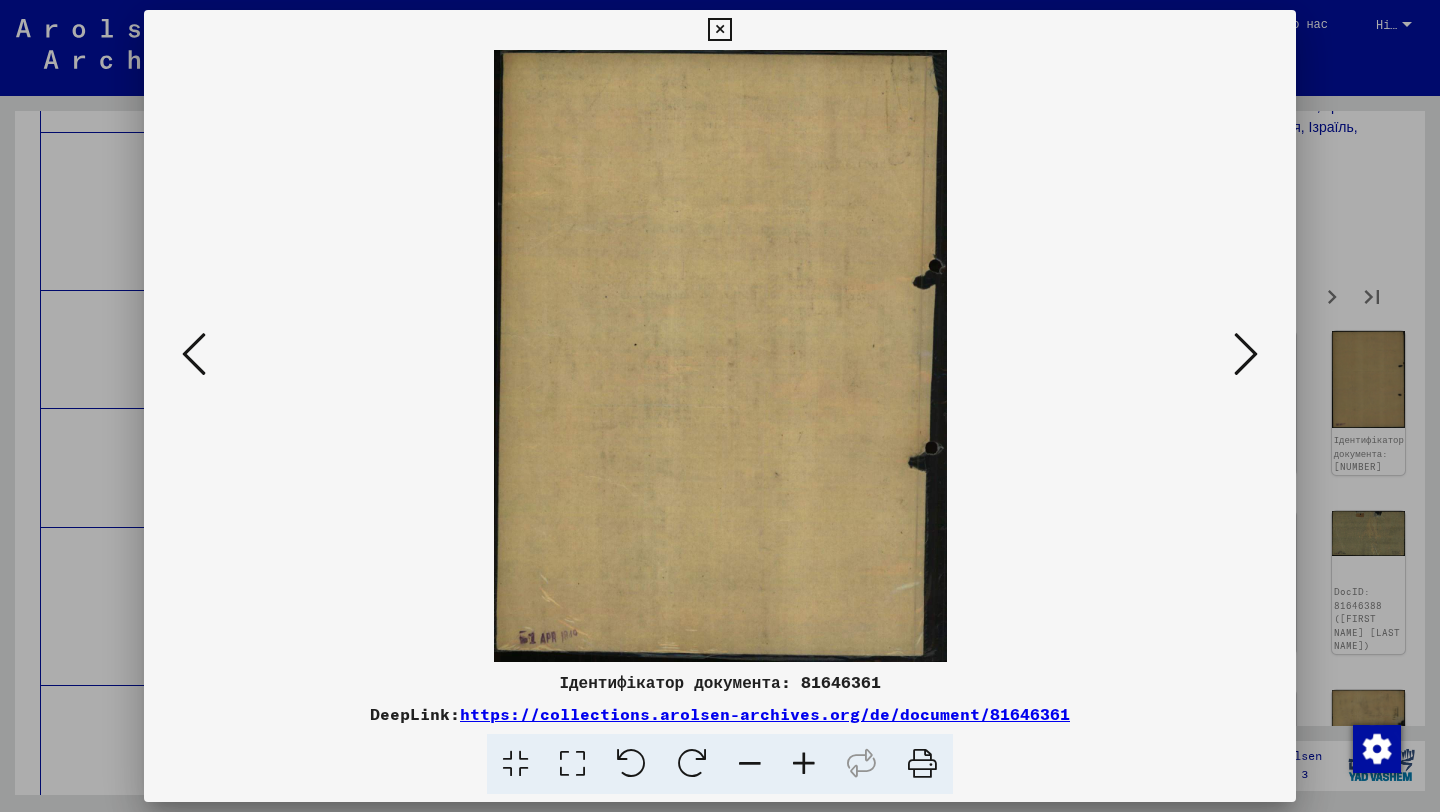 click at bounding box center (1246, 354) 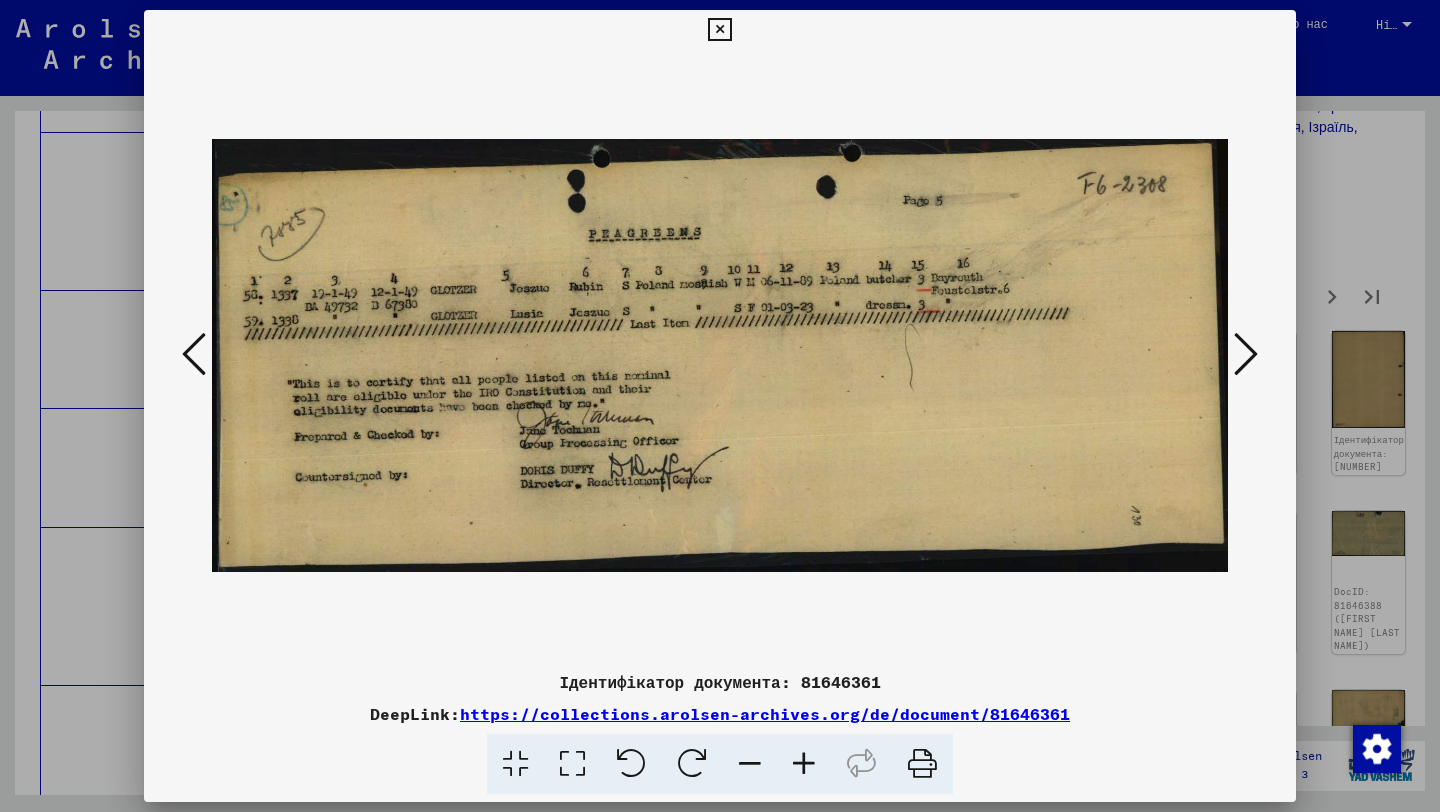 click at bounding box center (1246, 354) 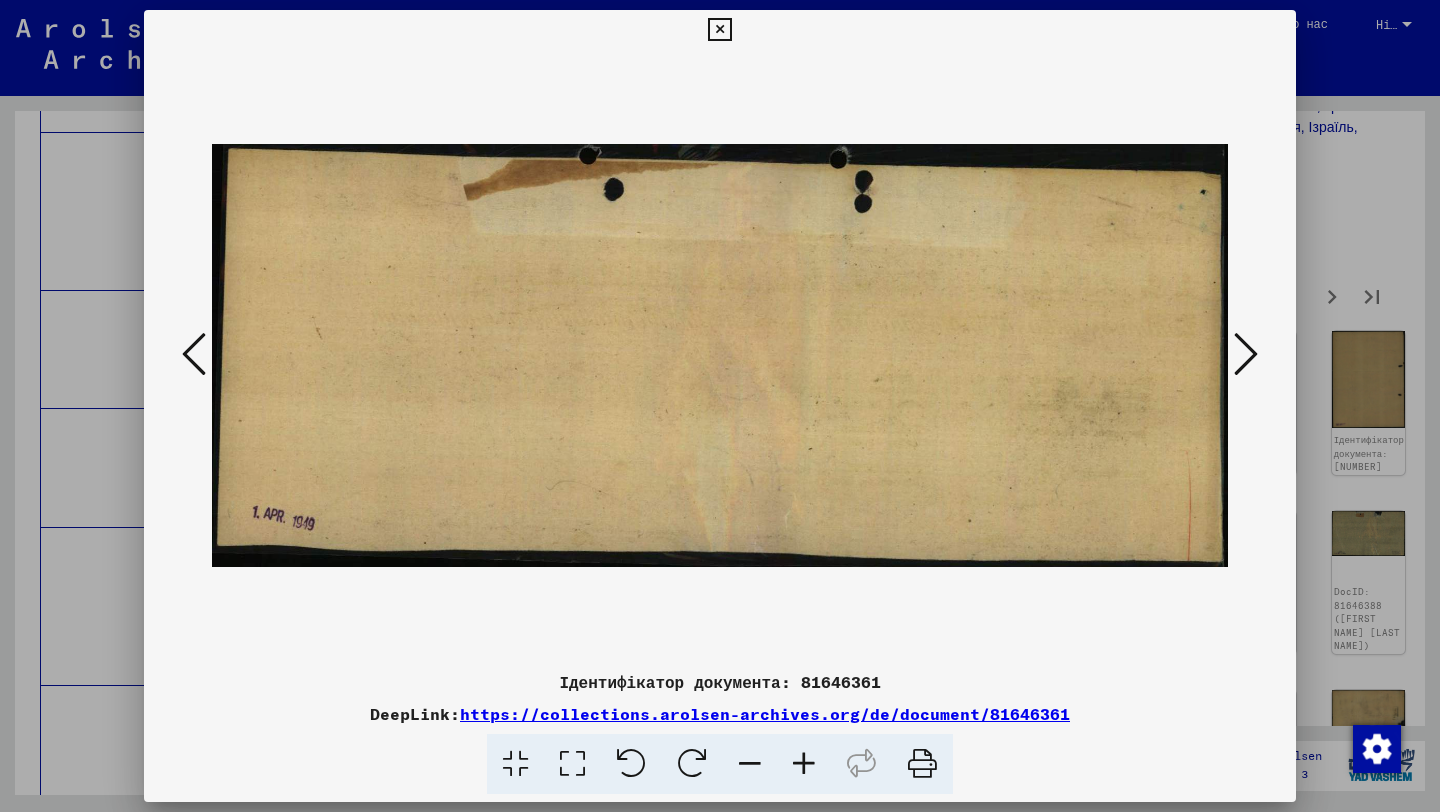 click at bounding box center (1246, 354) 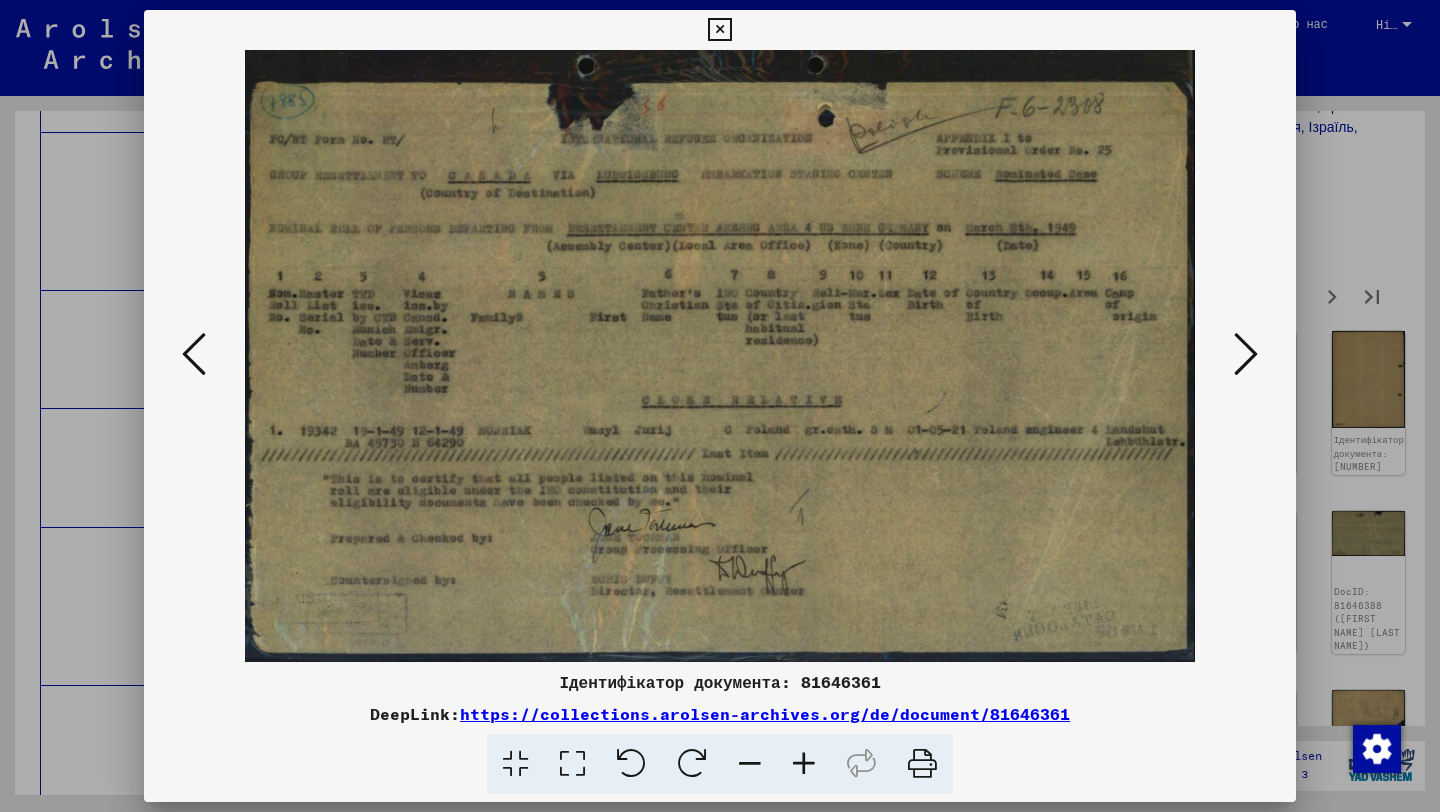 click at bounding box center [1246, 354] 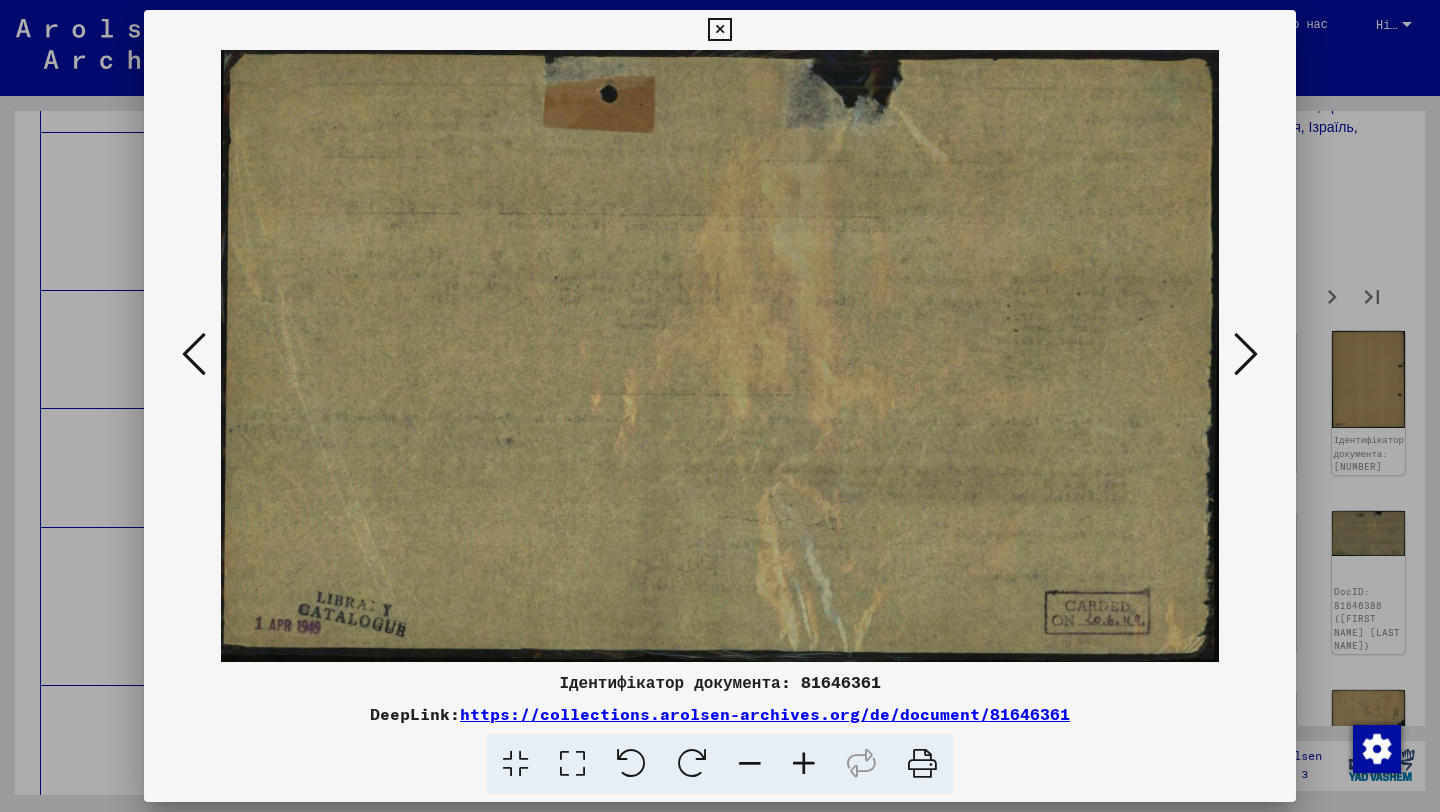 click at bounding box center (1246, 354) 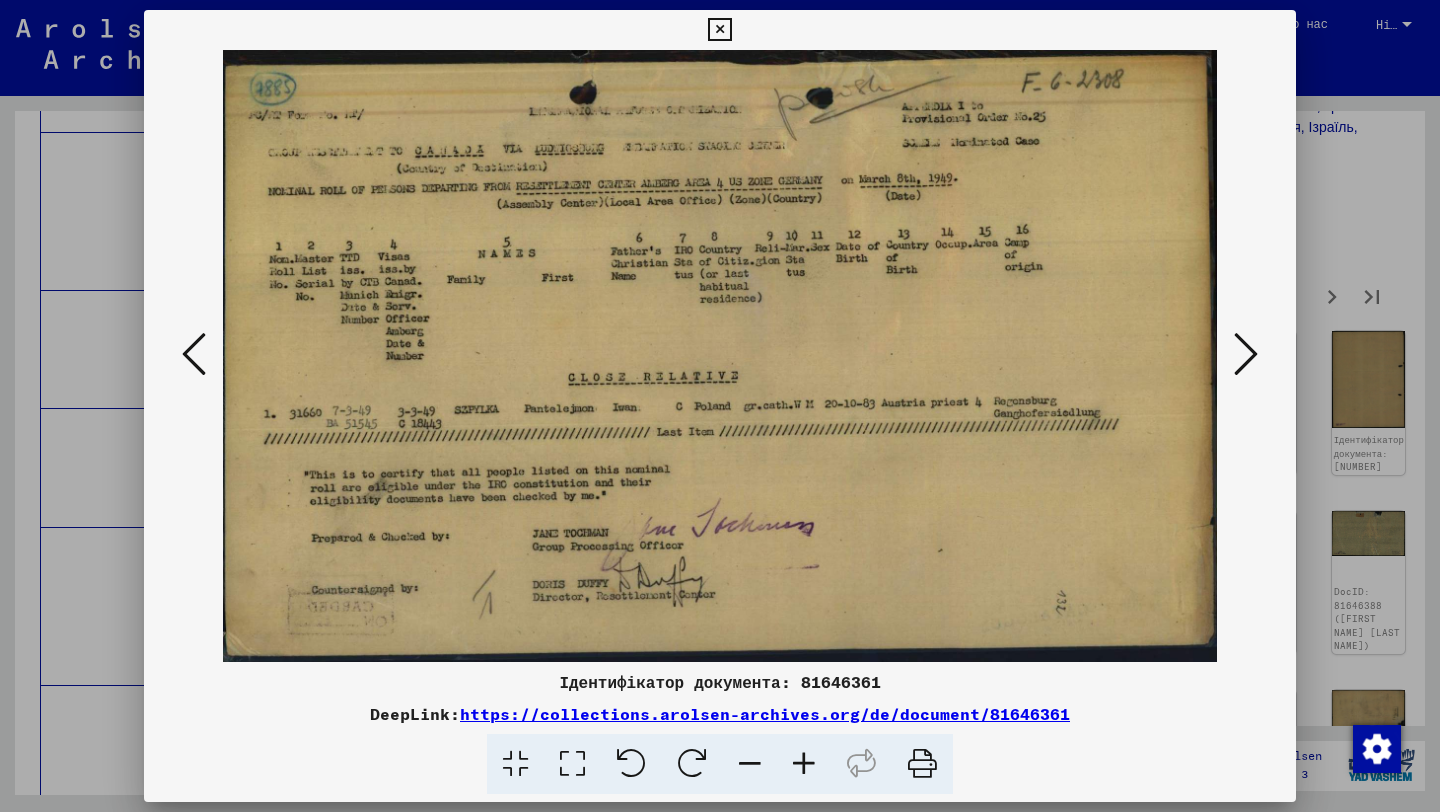 click at bounding box center (1246, 354) 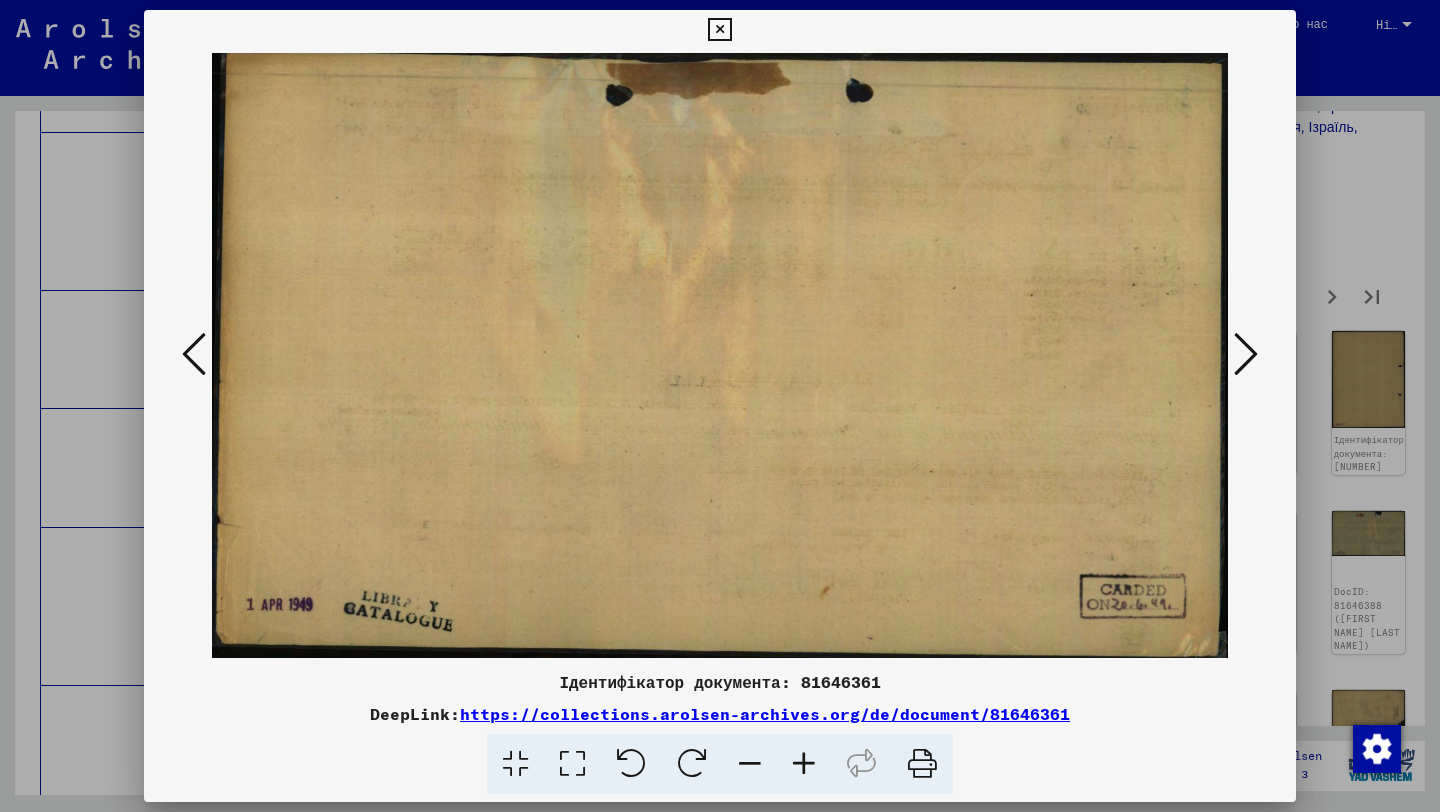 click at bounding box center (1246, 354) 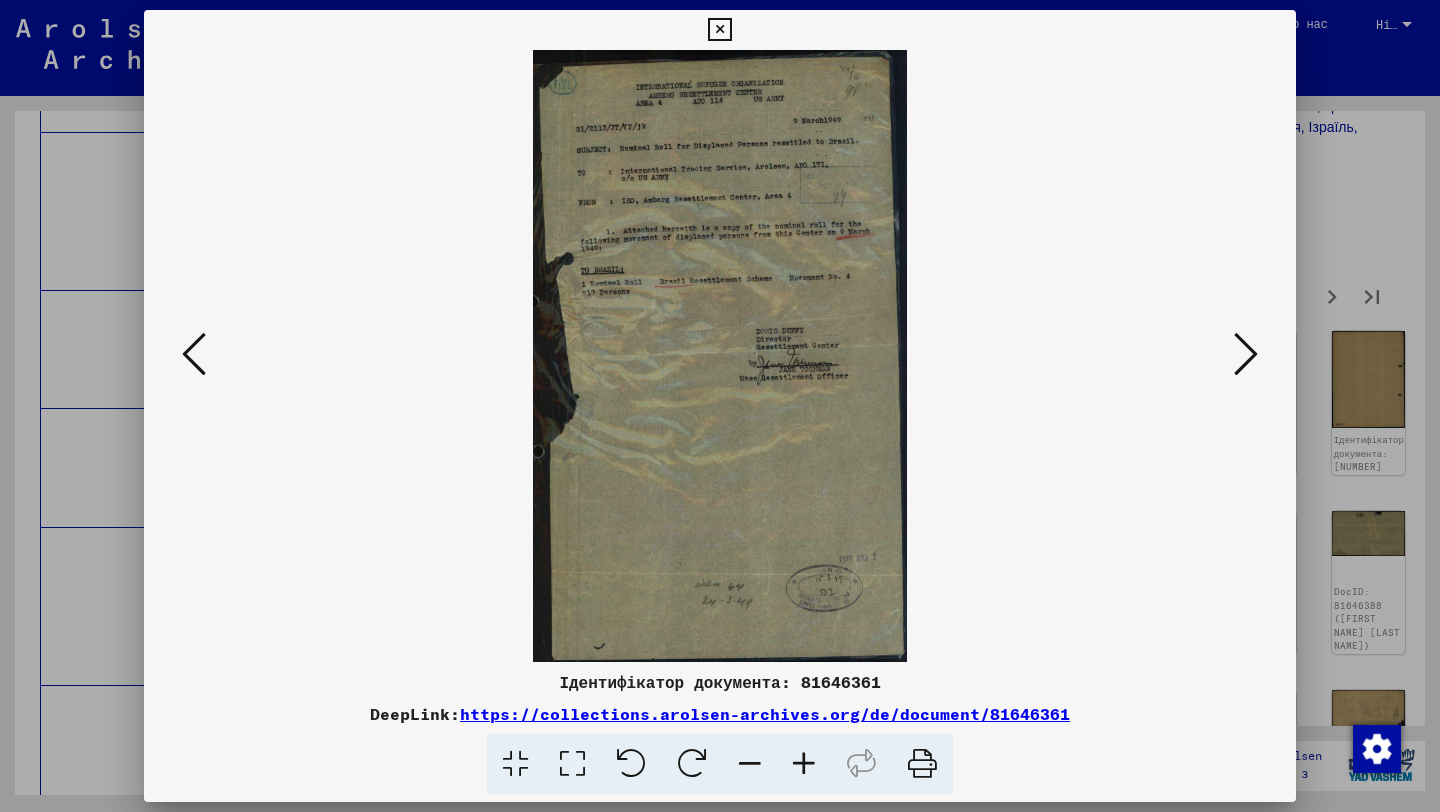 click at bounding box center (1246, 354) 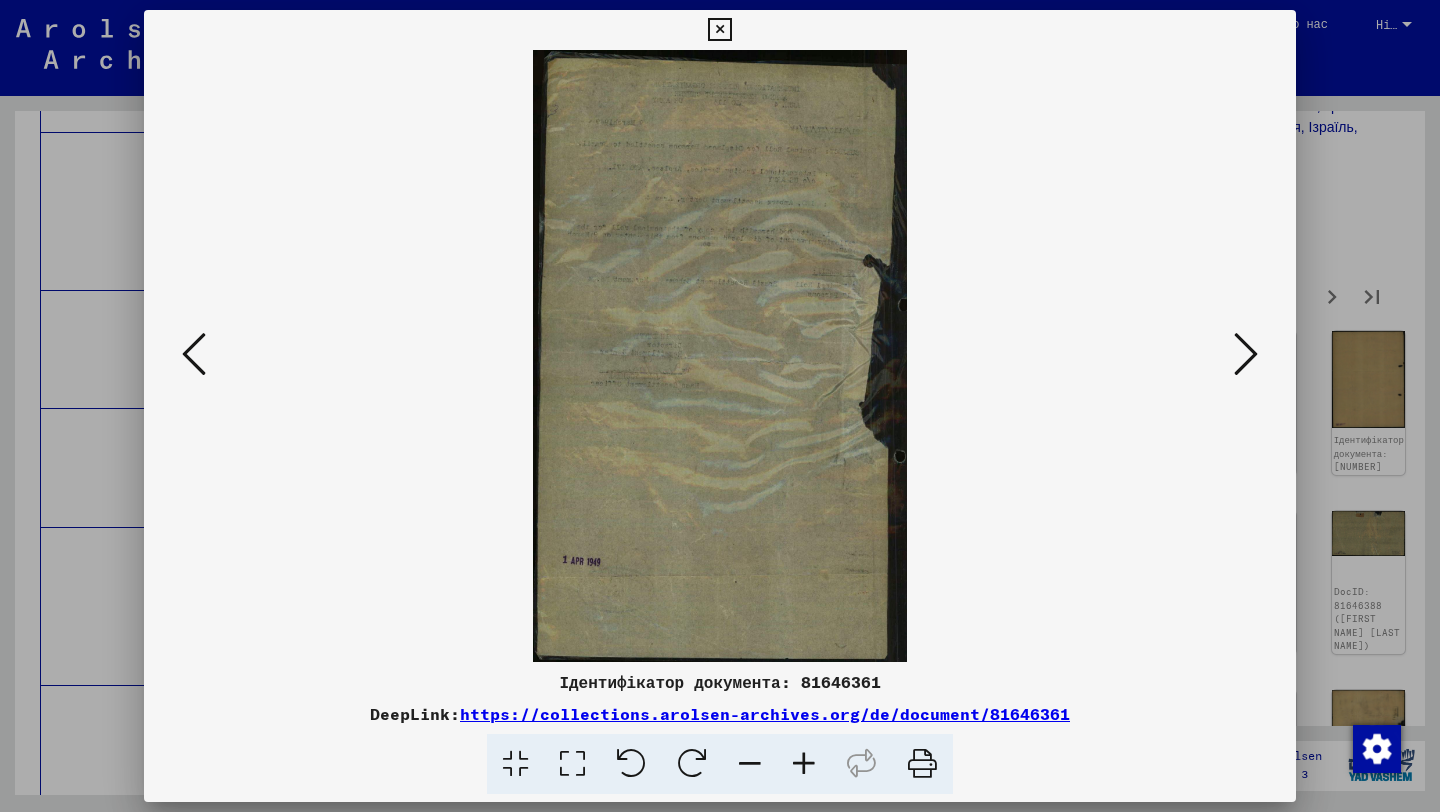 click at bounding box center (1246, 354) 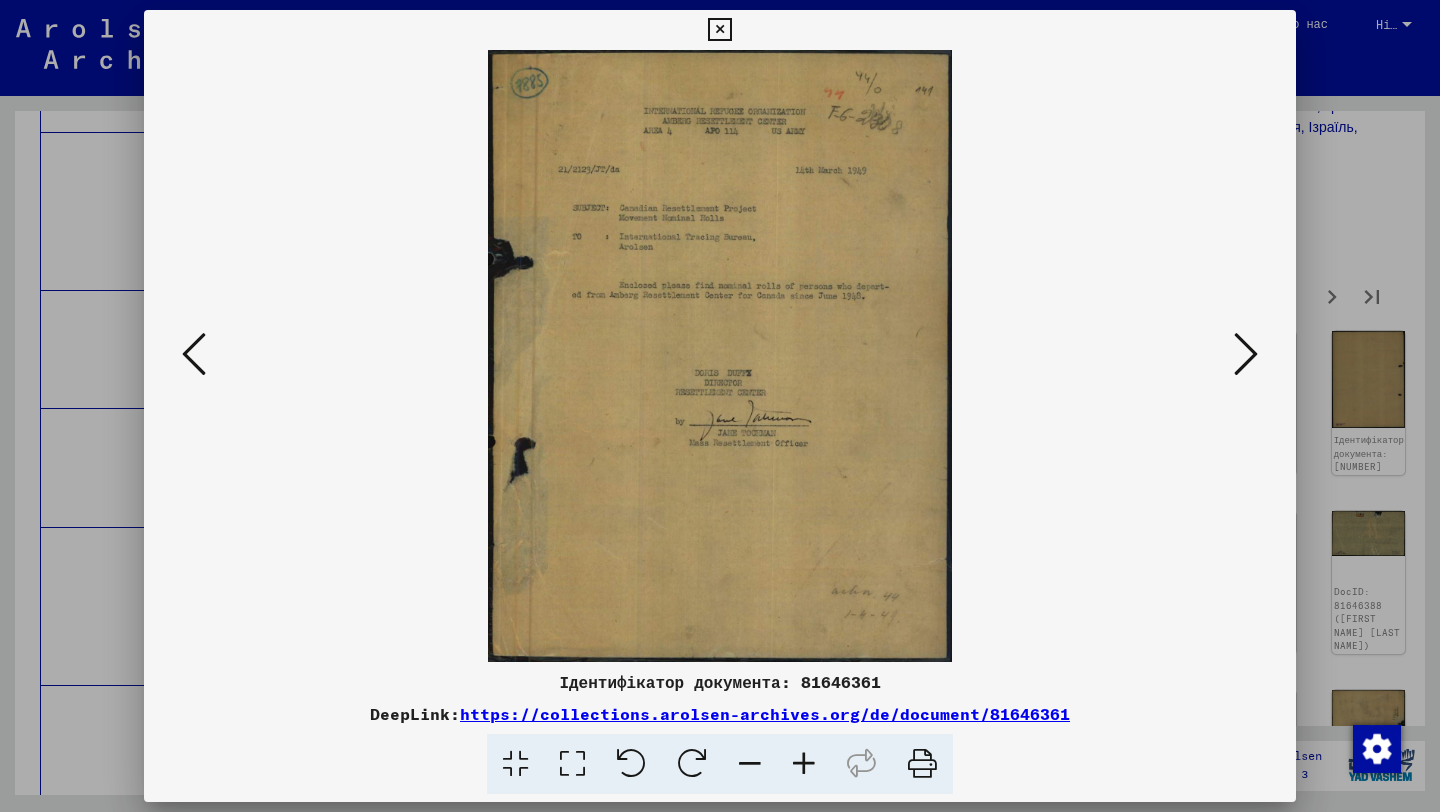 click at bounding box center [1246, 354] 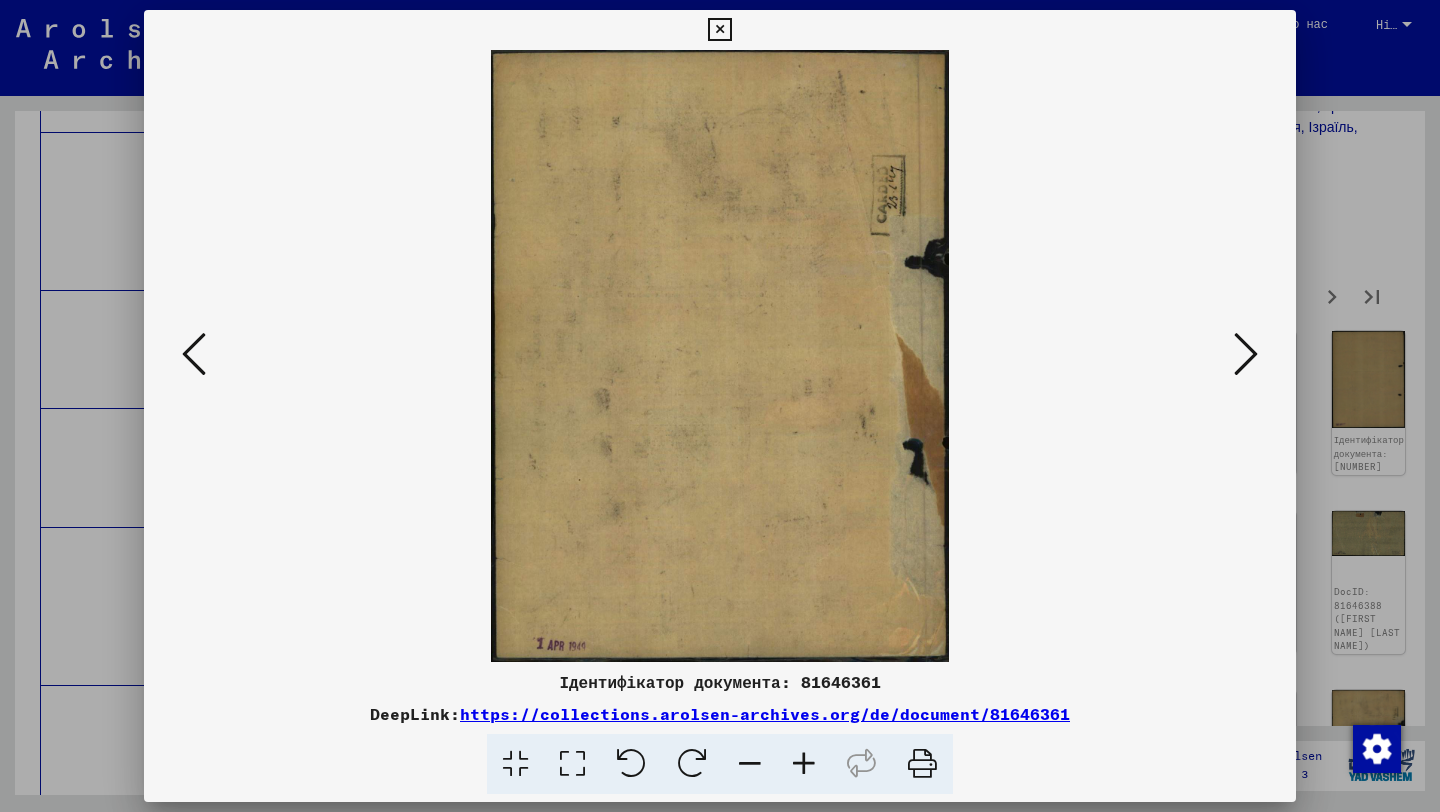 click at bounding box center (720, 406) 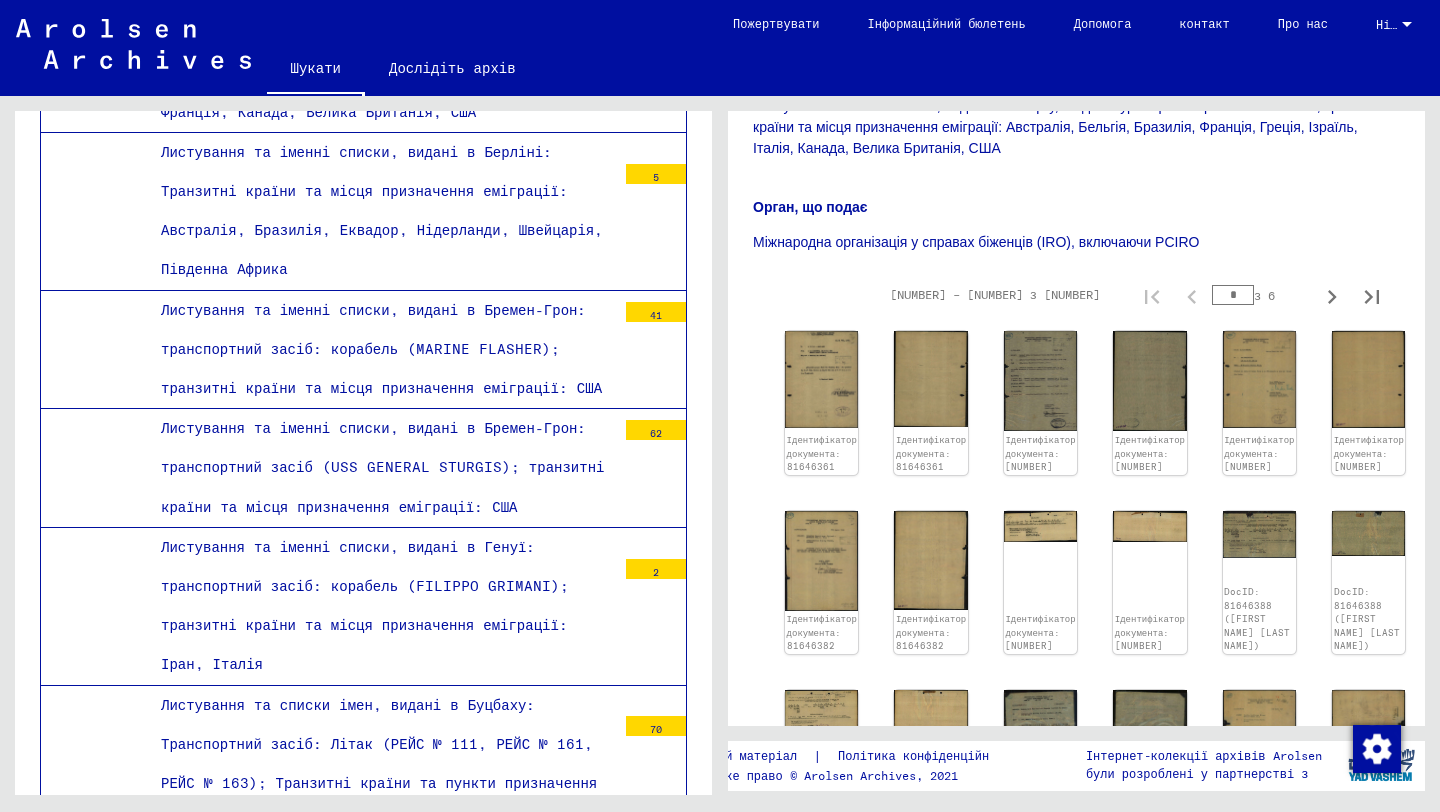 click on "Листування та іменні списки, видані в Амберзі, Людвігсбурзі: транспортний засіб: літак; транзитні країни та місця призначення еміграції: Австралія, Бельгія, Бразилія, Франція, Греція, Ізраїль, Італія..." at bounding box center (381, 1100) 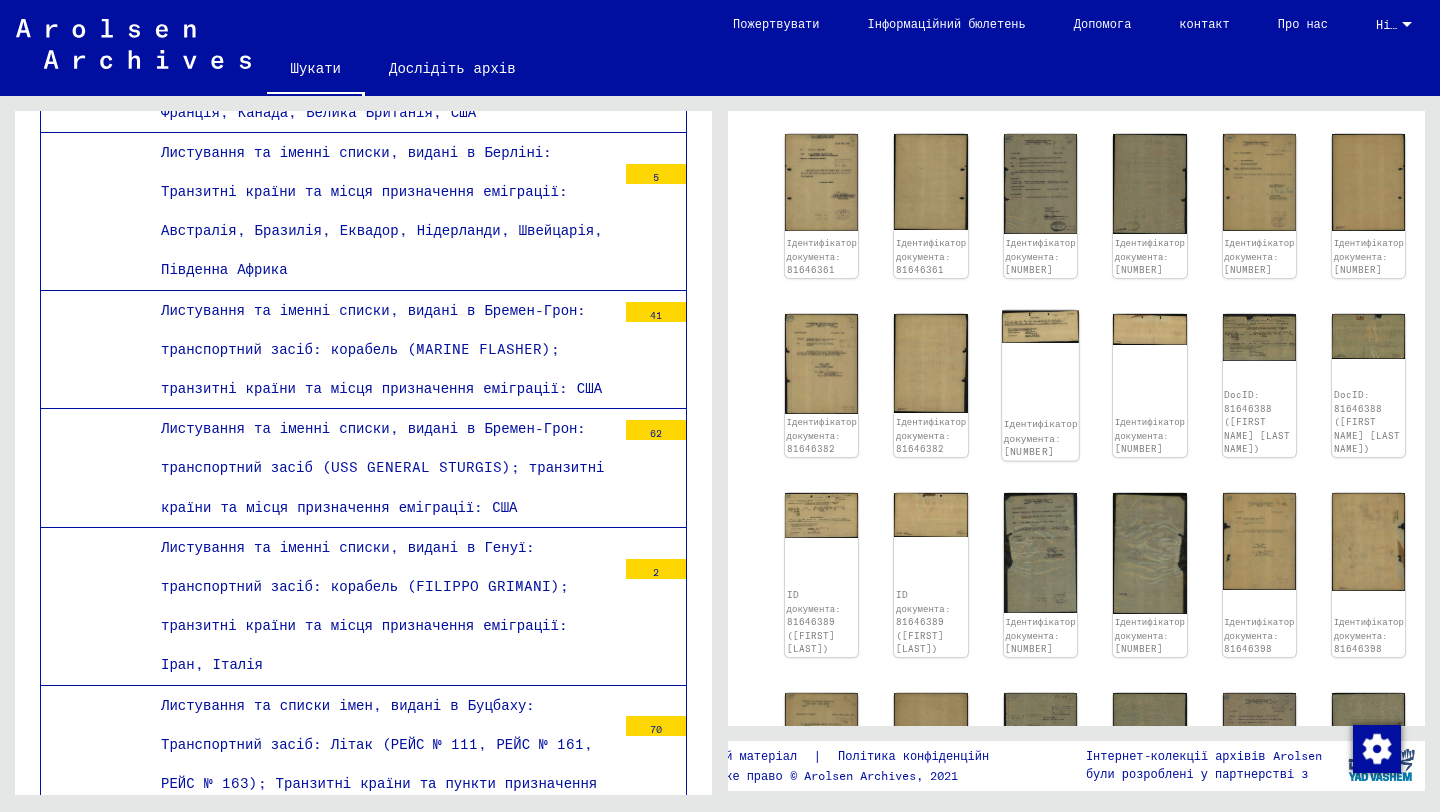 scroll, scrollTop: 0, scrollLeft: 0, axis: both 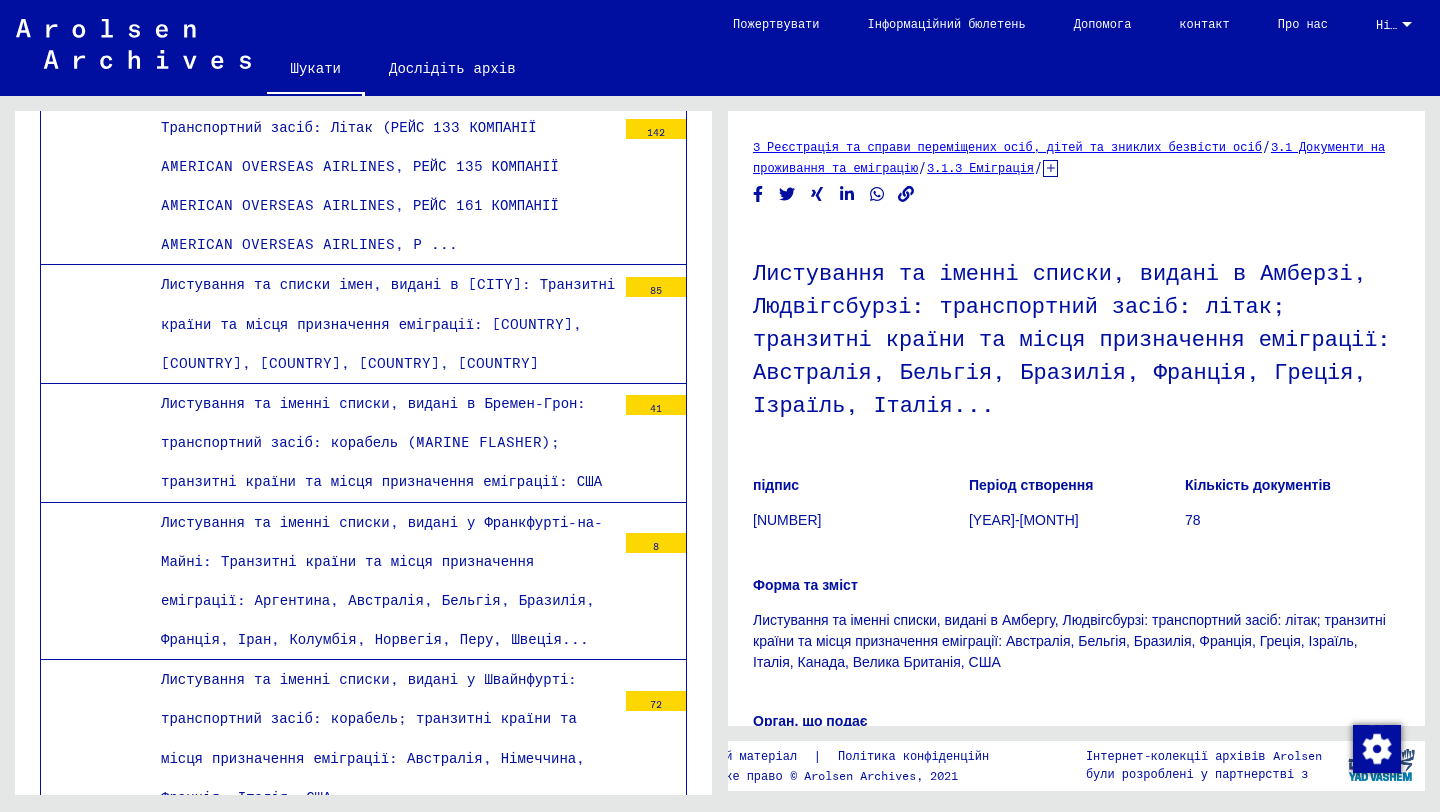 click on "Листування та списки імен: Транспортний засіб: Літак (РЕЙС IRO № 10, РЕЙС TCA № 203, РЕЙС IRO № 11, РЕЙС TCA № 205, РЕЙС IRO № 12, РЕЙС TCA № 210, РЕЙС IRO № 13, РЕЙС TCA ..." at bounding box center (381, 1252) 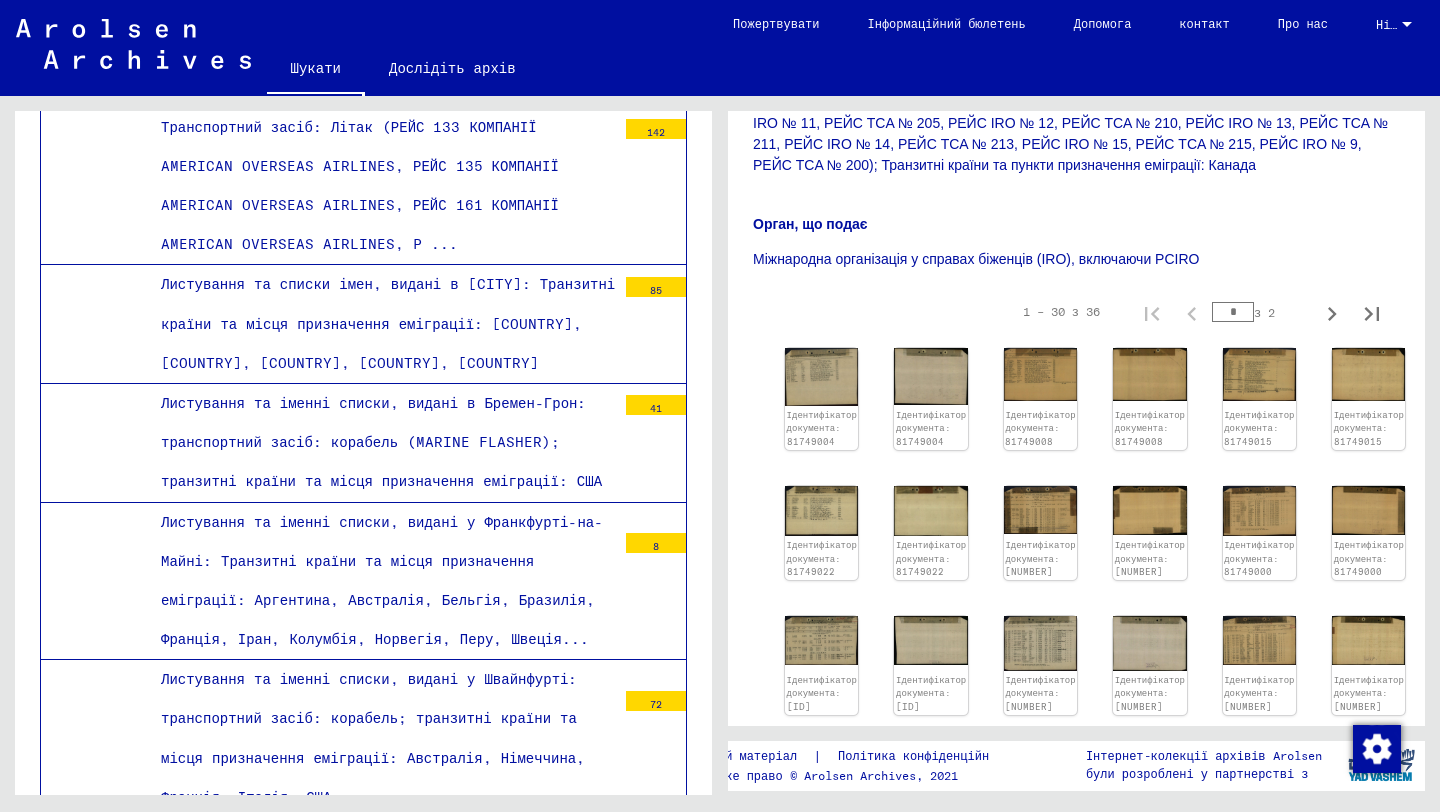 scroll, scrollTop: 489, scrollLeft: 0, axis: vertical 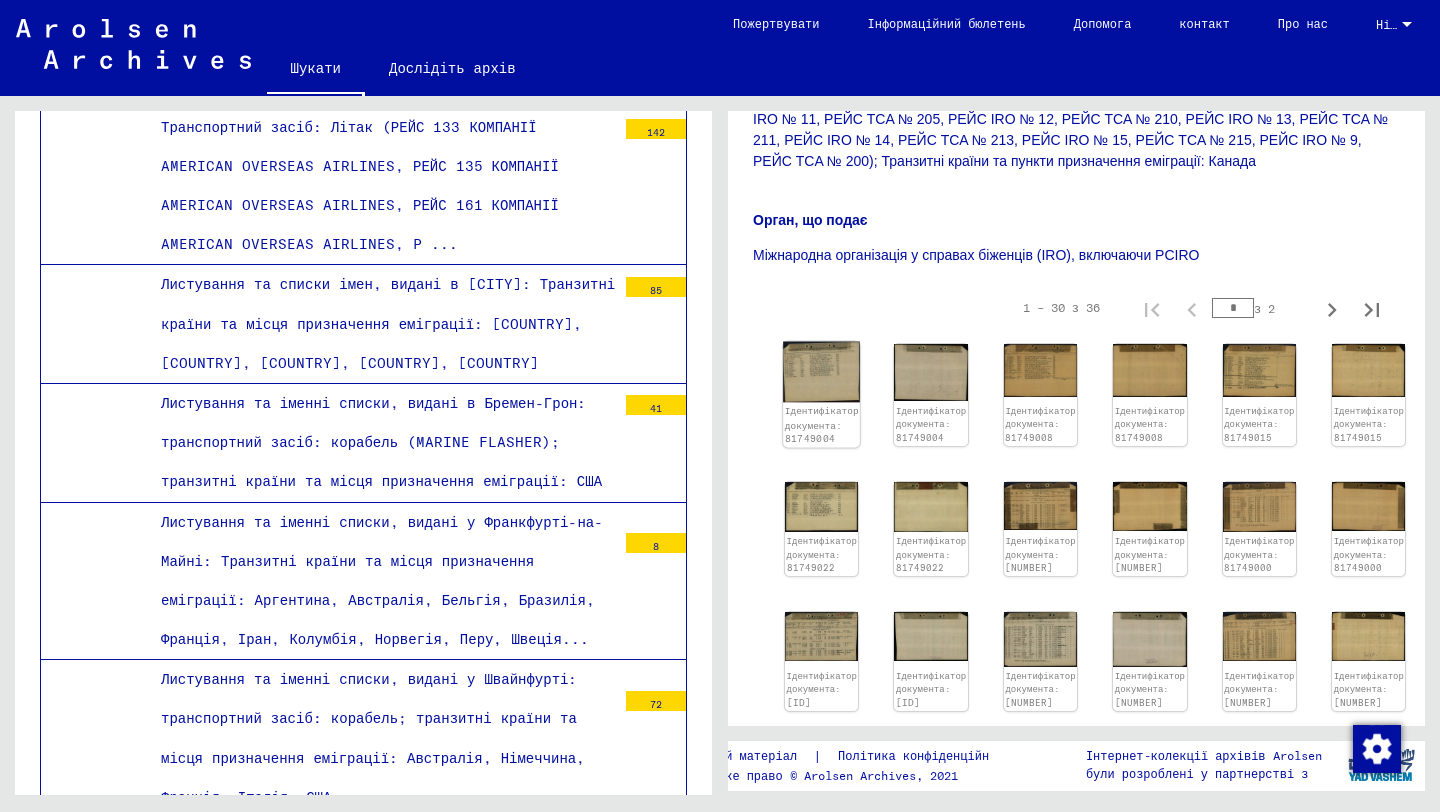 click 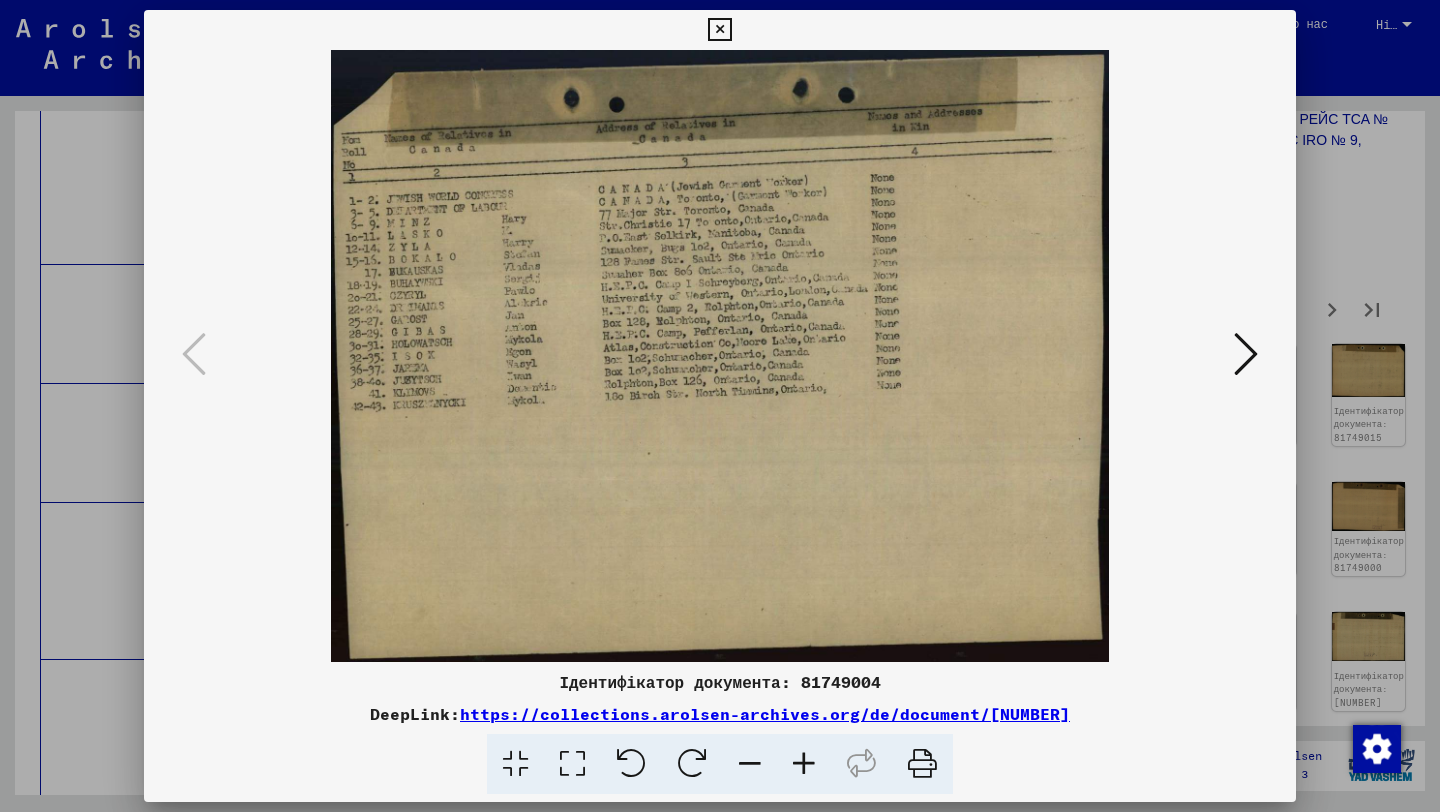 click at bounding box center (1246, 354) 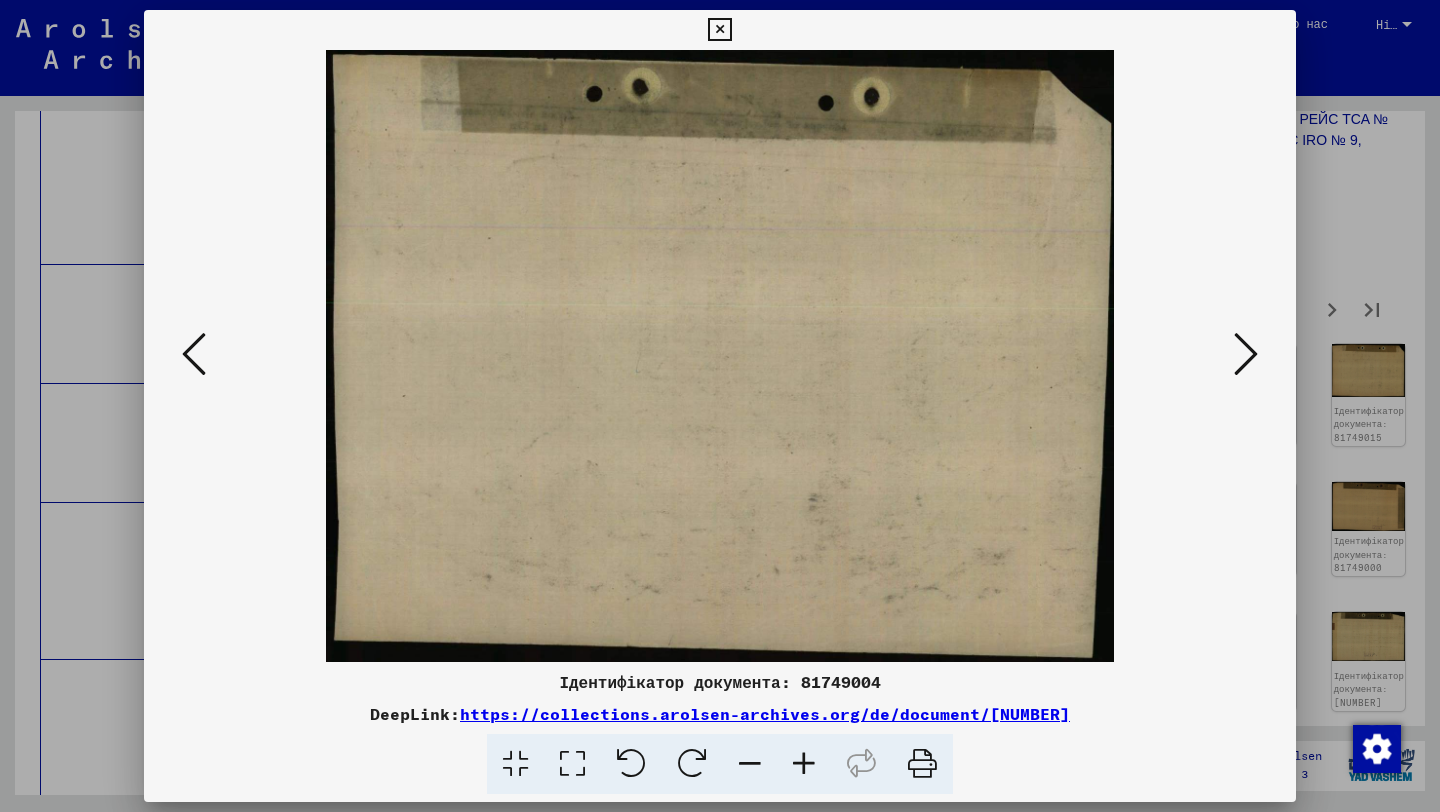 click at bounding box center [1246, 354] 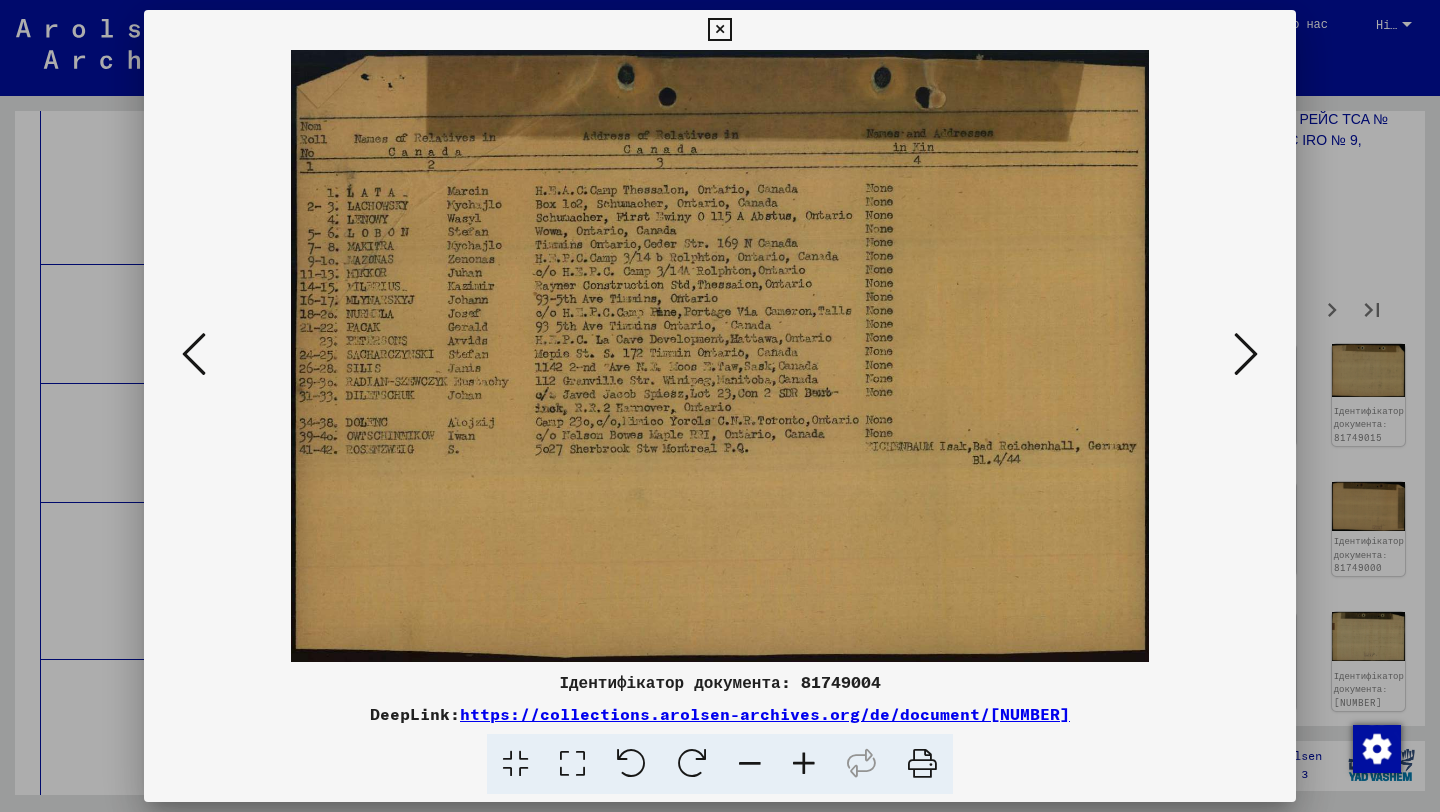click at bounding box center [1246, 354] 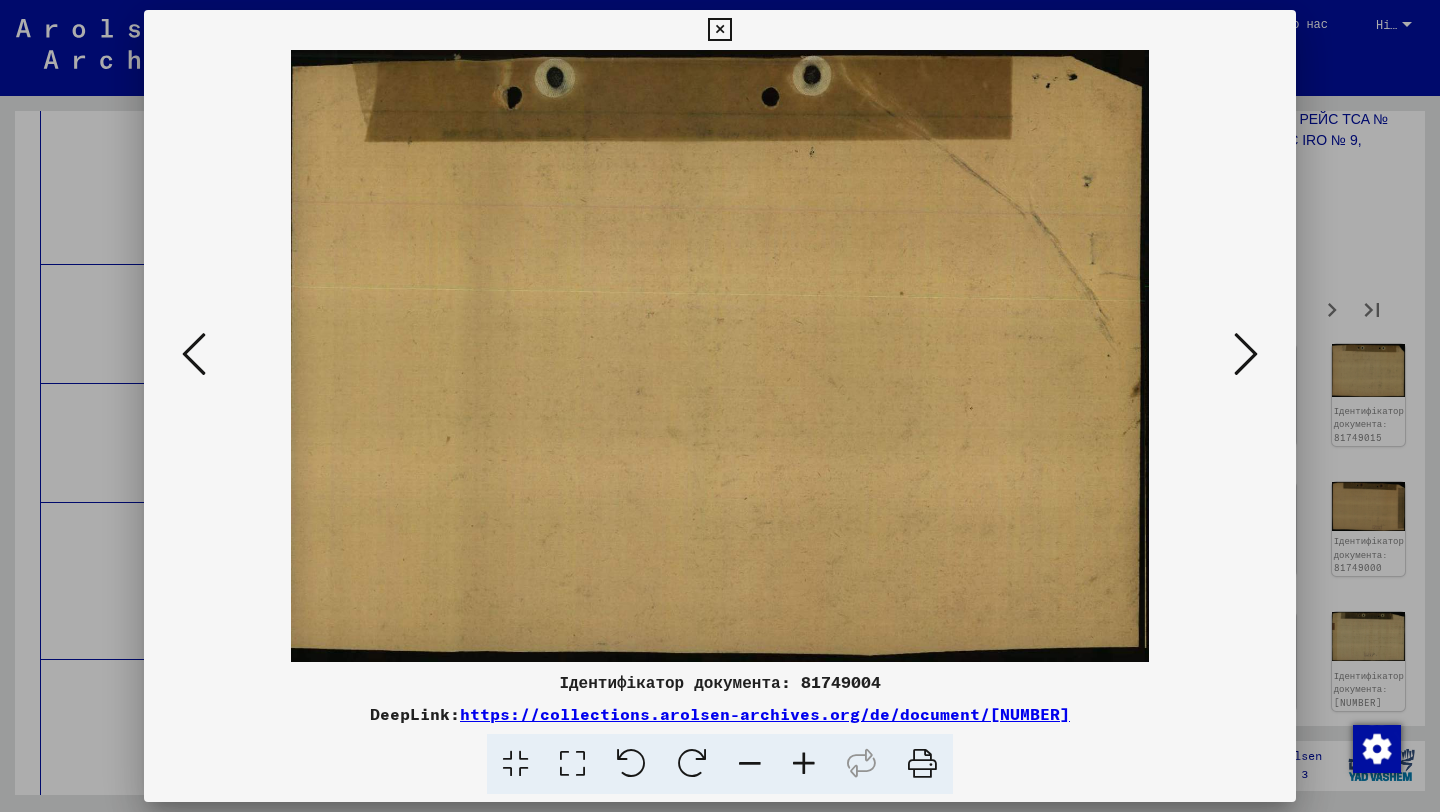 click at bounding box center (1246, 354) 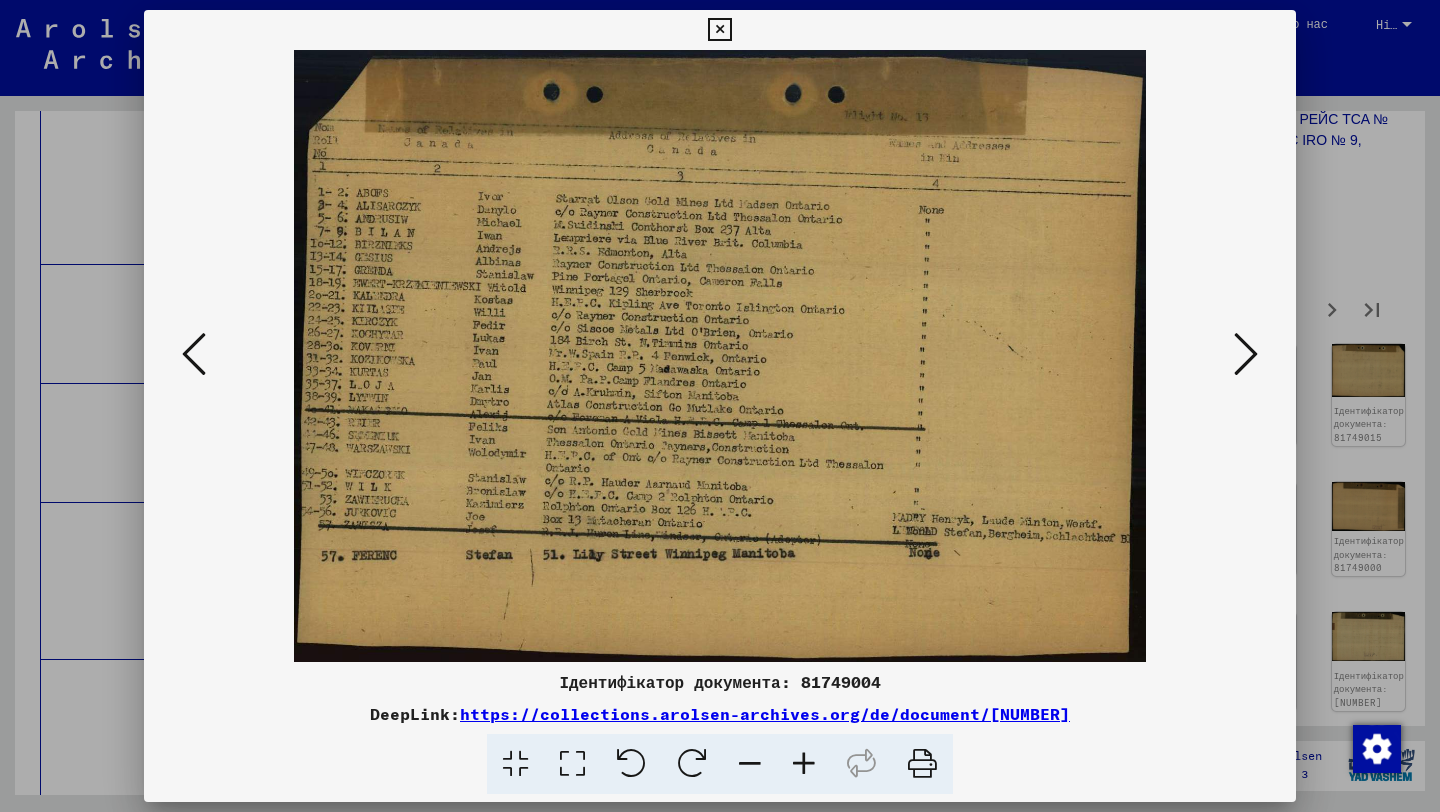 click at bounding box center (1246, 354) 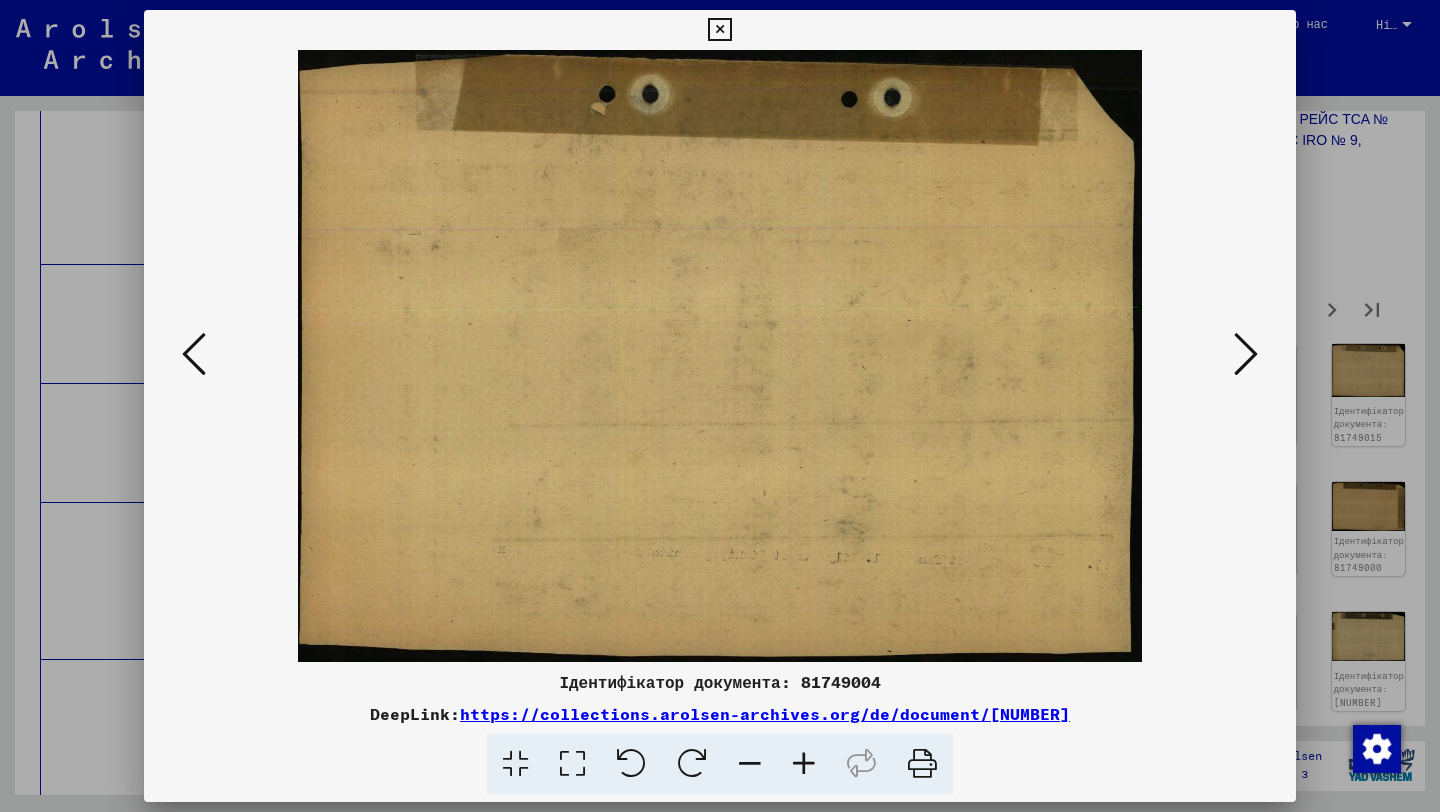 click at bounding box center (1246, 354) 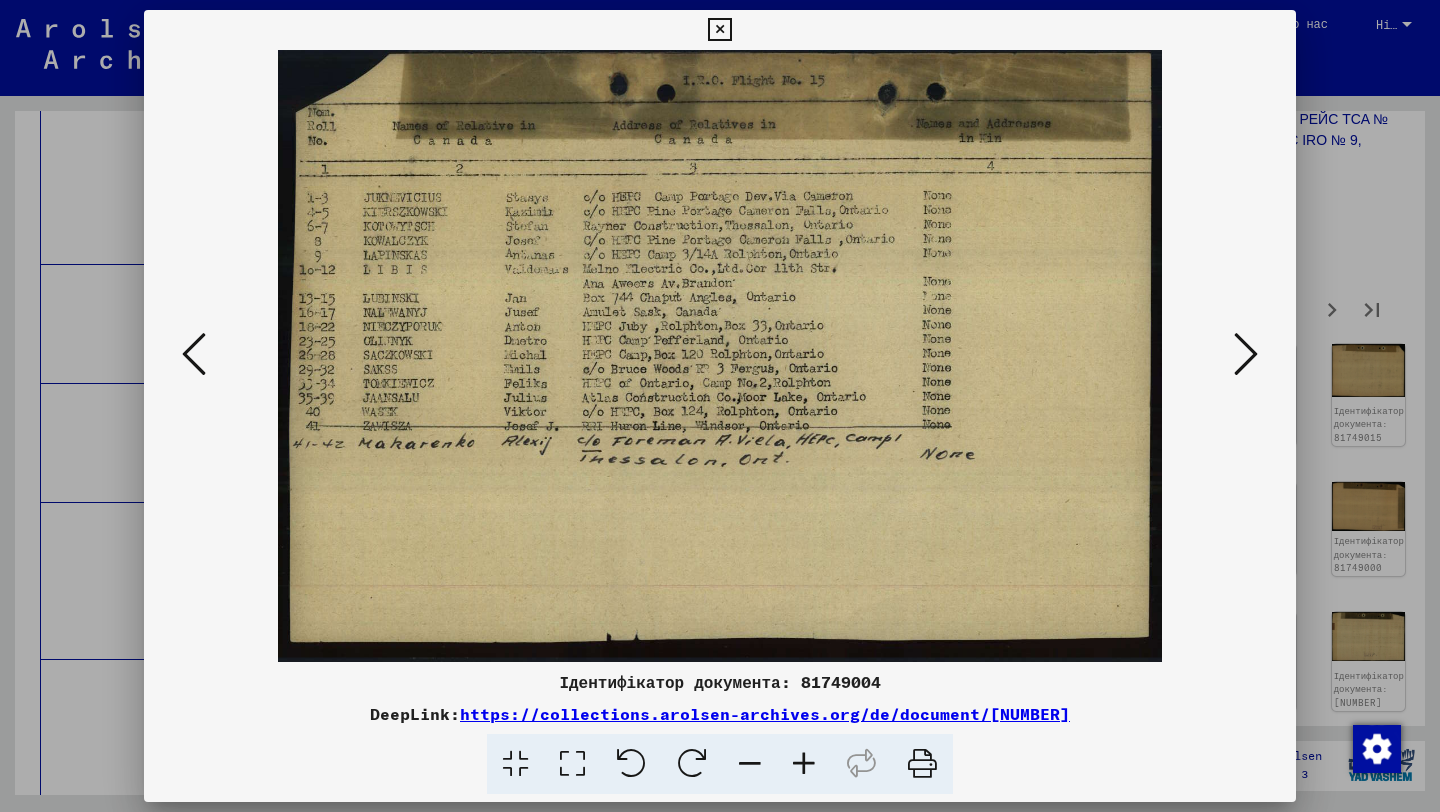 click at bounding box center [1246, 354] 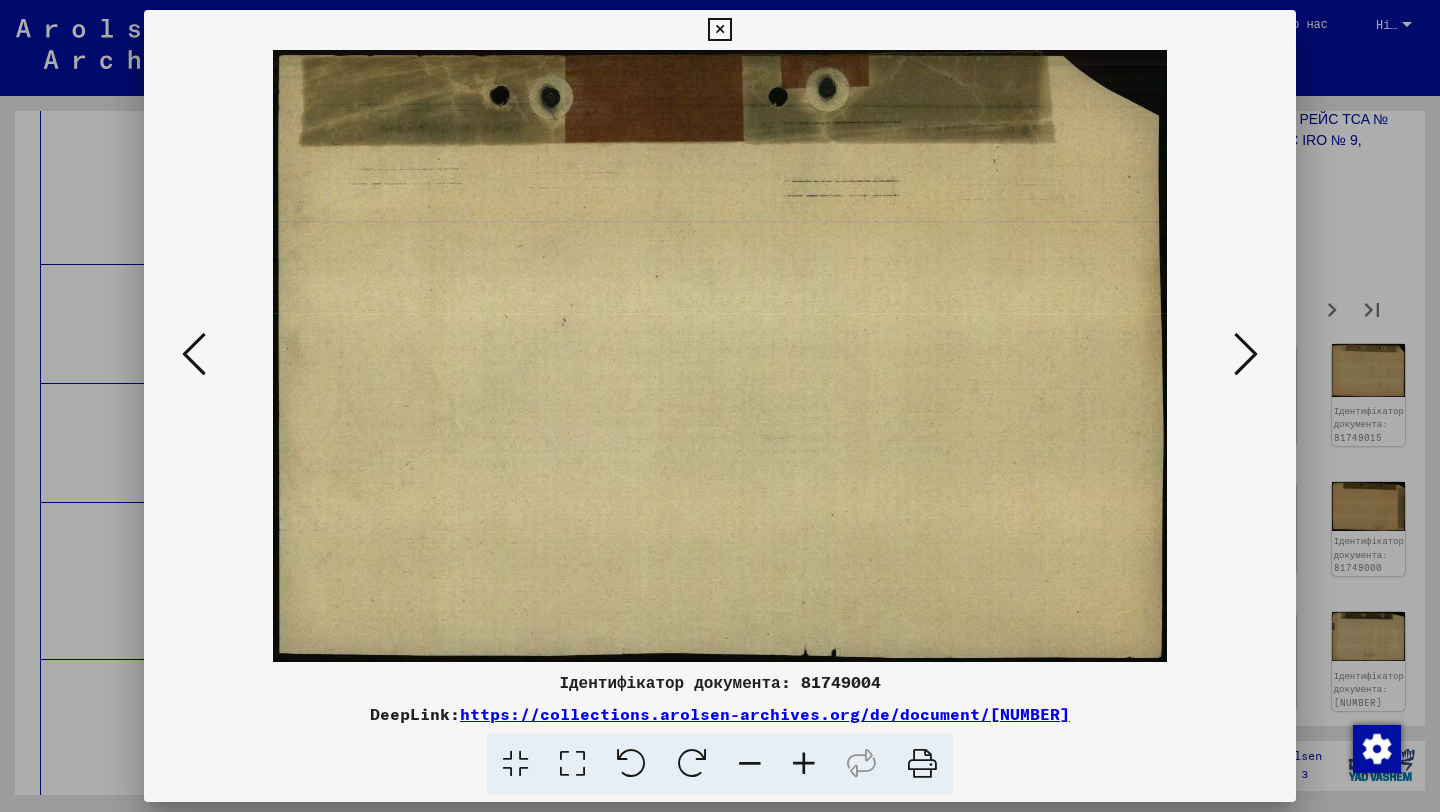 click at bounding box center [1246, 354] 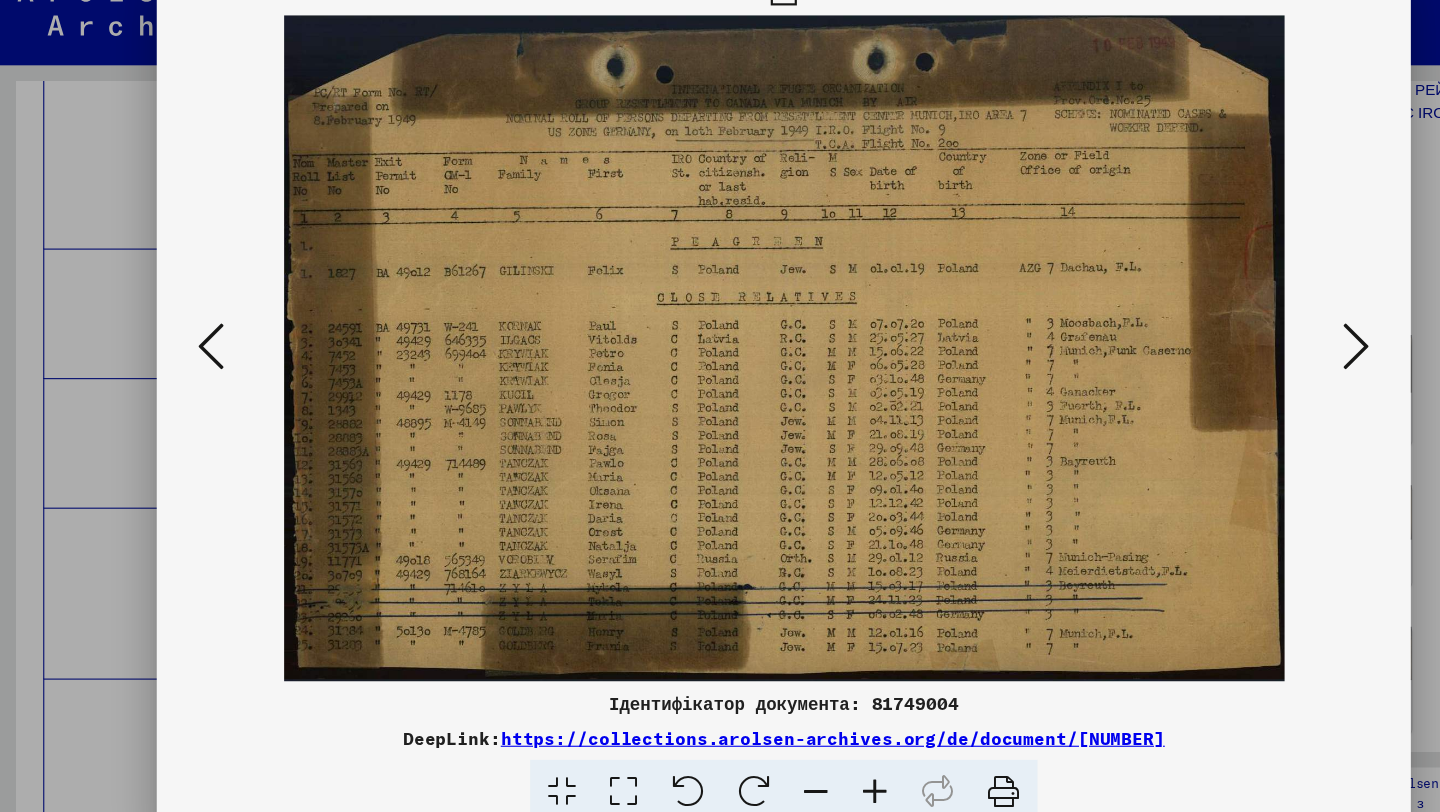 click at bounding box center (1246, 354) 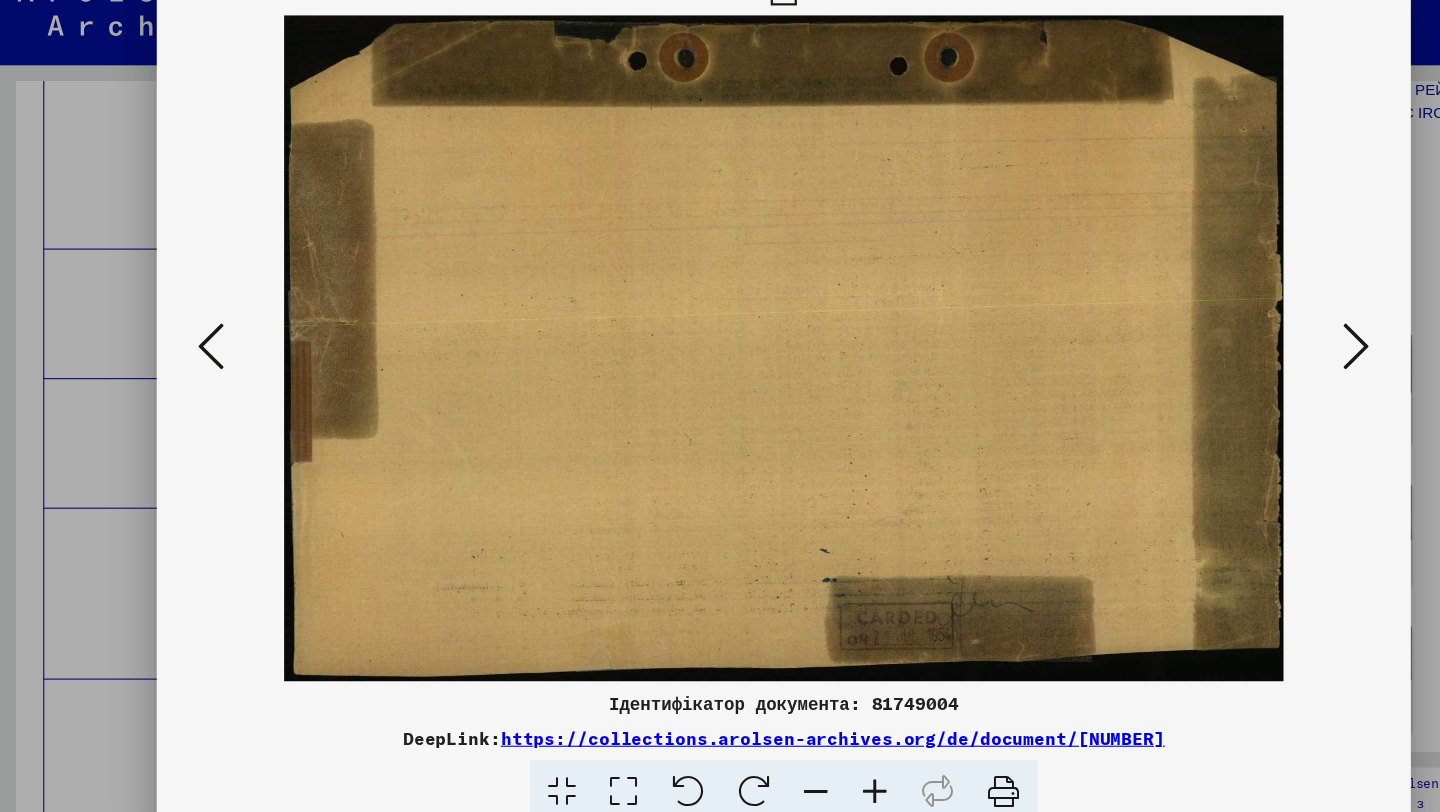click at bounding box center (1246, 354) 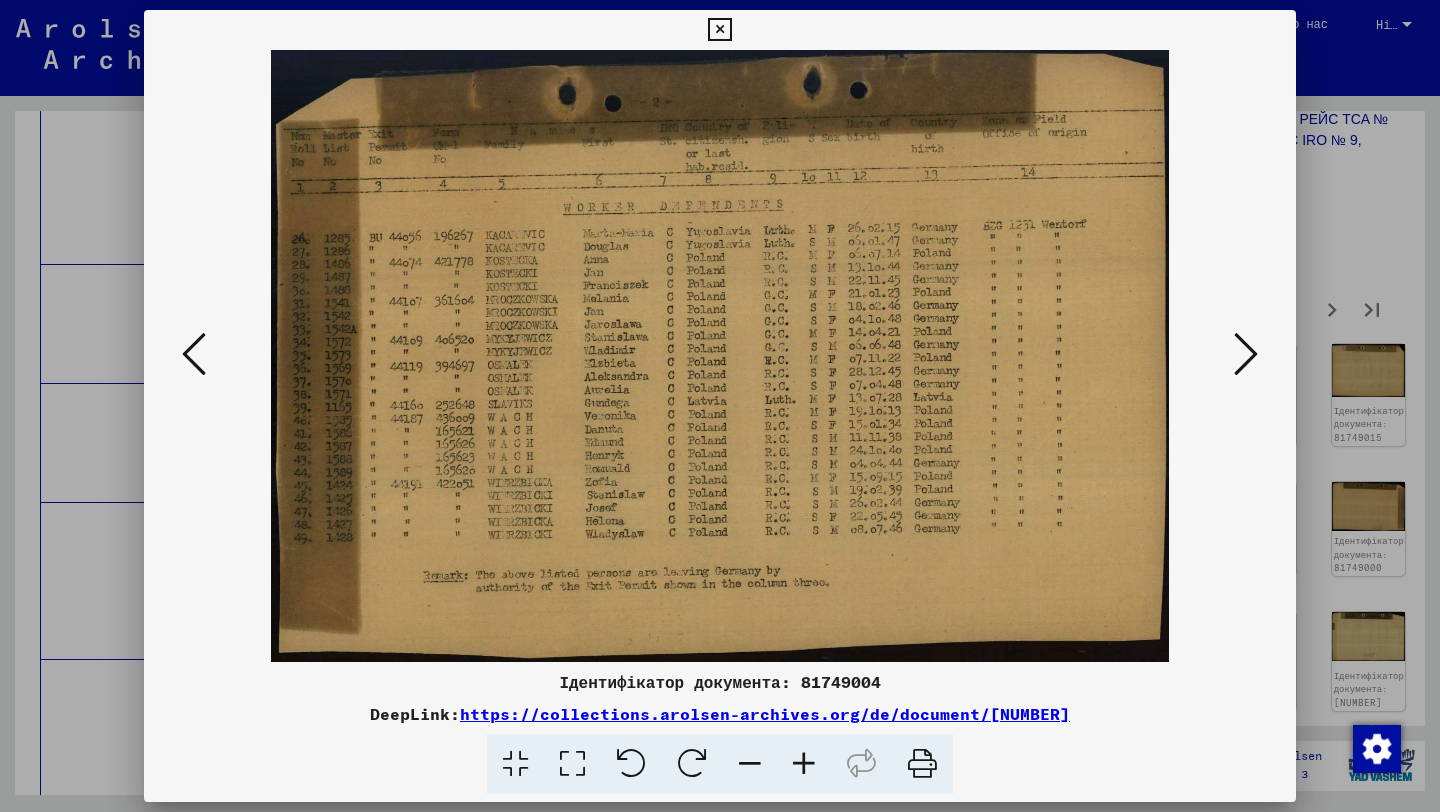 click at bounding box center [1246, 354] 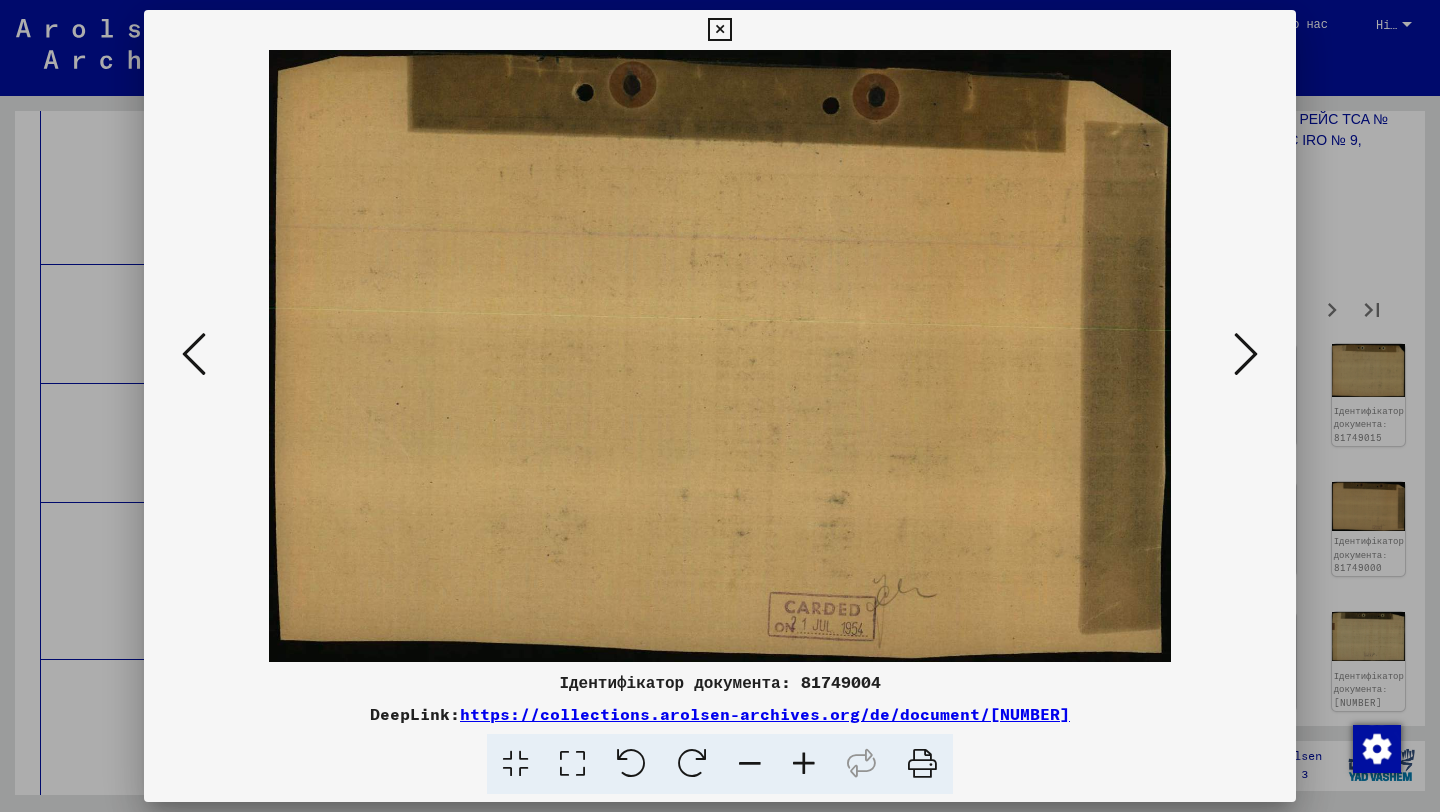 click at bounding box center (1246, 354) 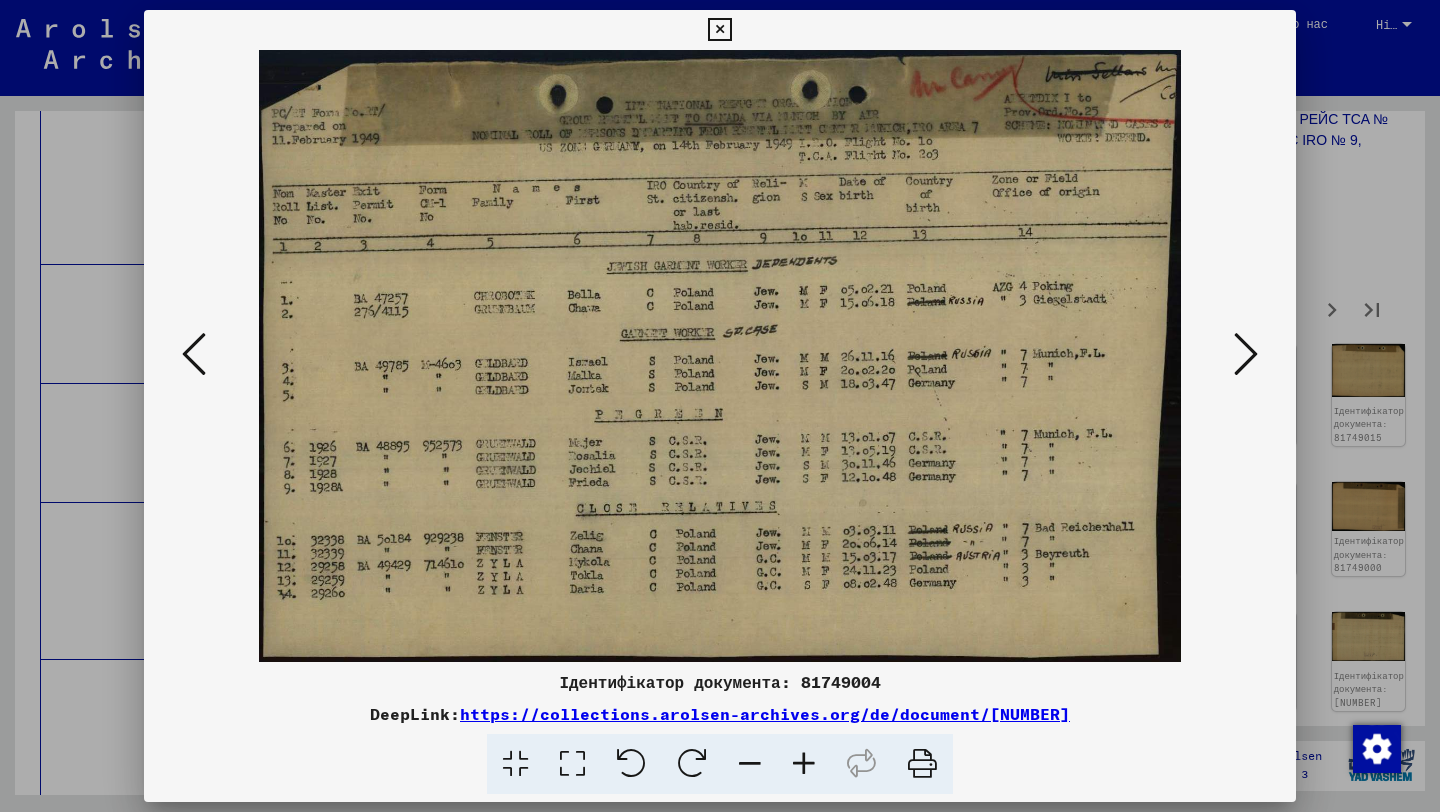 click at bounding box center (1246, 354) 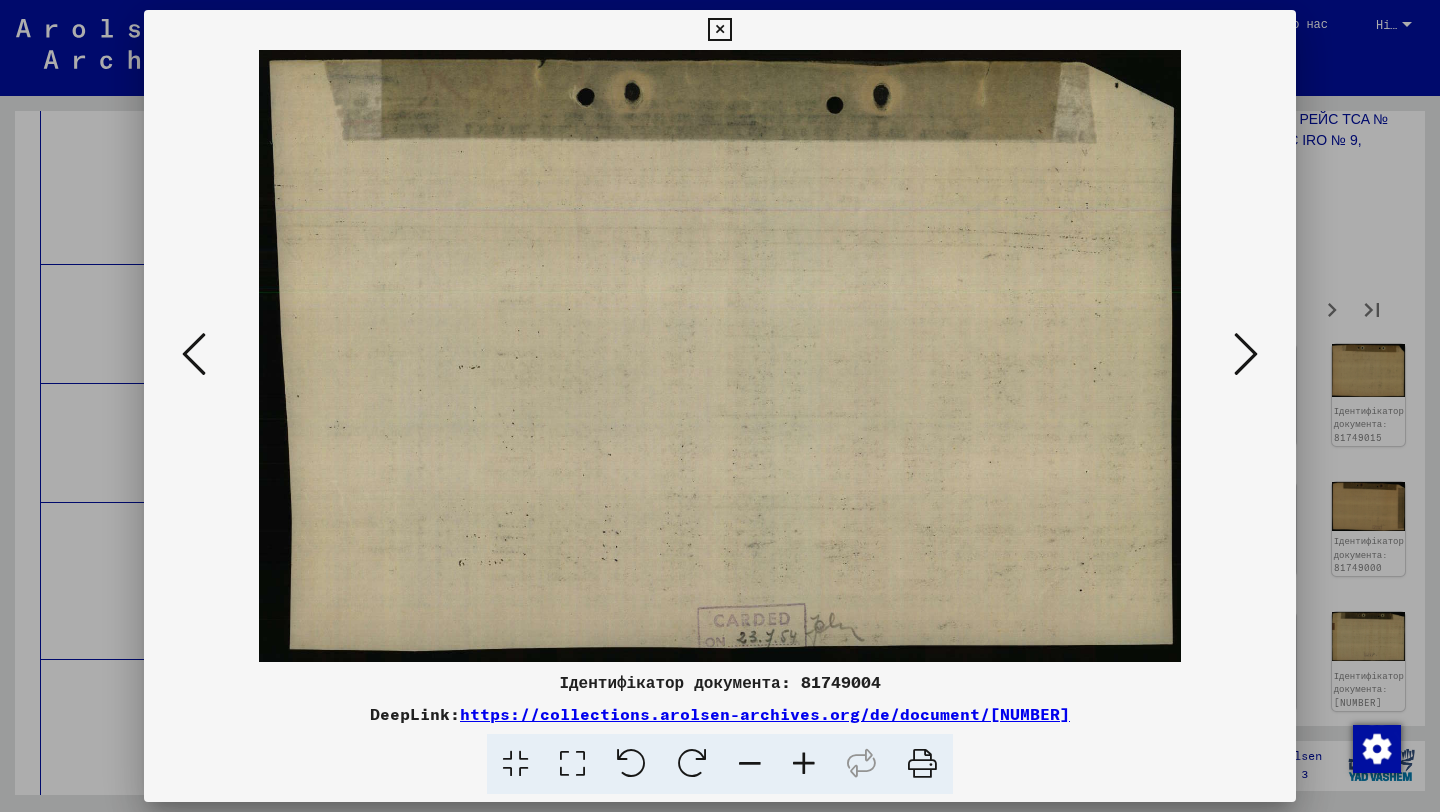 click at bounding box center (1246, 354) 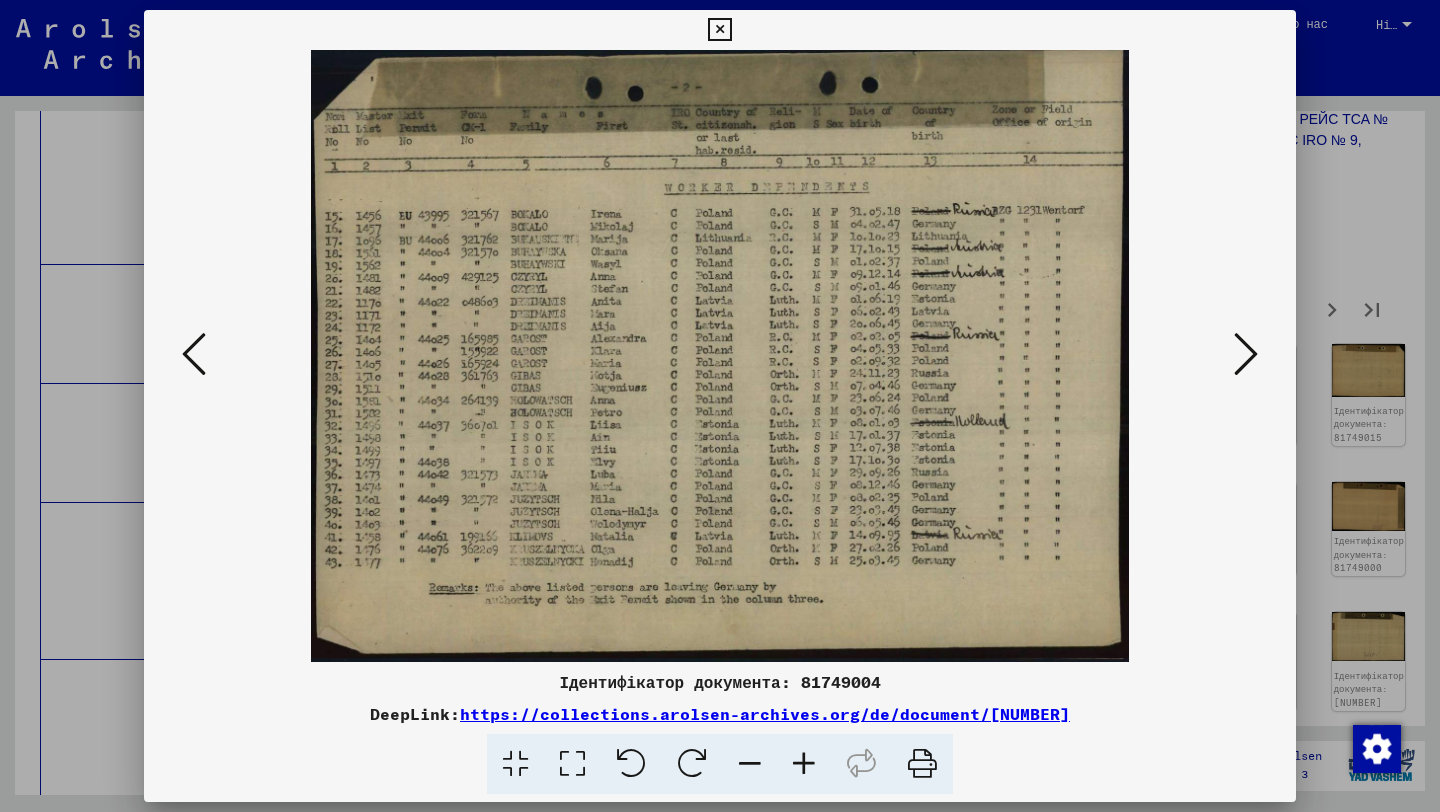 click at bounding box center [720, 406] 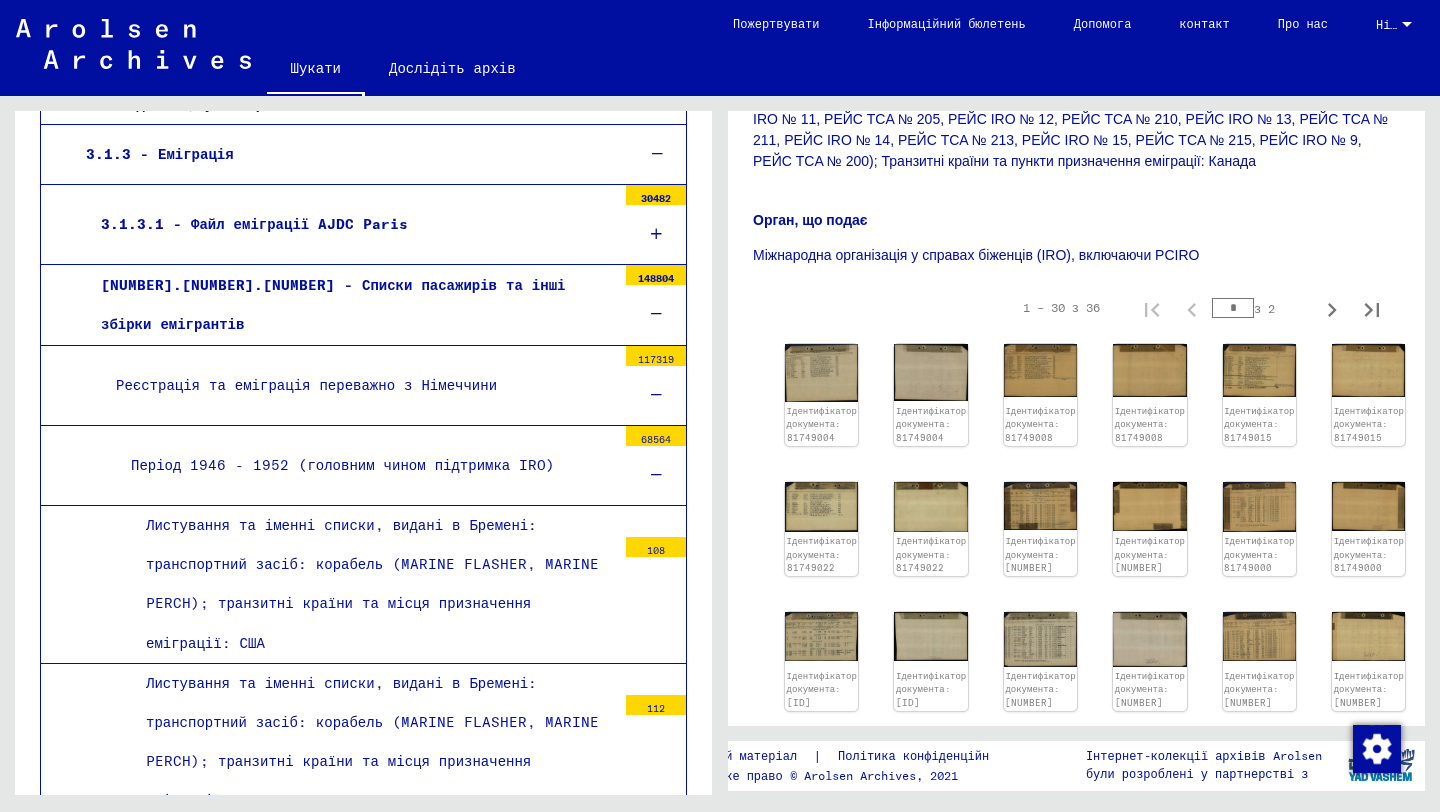 scroll, scrollTop: 598, scrollLeft: 0, axis: vertical 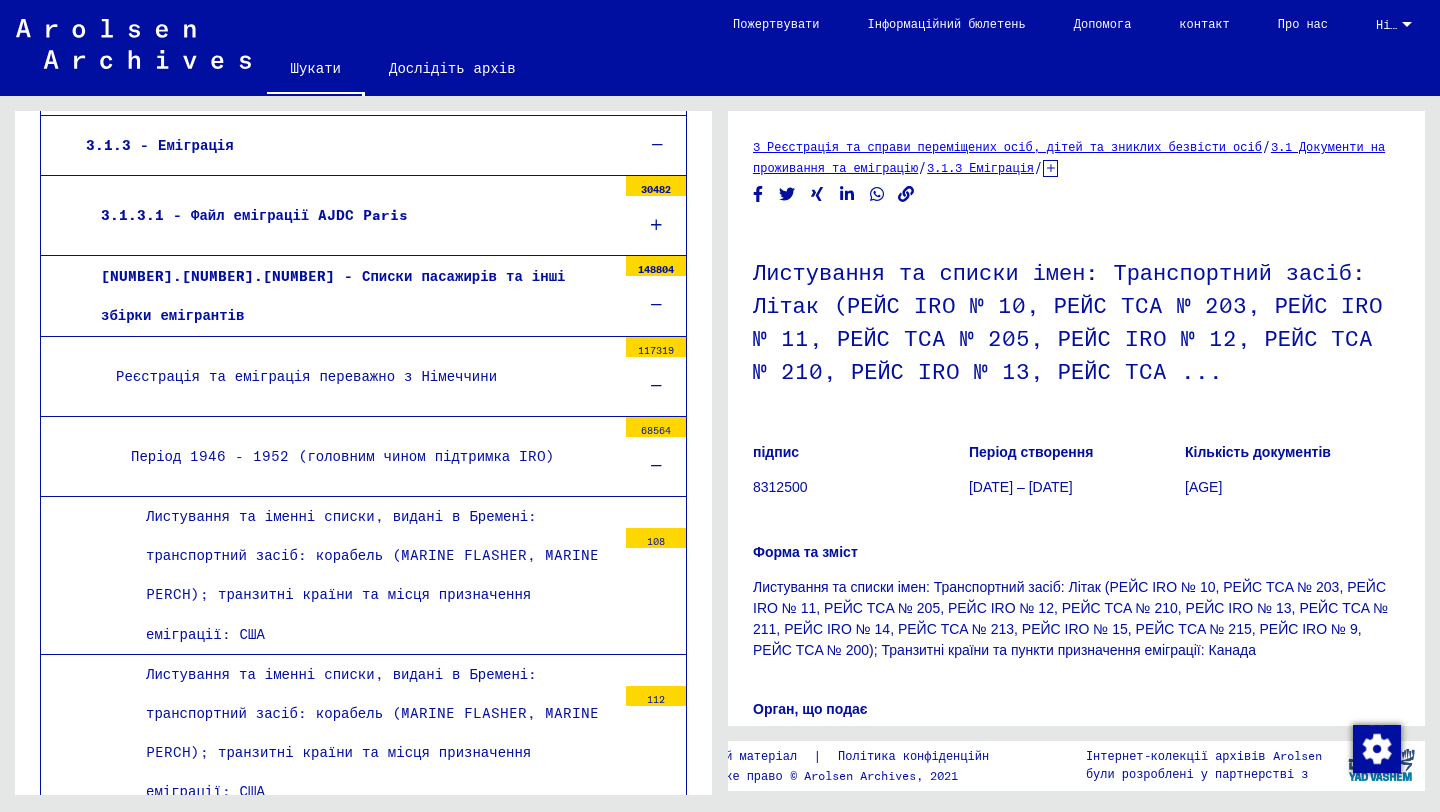 click on "Період 1946 - 1952 (головним чином підтримка IRO)" at bounding box center [366, 456] 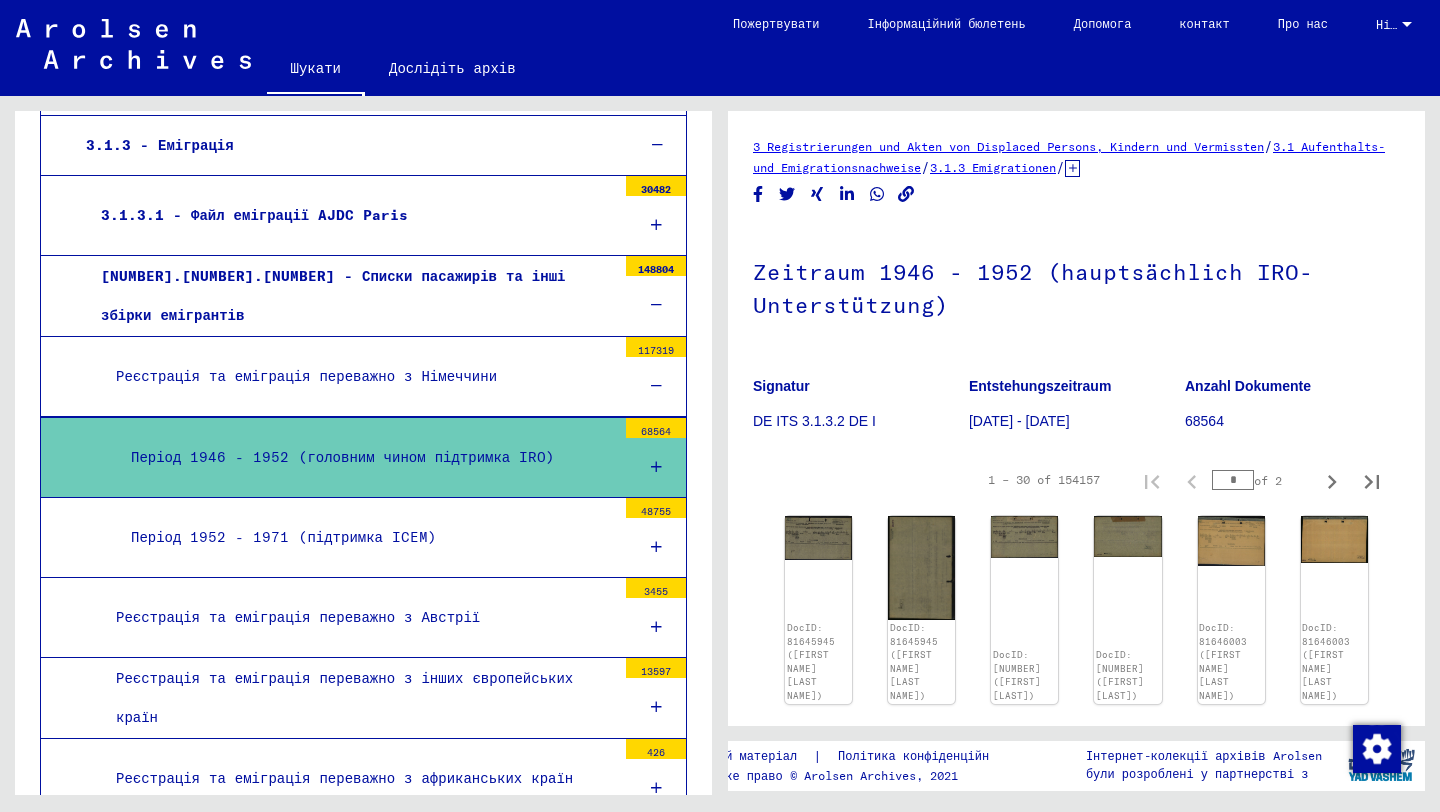 click on "Період 1946 - 1952 (головним чином підтримка IRO)" at bounding box center [366, 457] 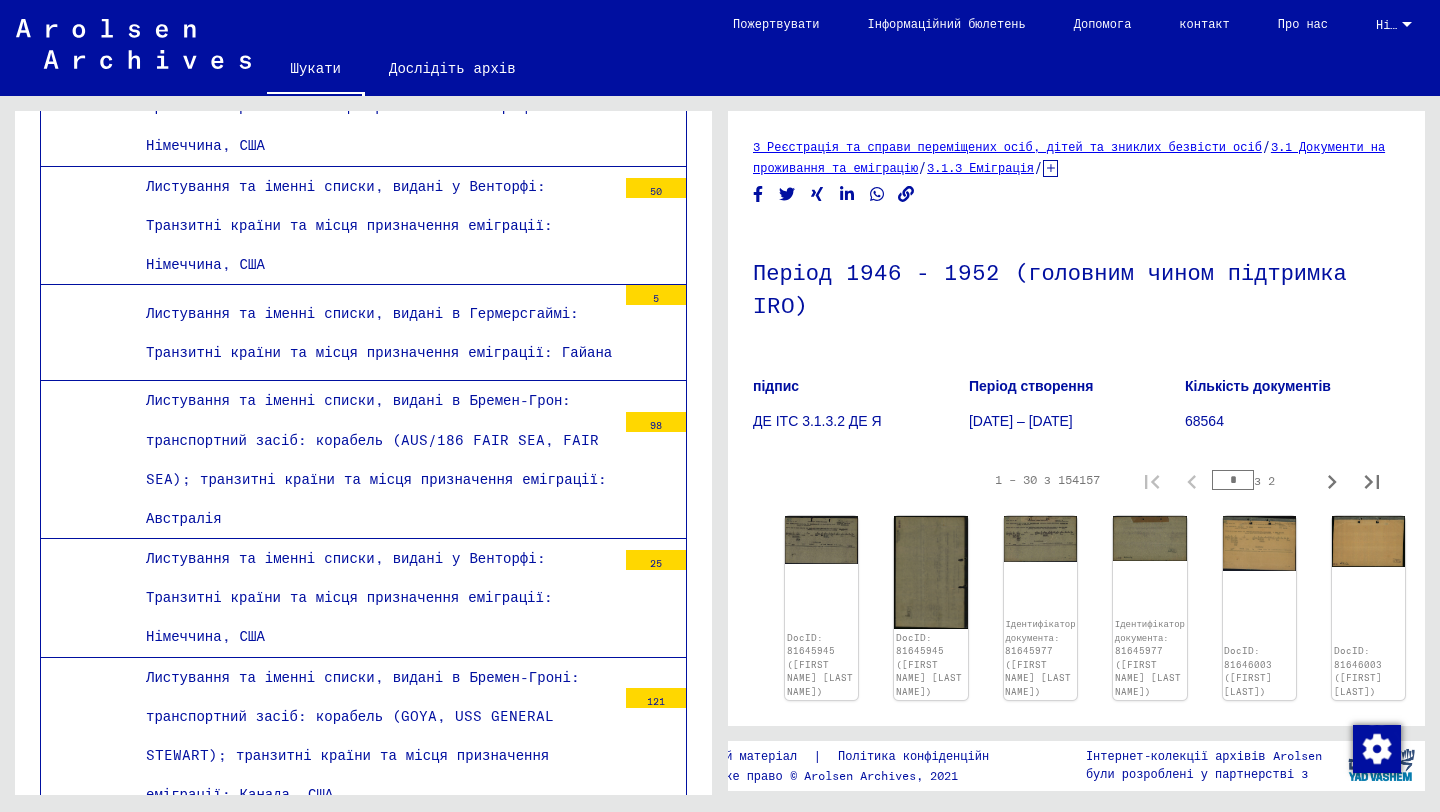 scroll, scrollTop: 12085, scrollLeft: 0, axis: vertical 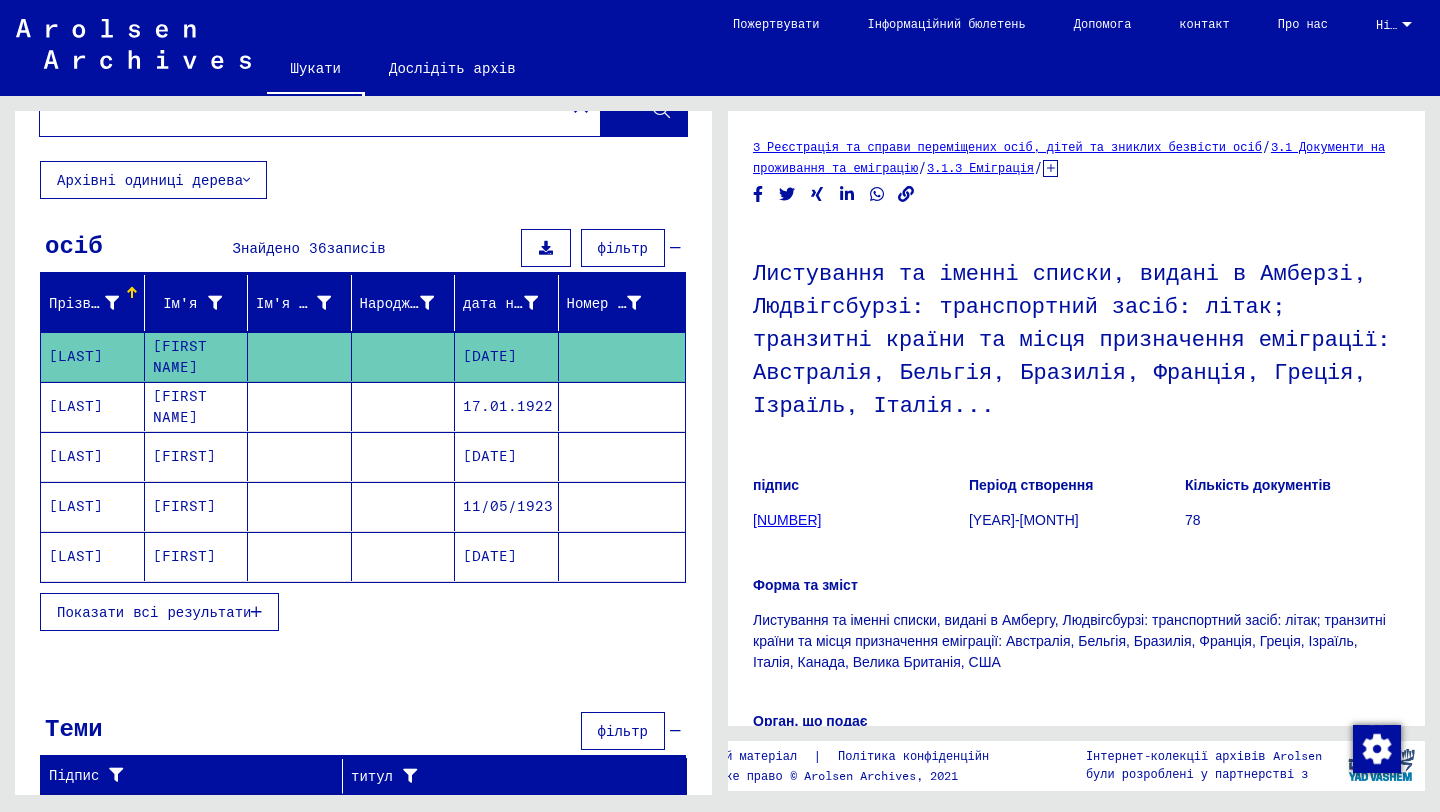 click on "Показати всі результати" at bounding box center (154, 612) 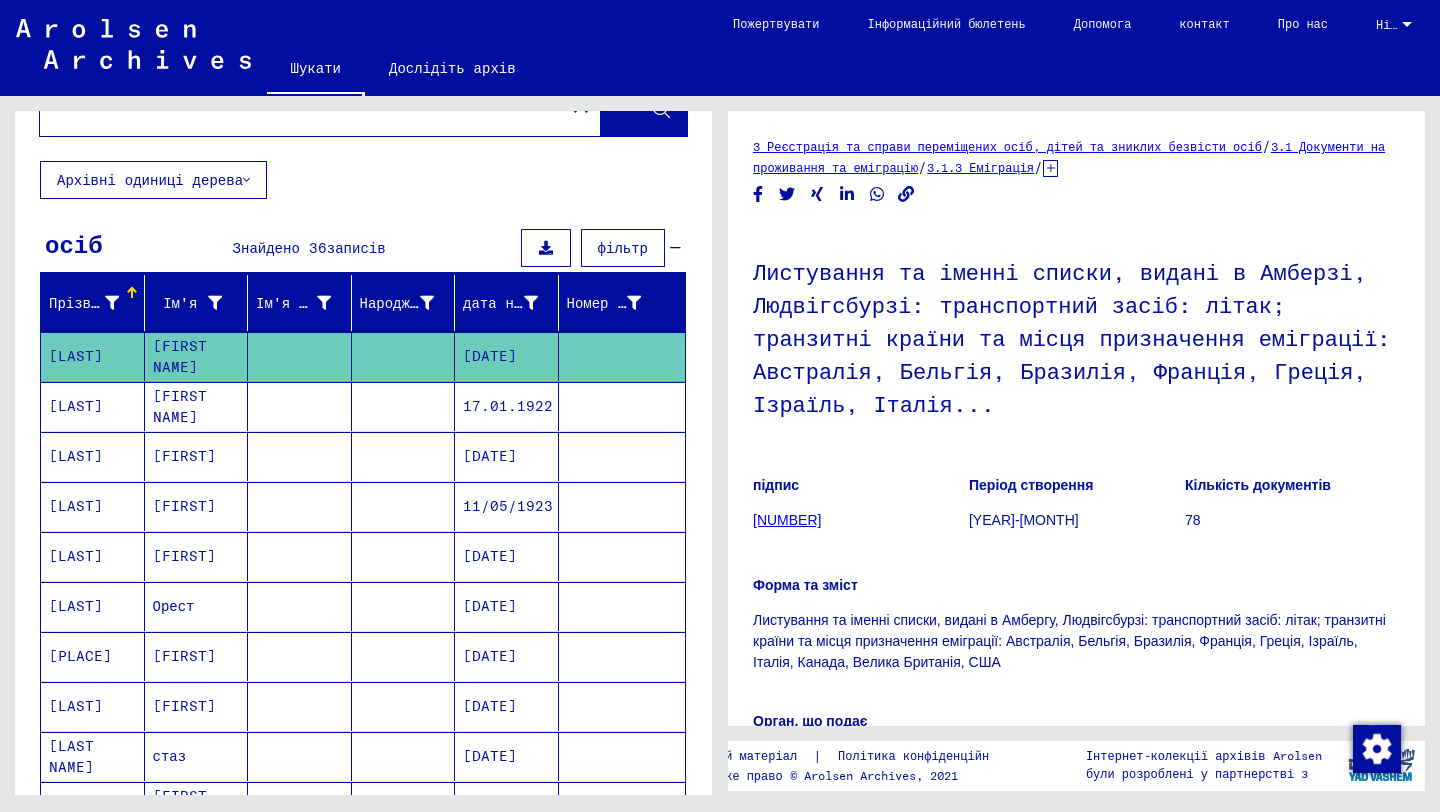 click on "17.01.1922" at bounding box center (490, 456) 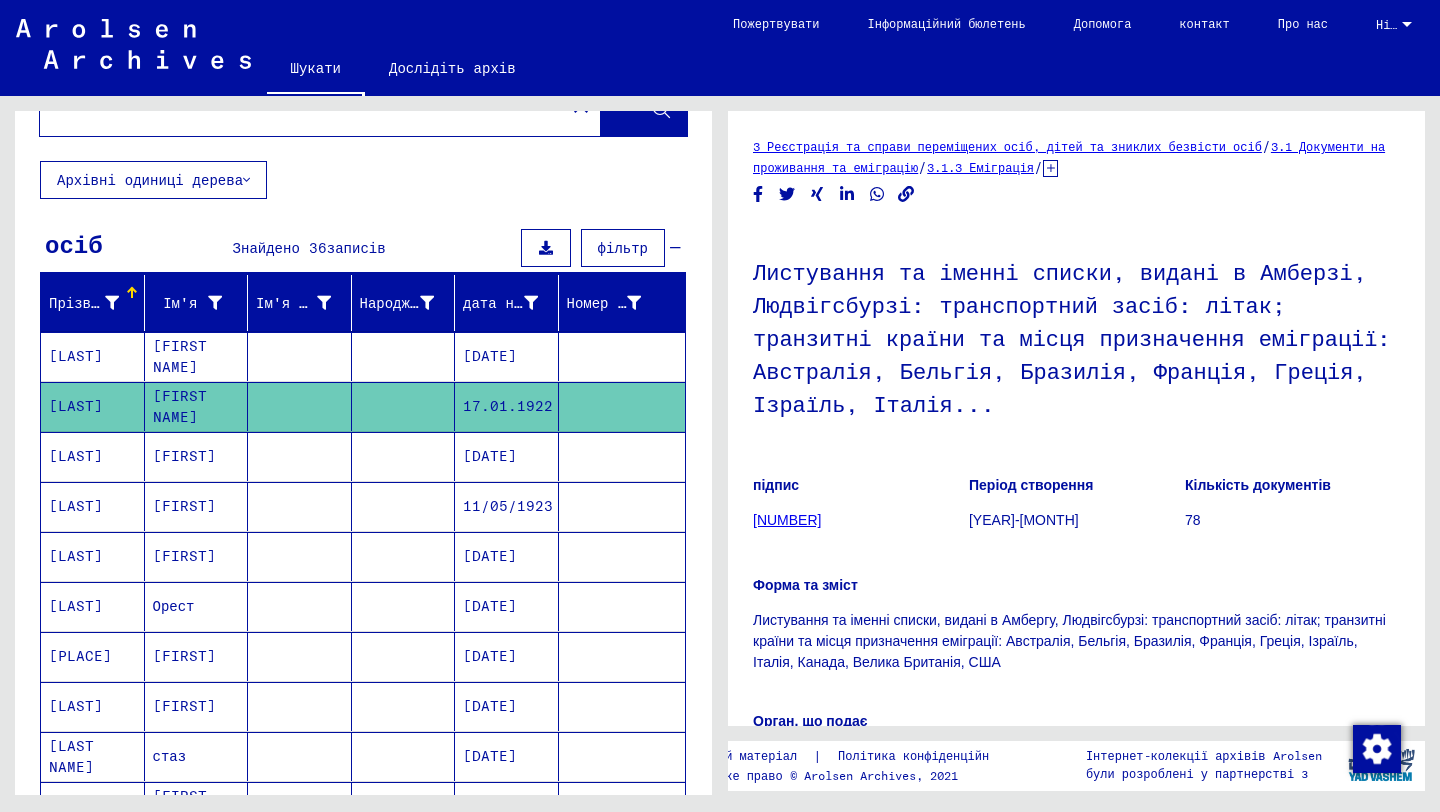 scroll, scrollTop: 0, scrollLeft: 0, axis: both 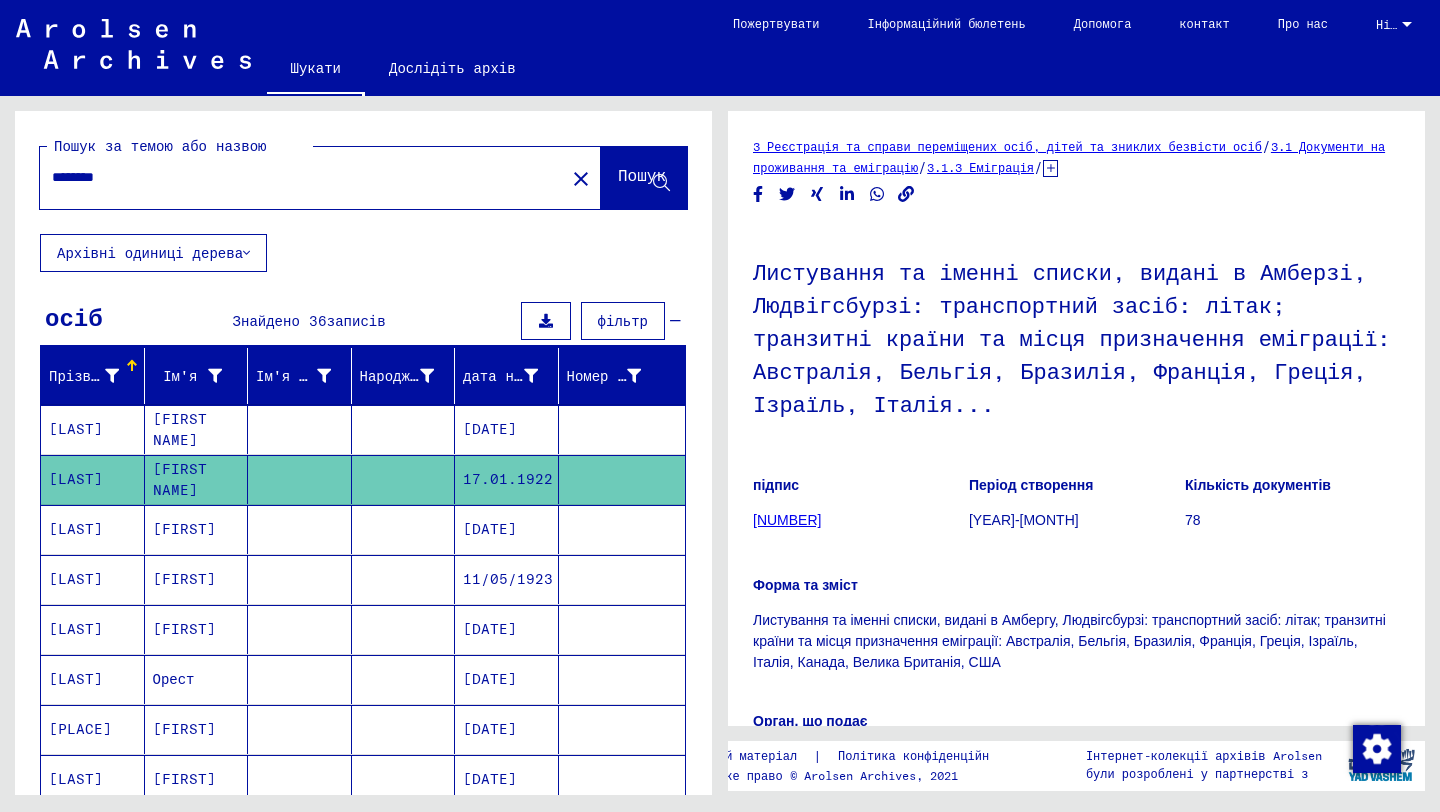 click on "********" 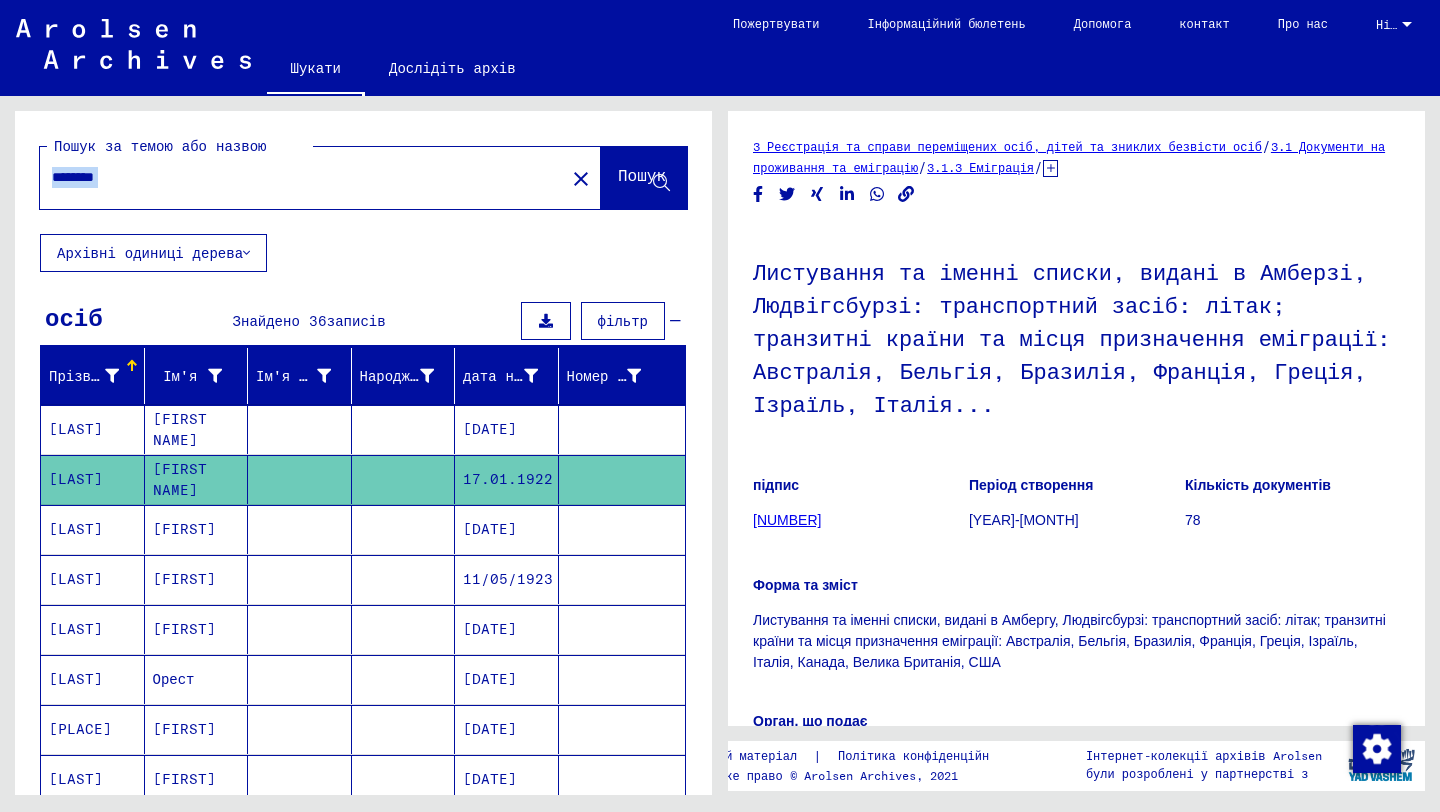 click on "********" 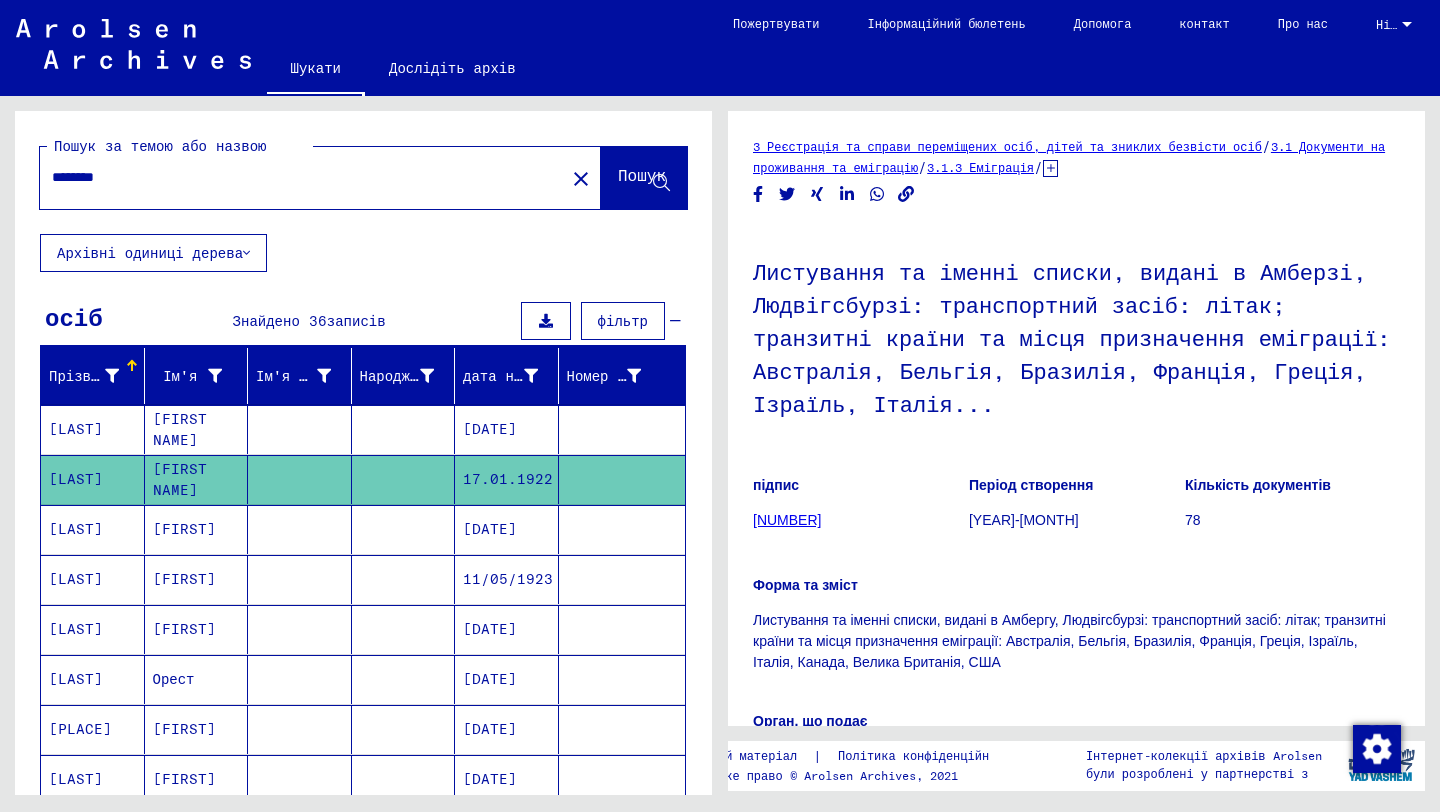 click on "********" 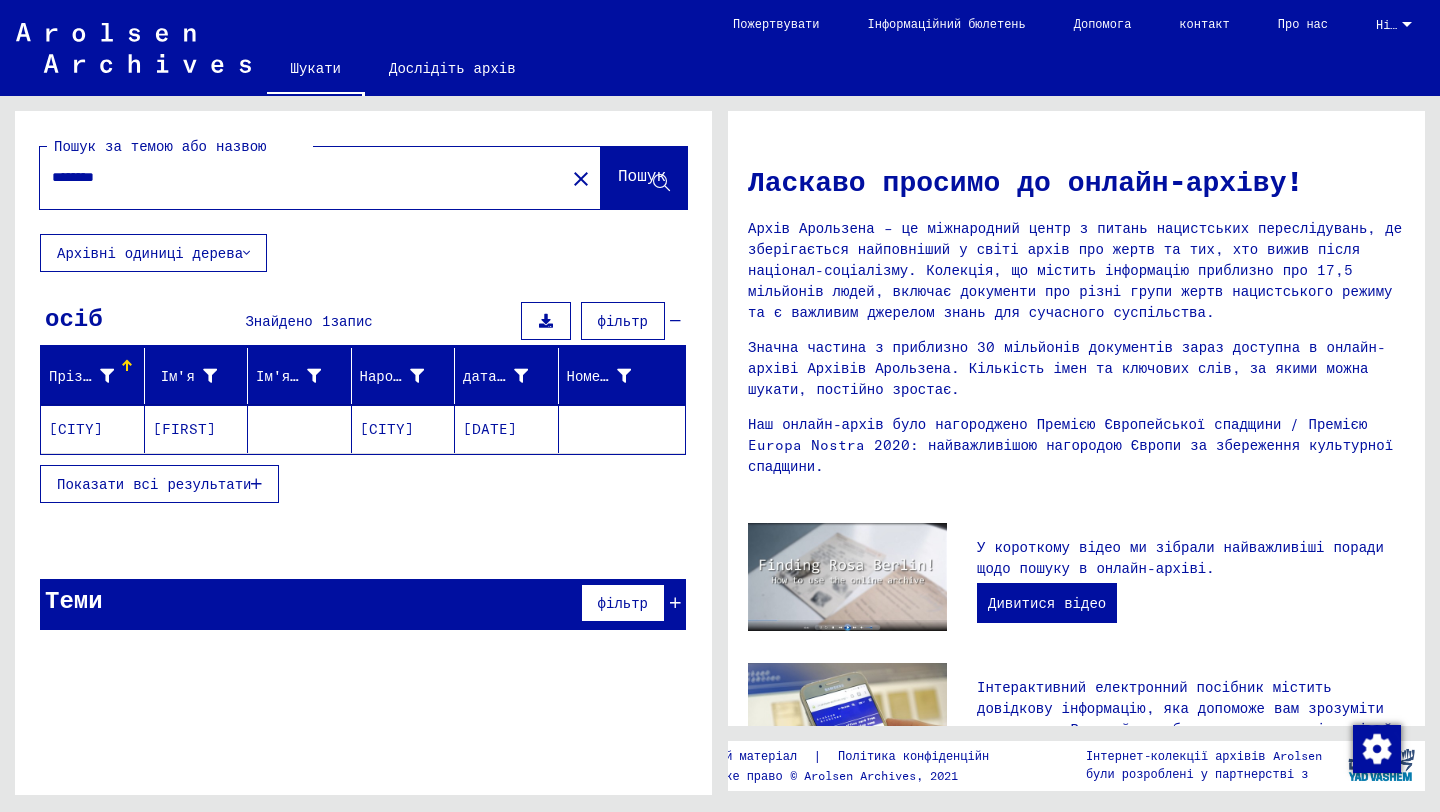 click on "********" at bounding box center [296, 177] 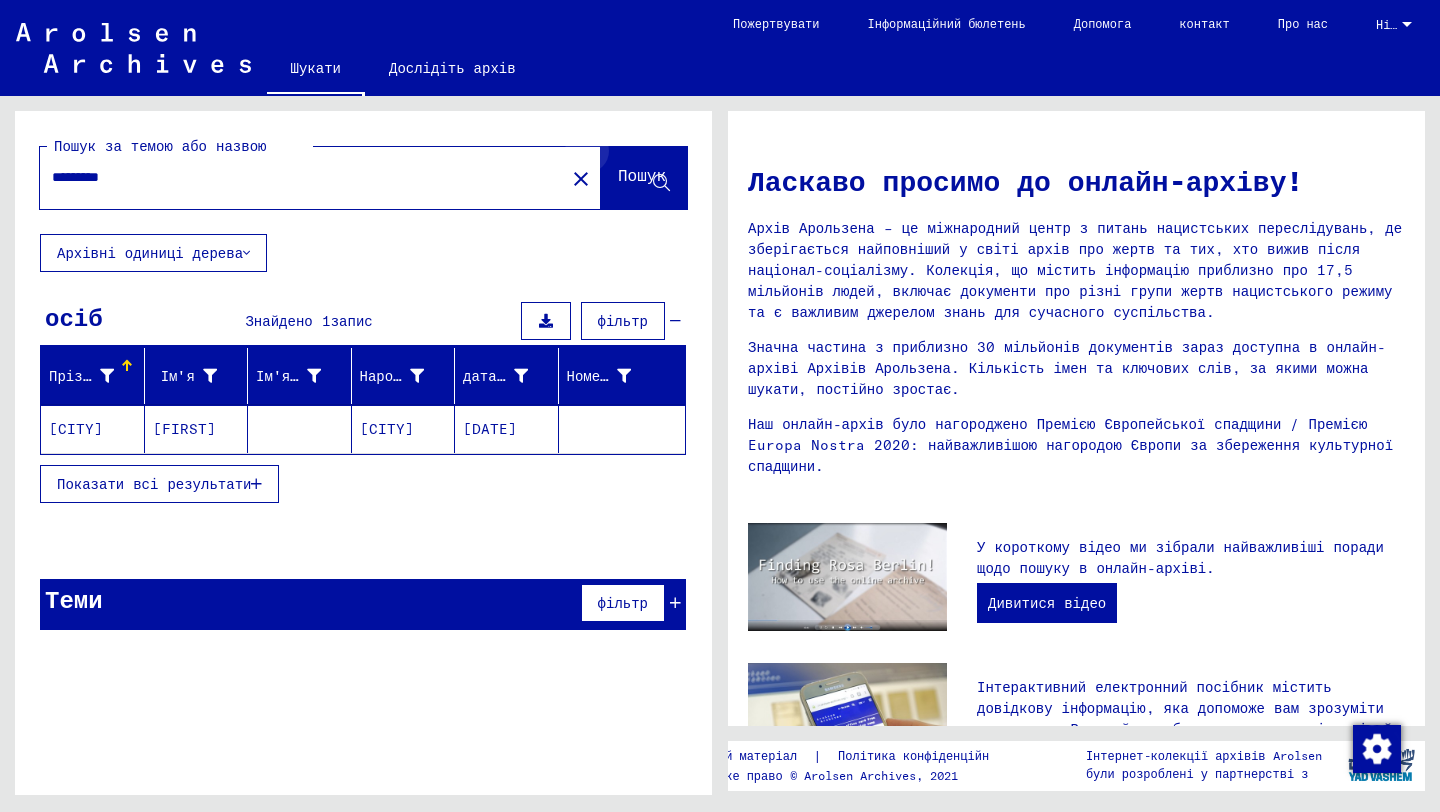 click 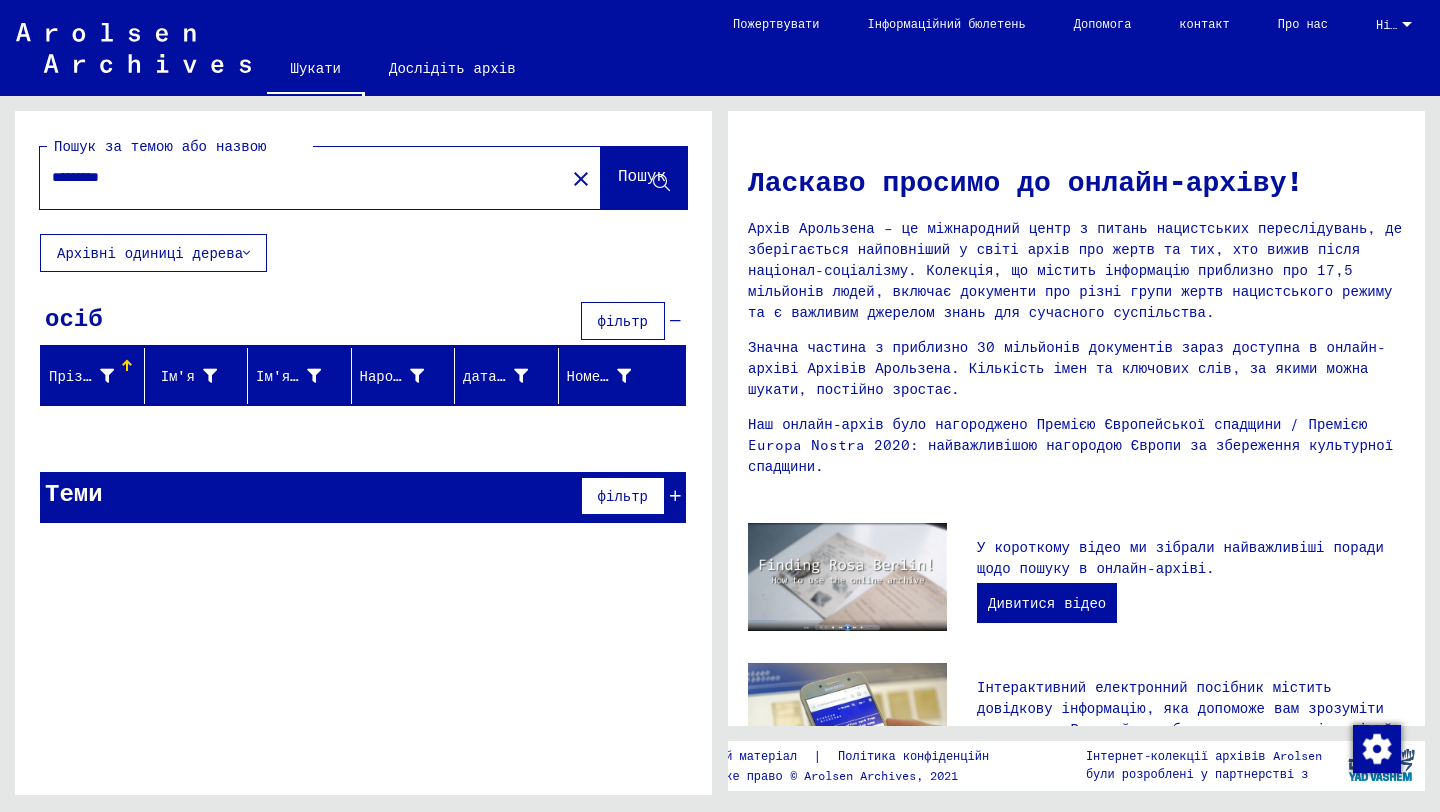 click on "*********" at bounding box center [296, 177] 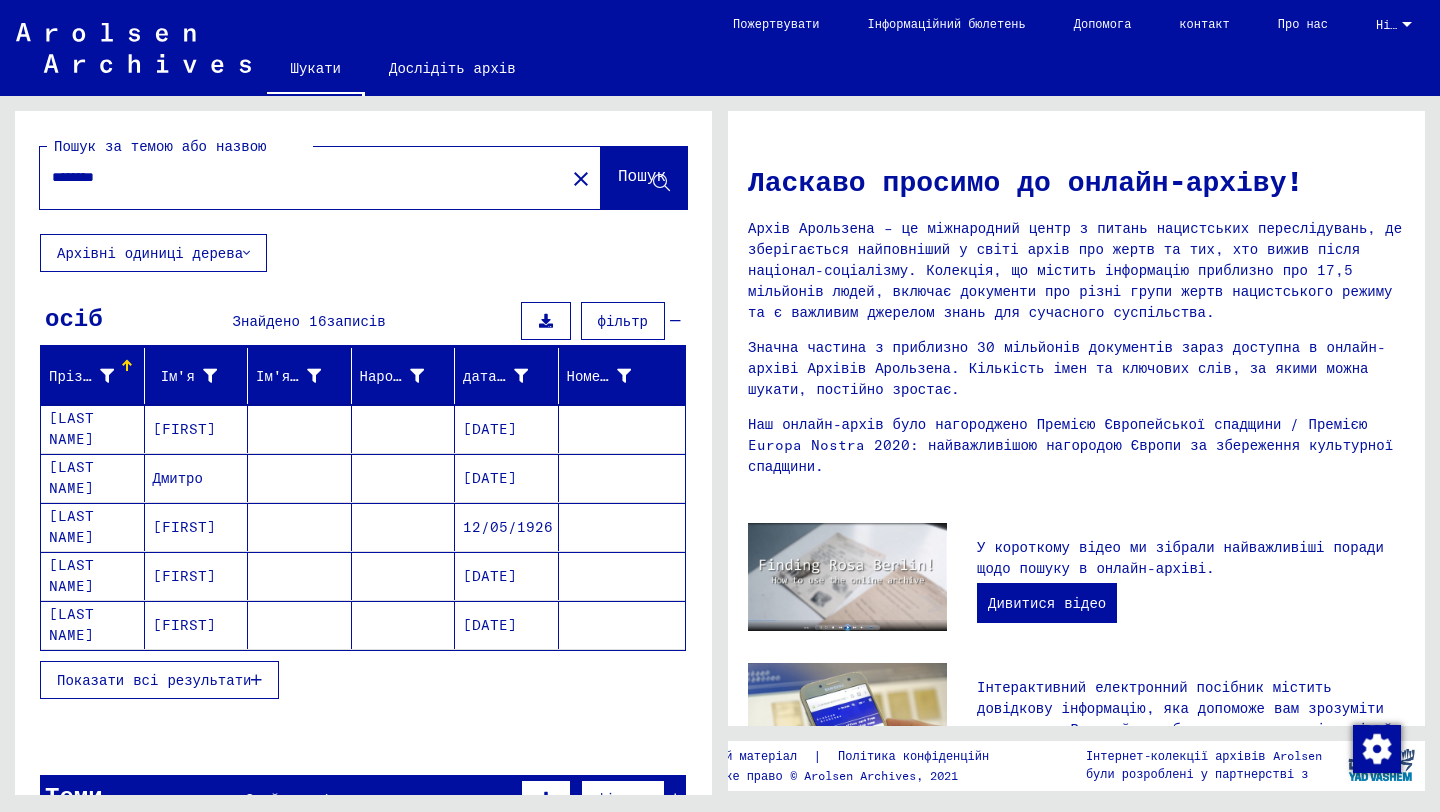 click on "Показати всі результати" at bounding box center (159, 680) 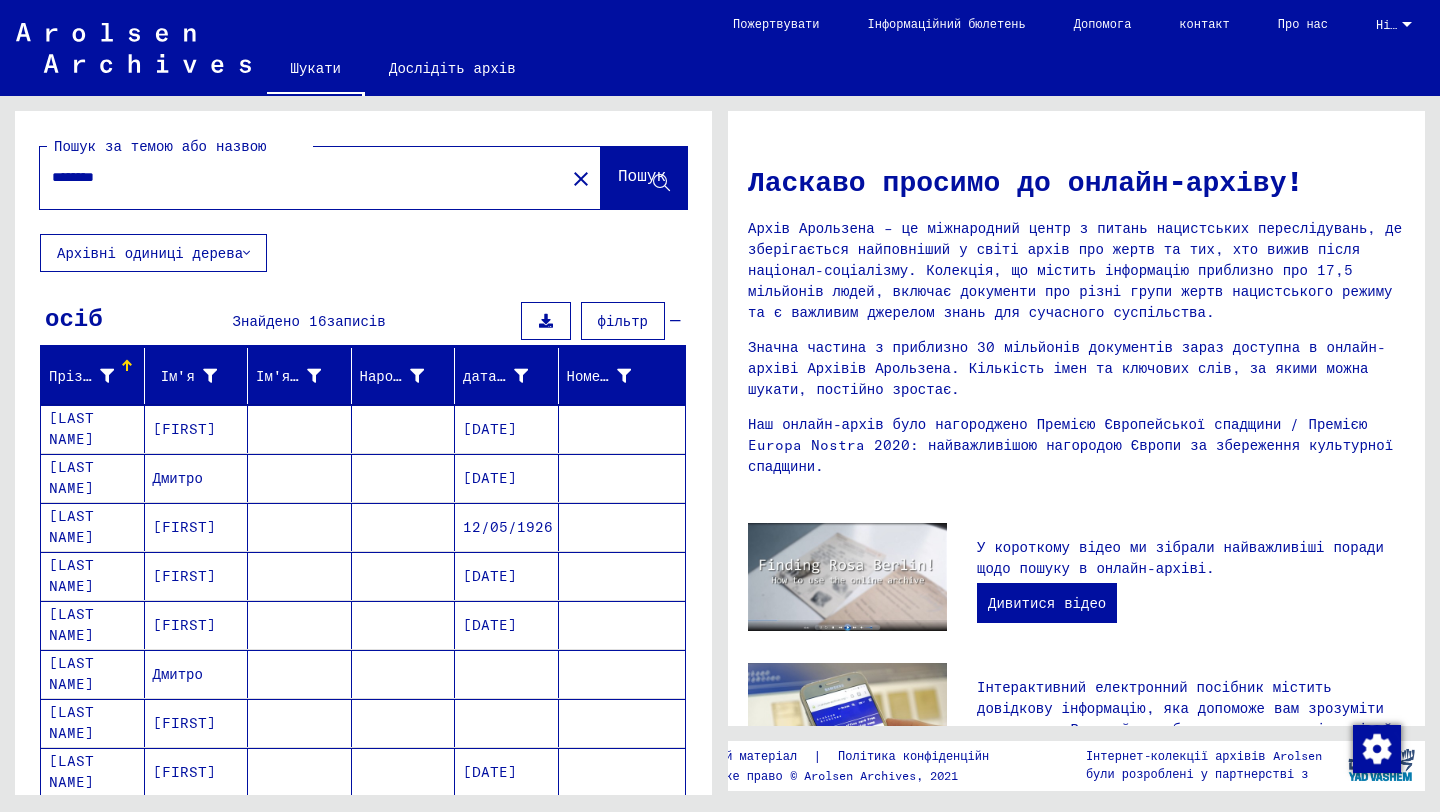 click on "Знайдено 16" at bounding box center [280, 321] 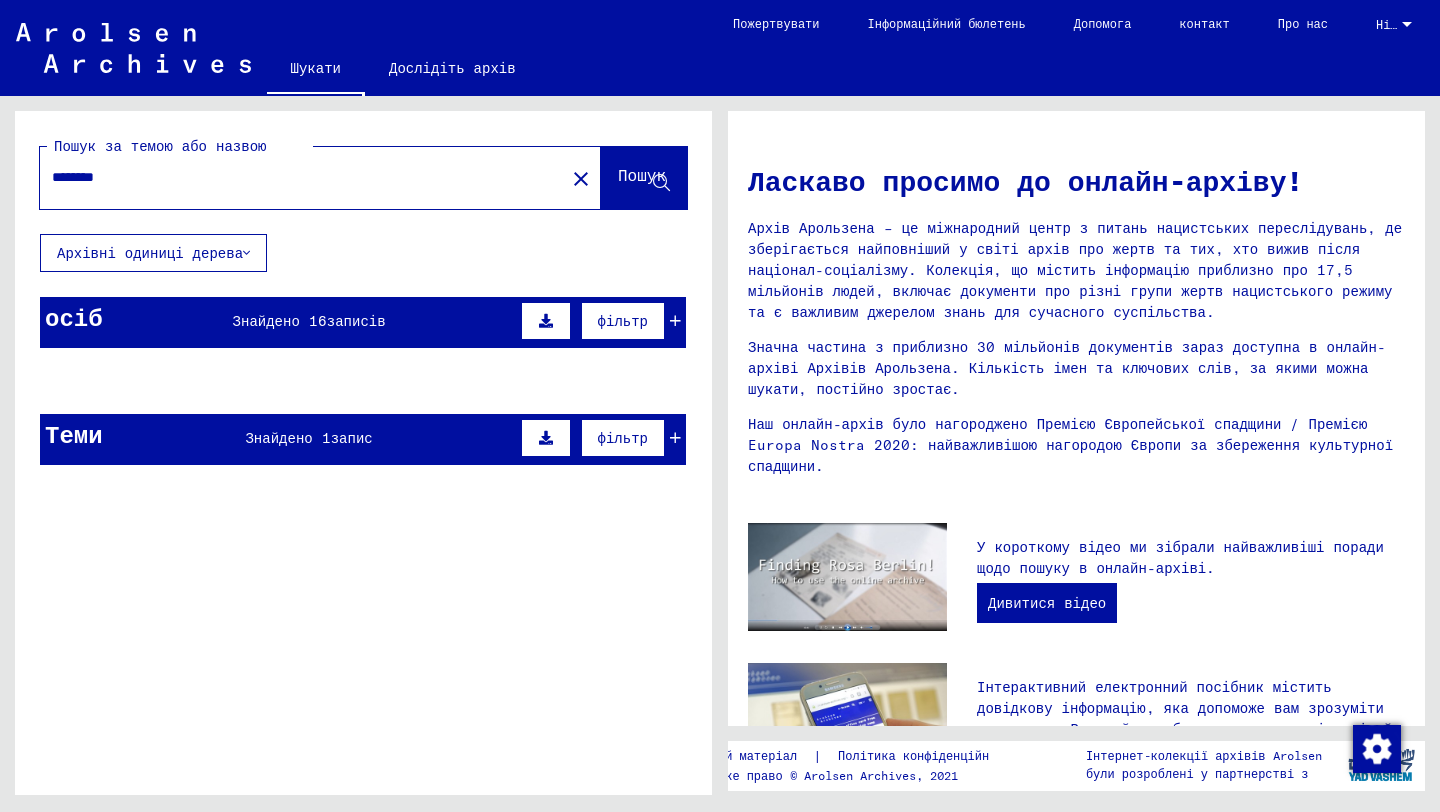 click on "Знайдено 16" at bounding box center [280, 321] 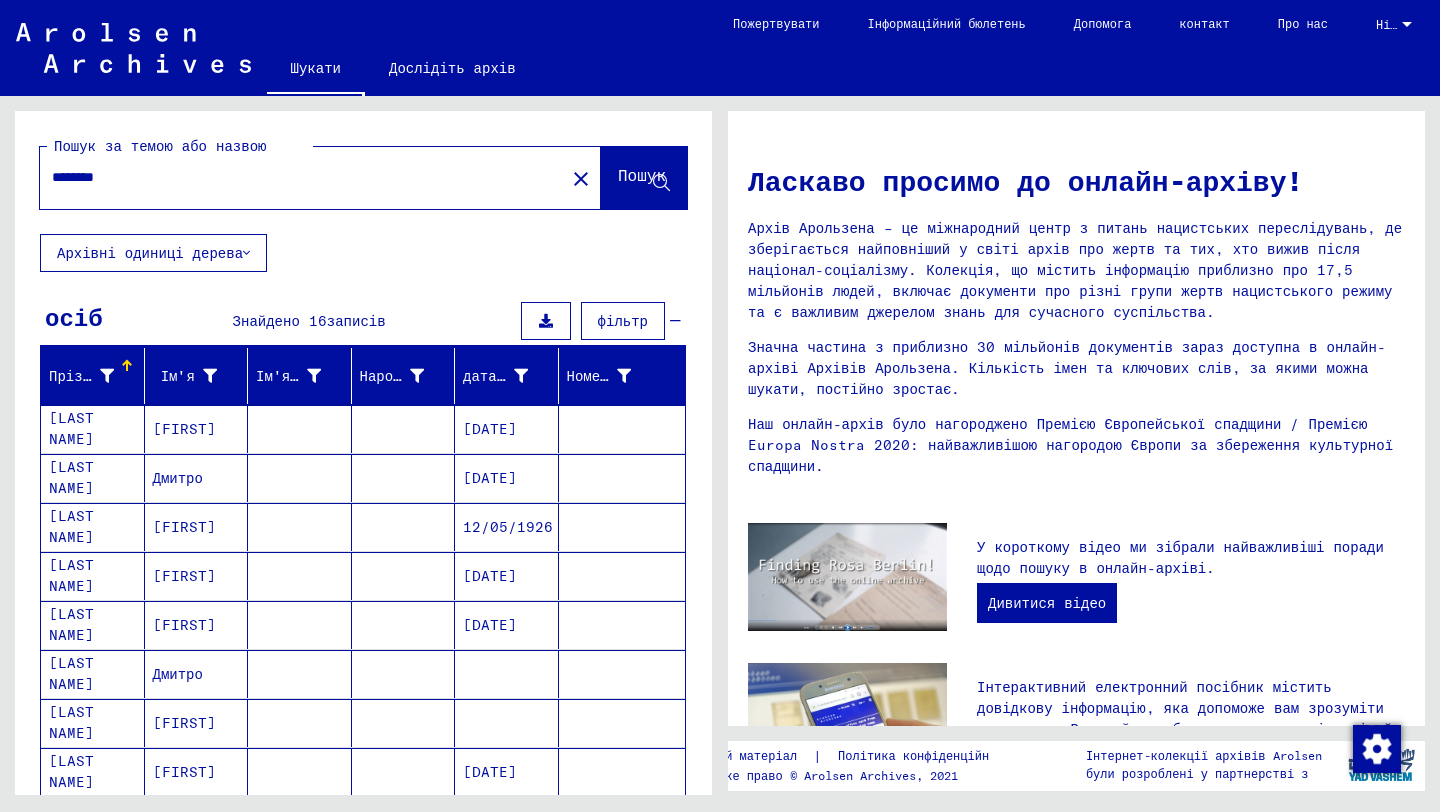 click on "Дмитро" at bounding box center (184, 527) 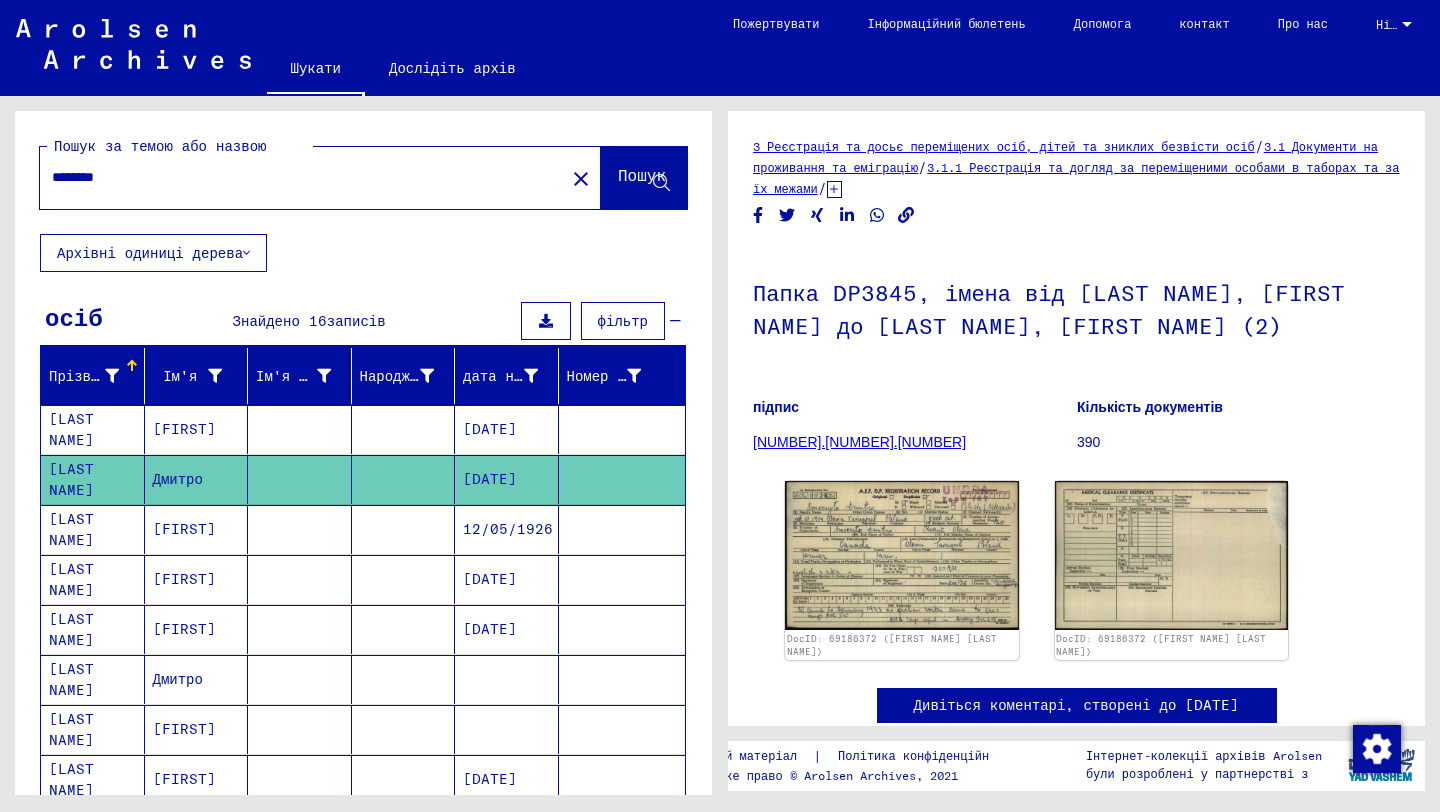 scroll, scrollTop: 0, scrollLeft: 0, axis: both 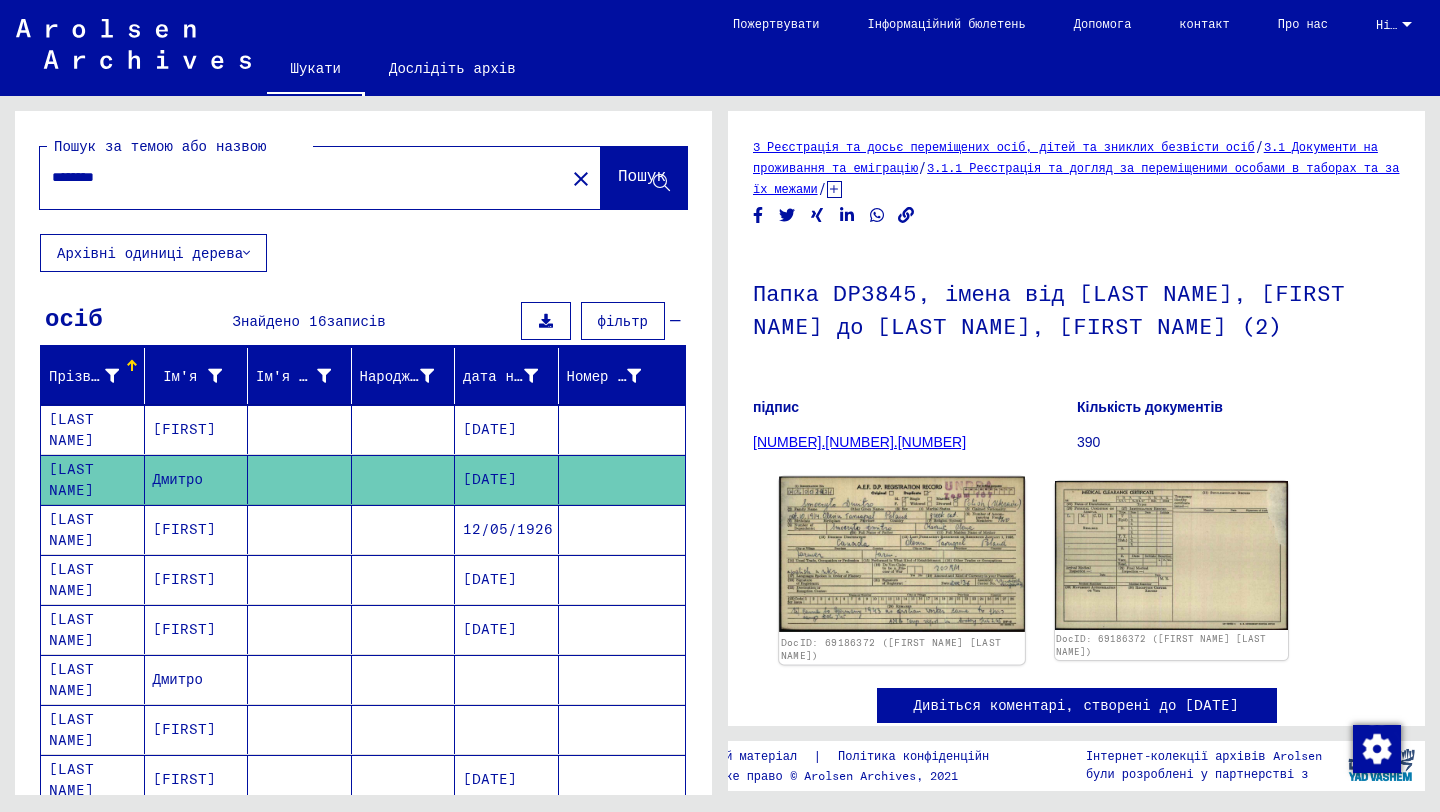 click 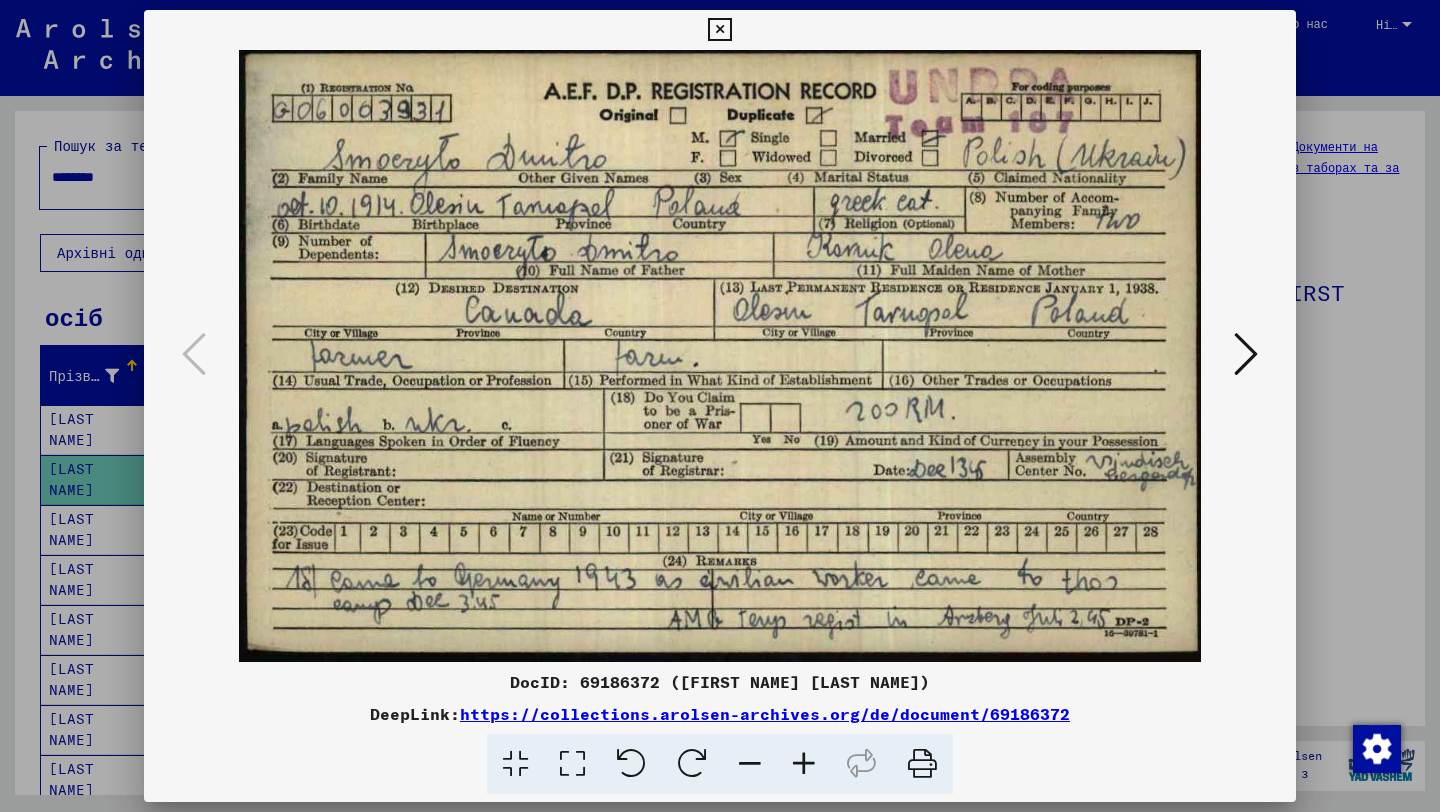 click at bounding box center [1246, 354] 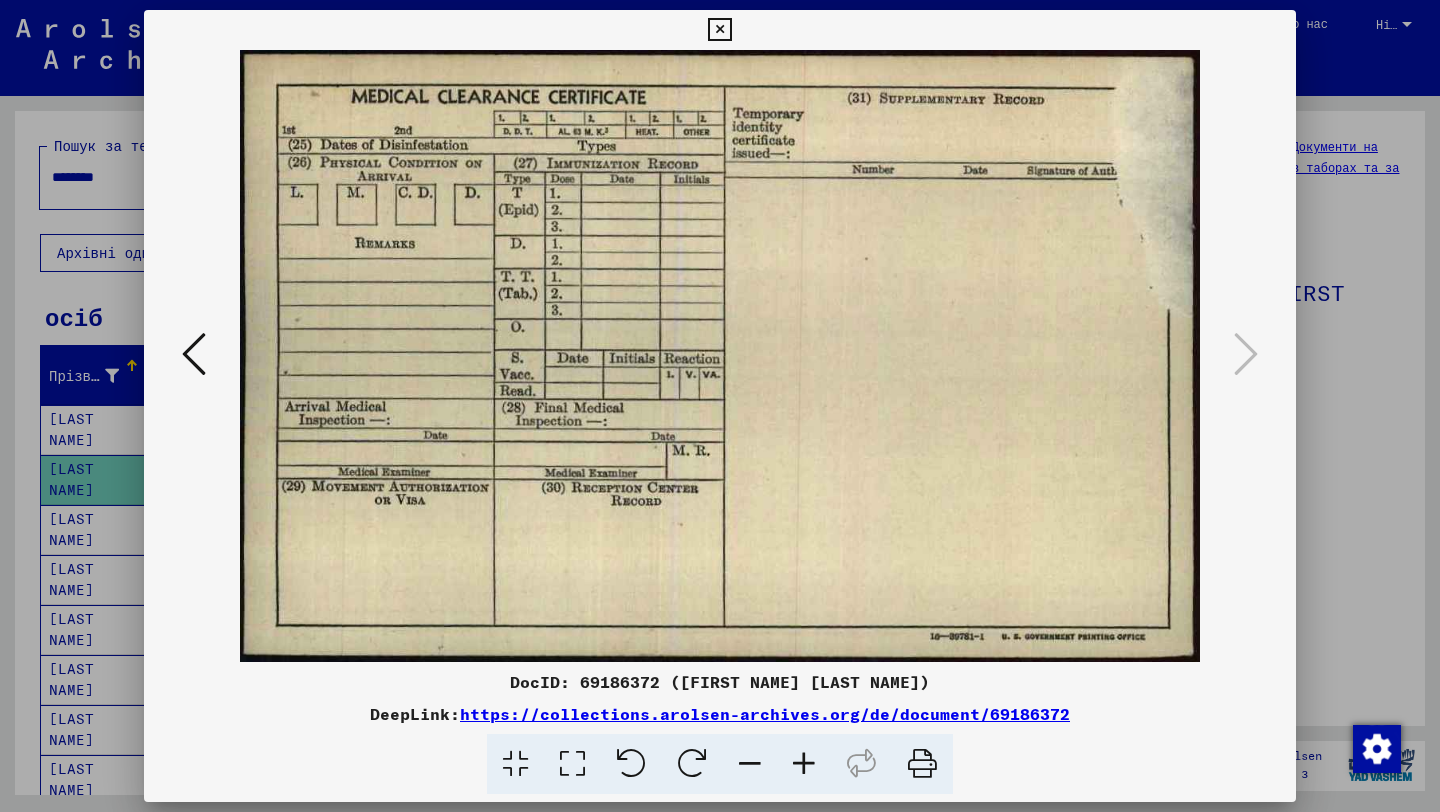 click at bounding box center (719, 30) 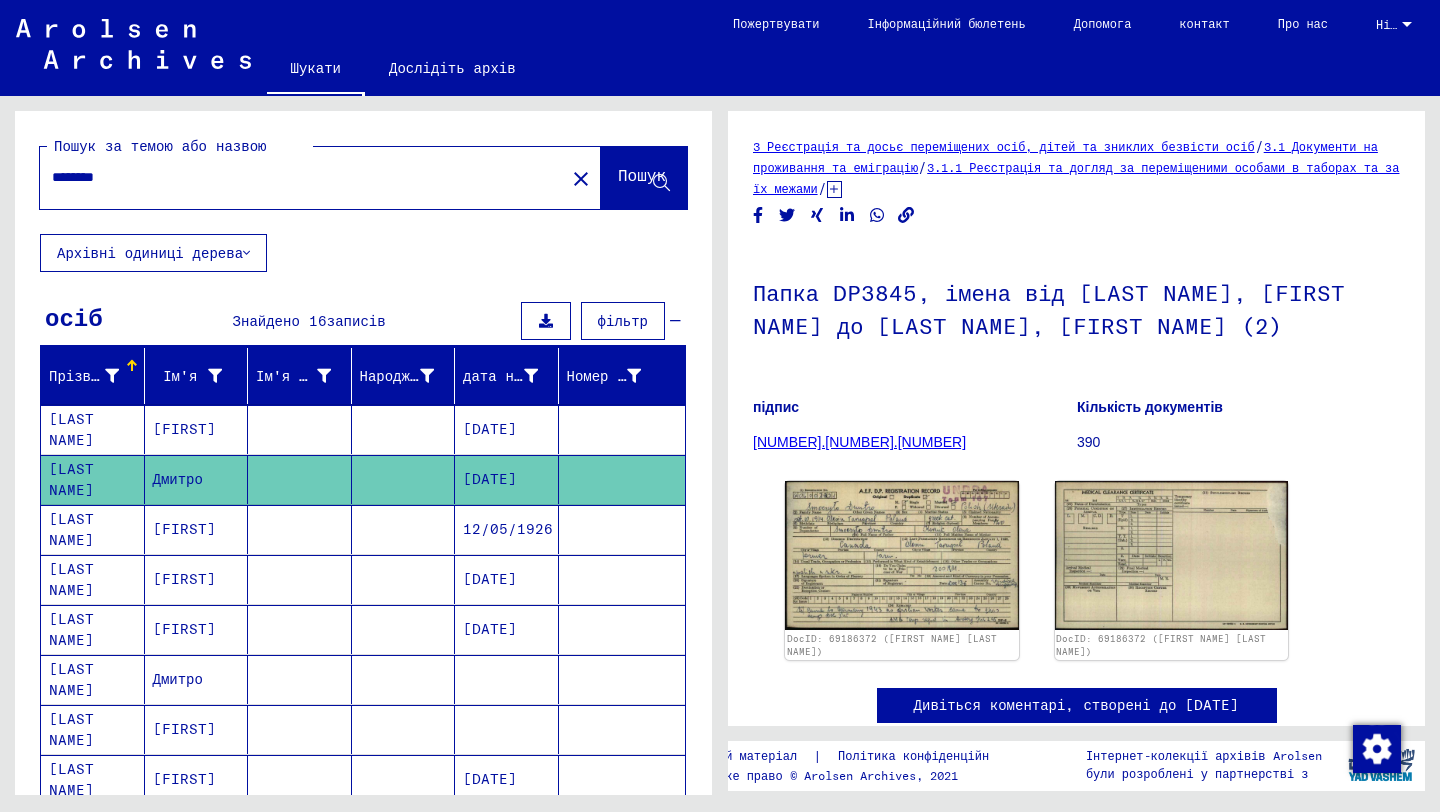 click on "[FIRST]" at bounding box center (197, 579) 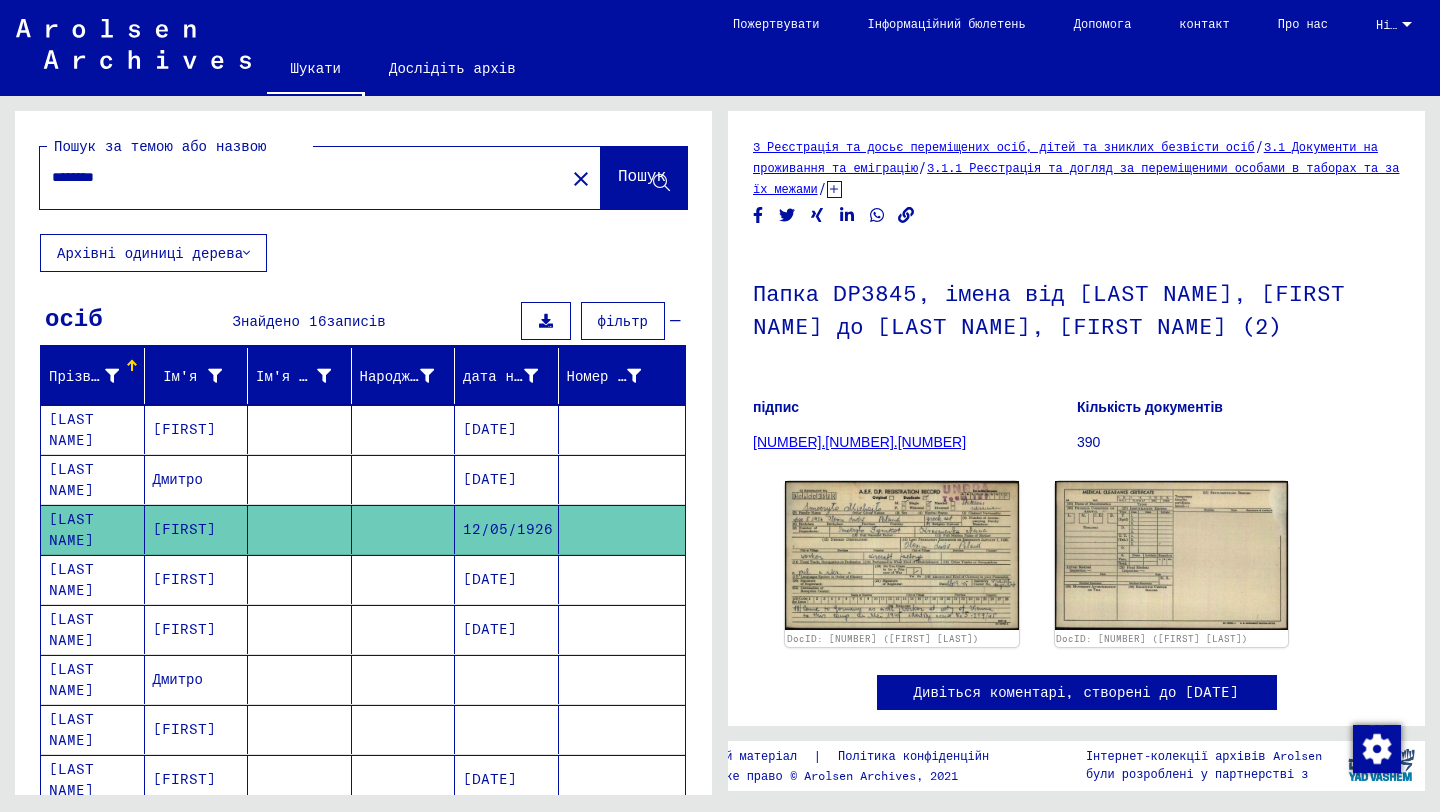 scroll, scrollTop: 0, scrollLeft: 0, axis: both 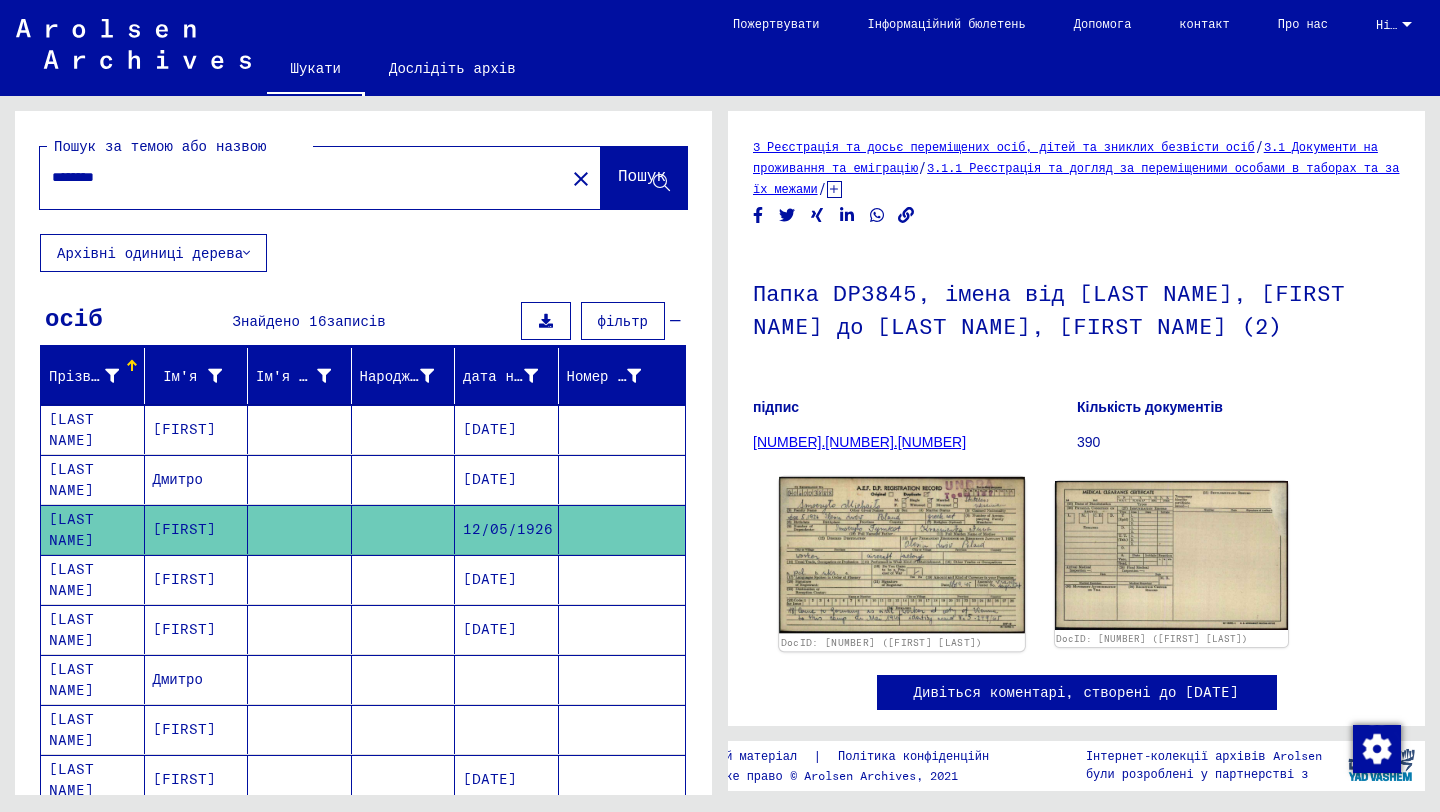 click 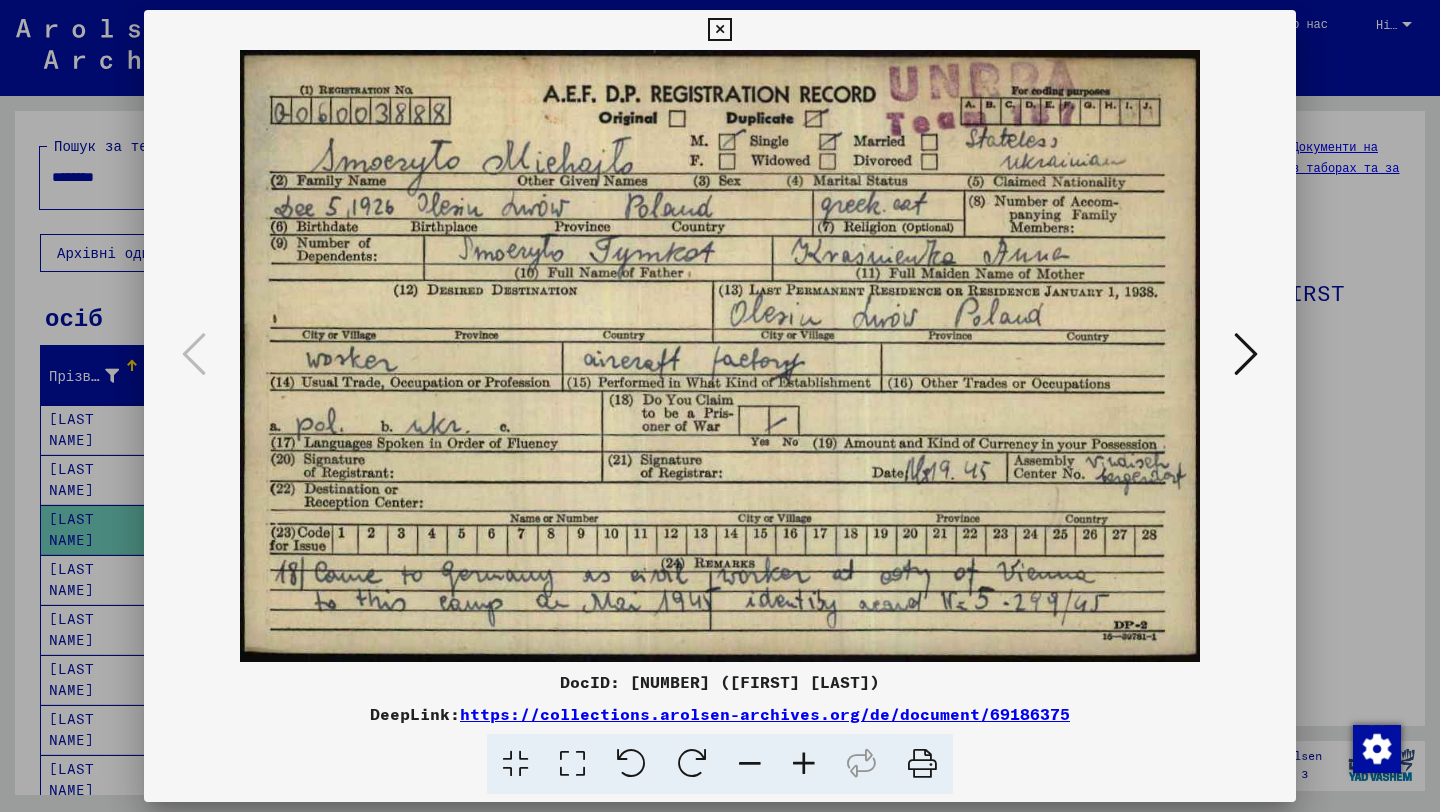 click at bounding box center (719, 30) 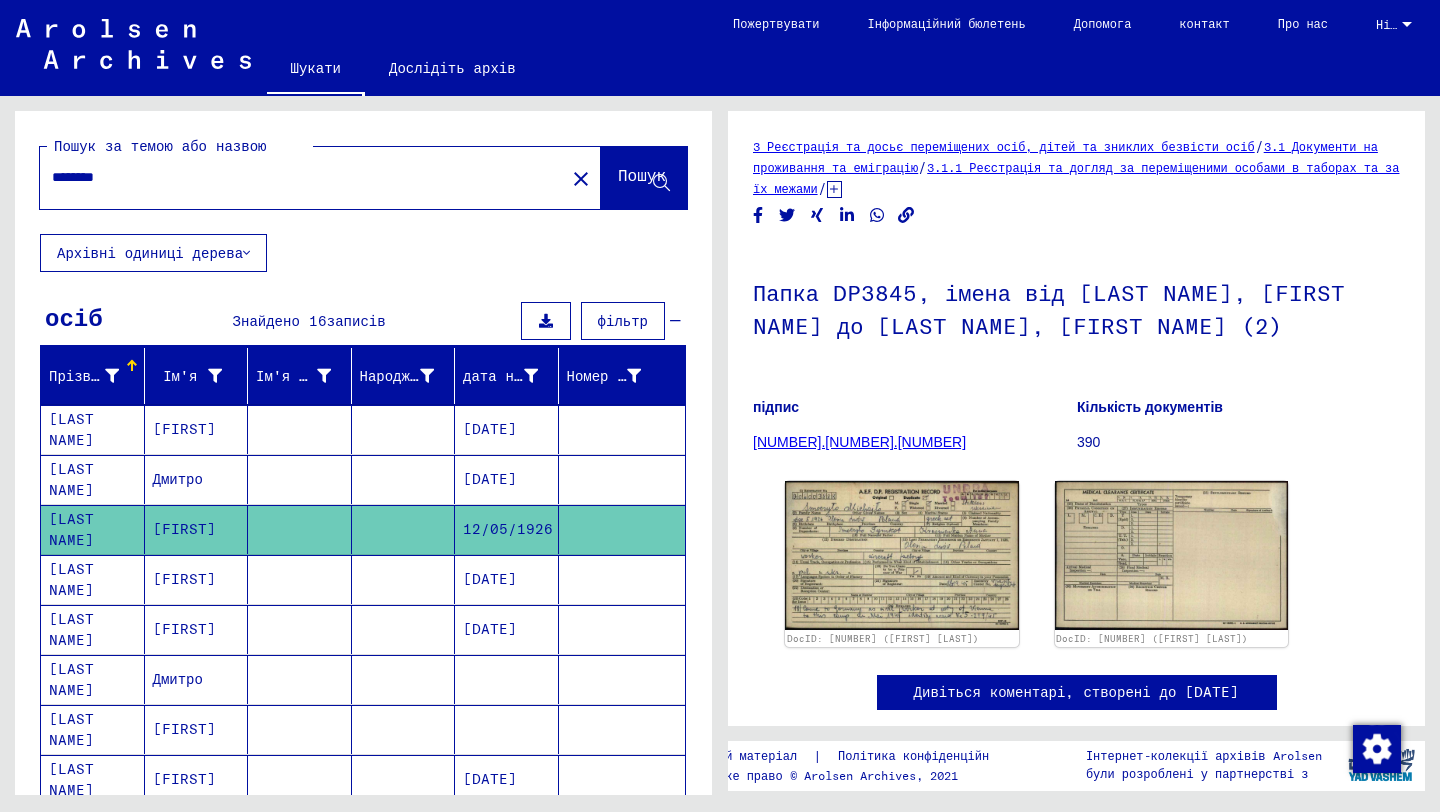 click on "[FIRST]" at bounding box center [178, 679] 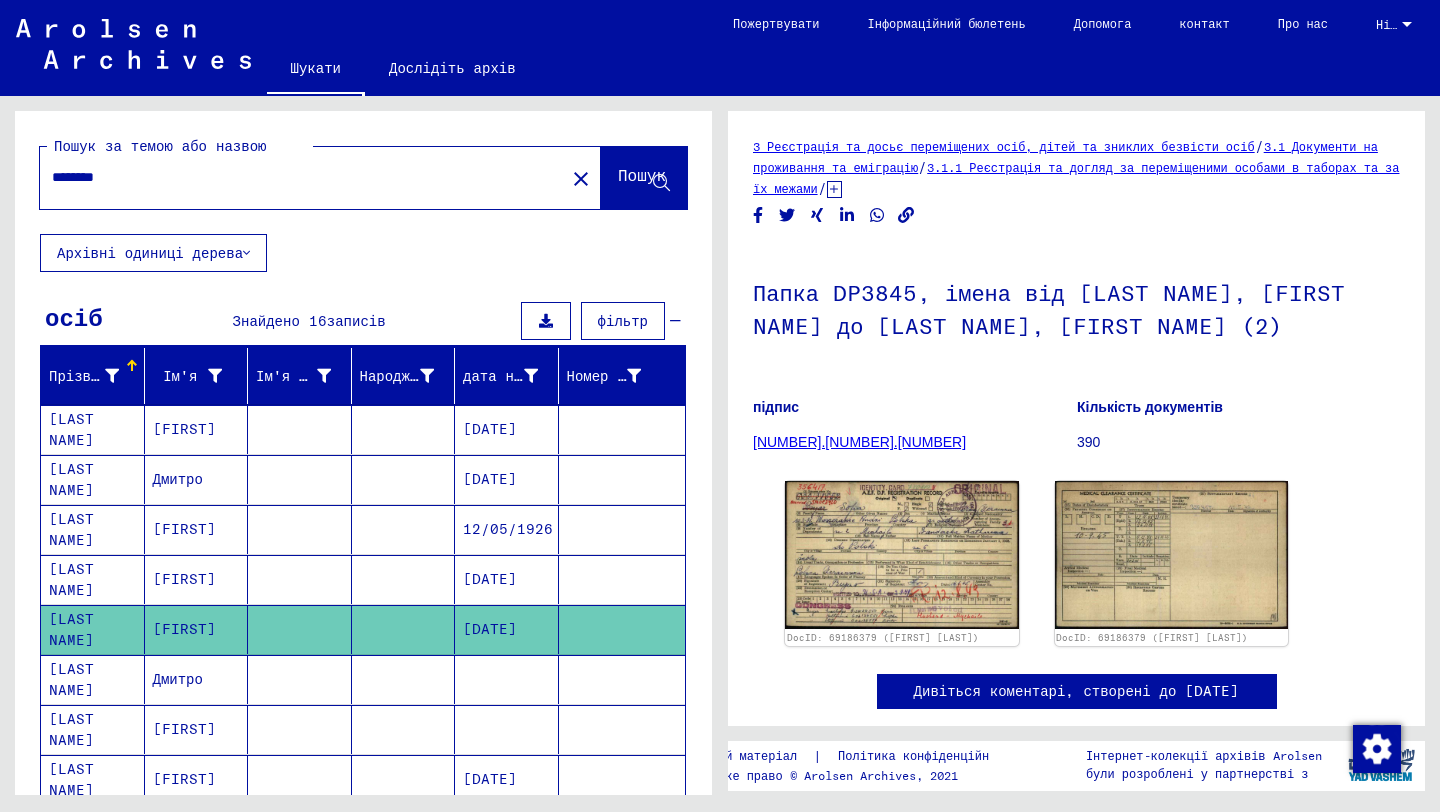 scroll, scrollTop: 0, scrollLeft: 0, axis: both 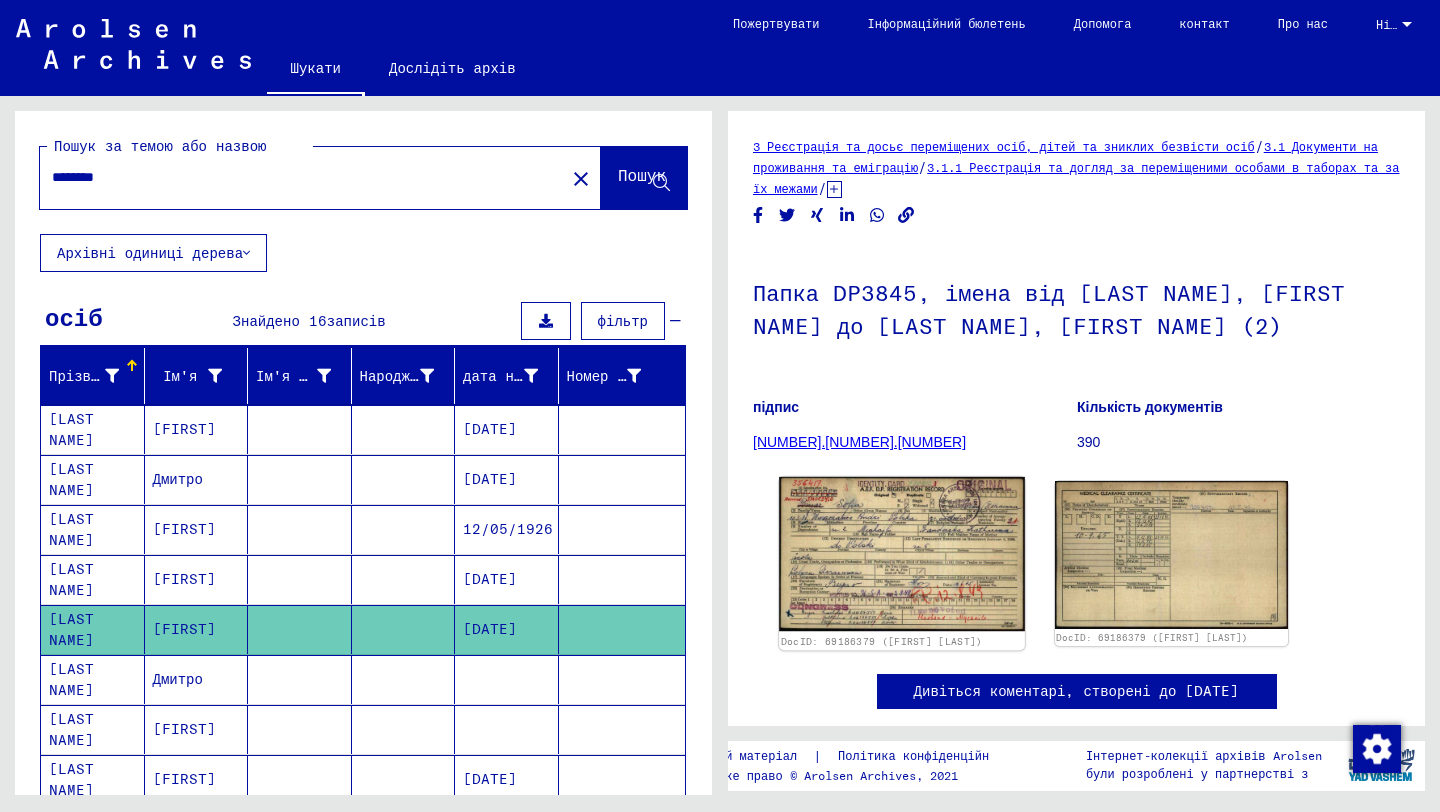 click 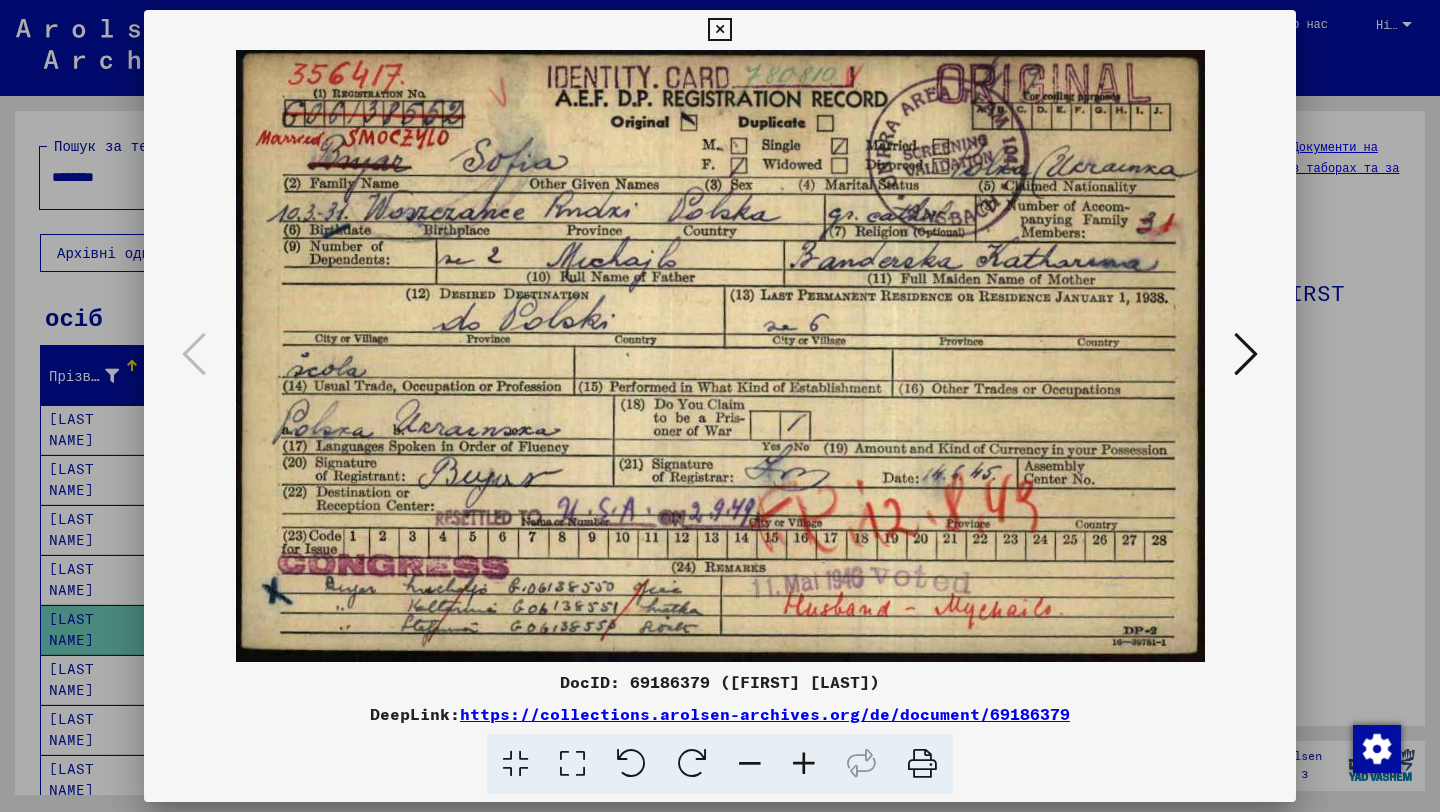 click at bounding box center (1246, 354) 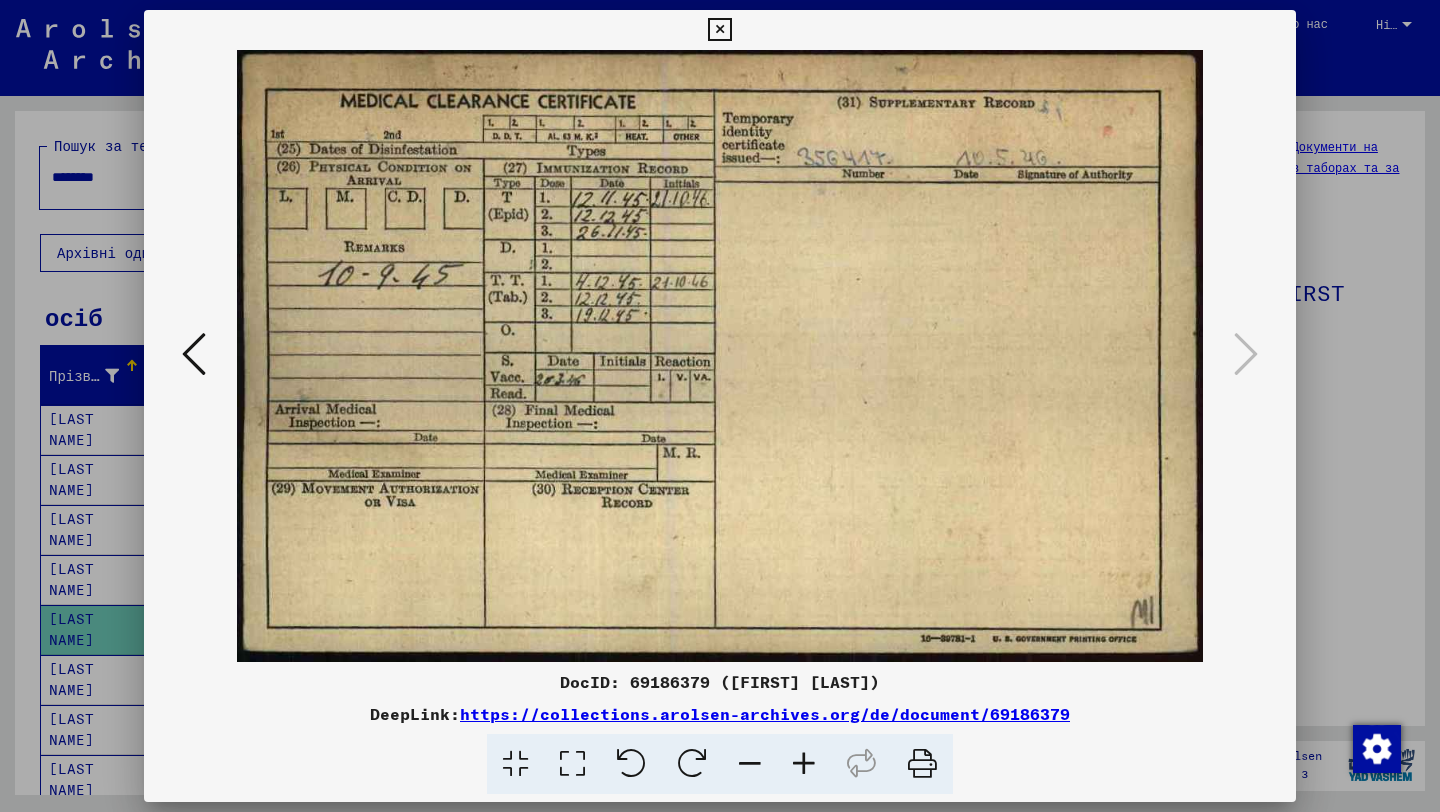 click at bounding box center [719, 30] 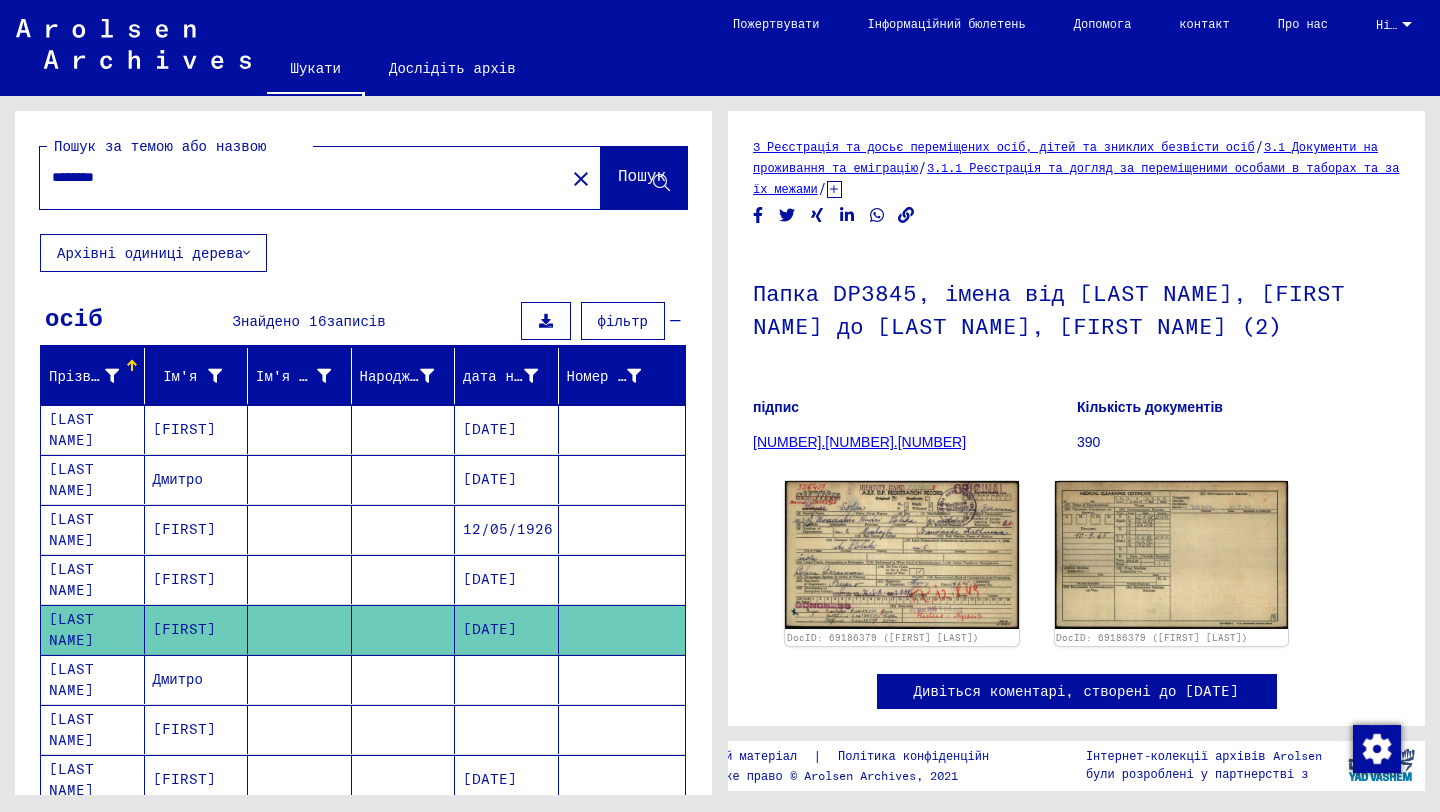 click on "Дмитро" at bounding box center [184, 729] 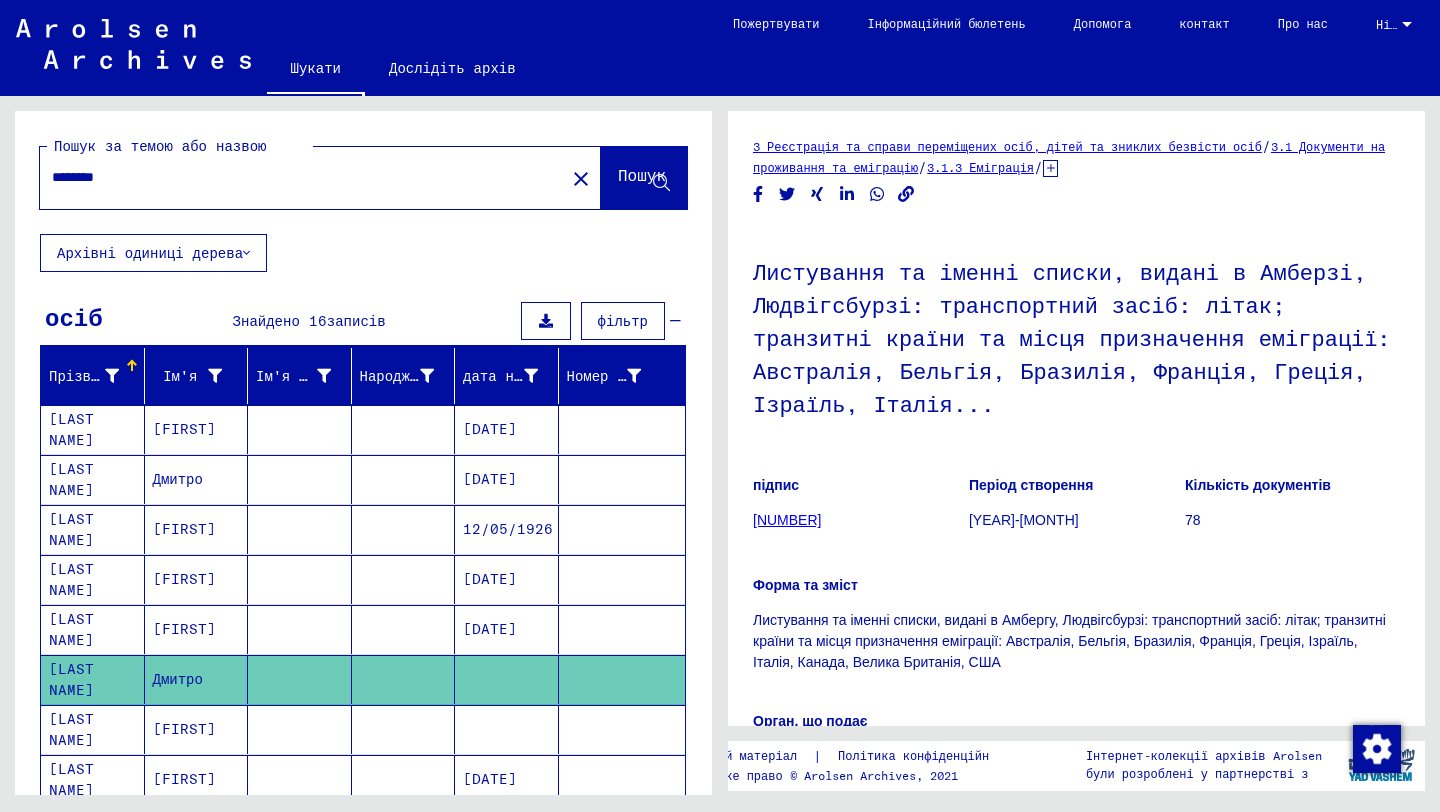 scroll, scrollTop: 0, scrollLeft: 0, axis: both 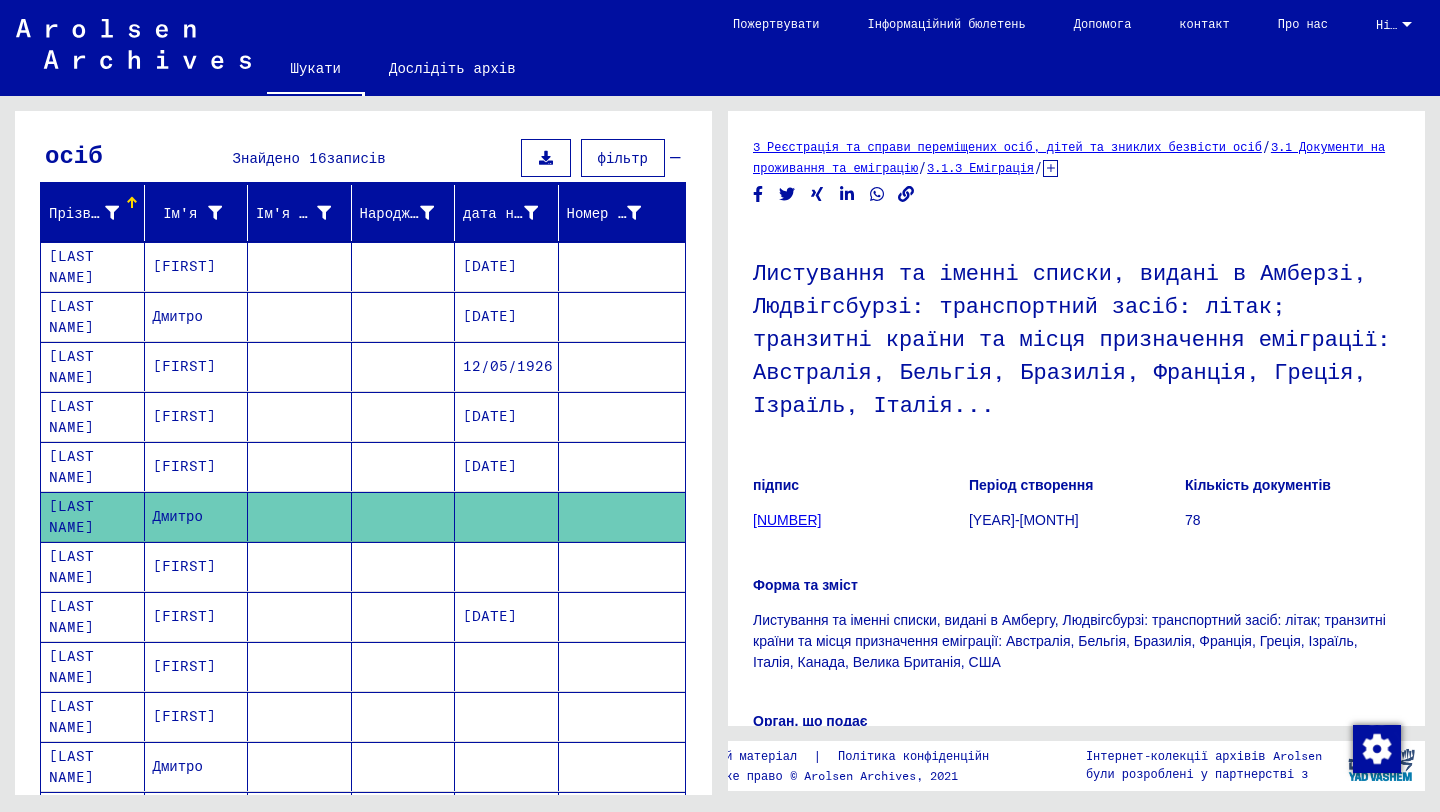 click on "[FIRST]" at bounding box center (184, 616) 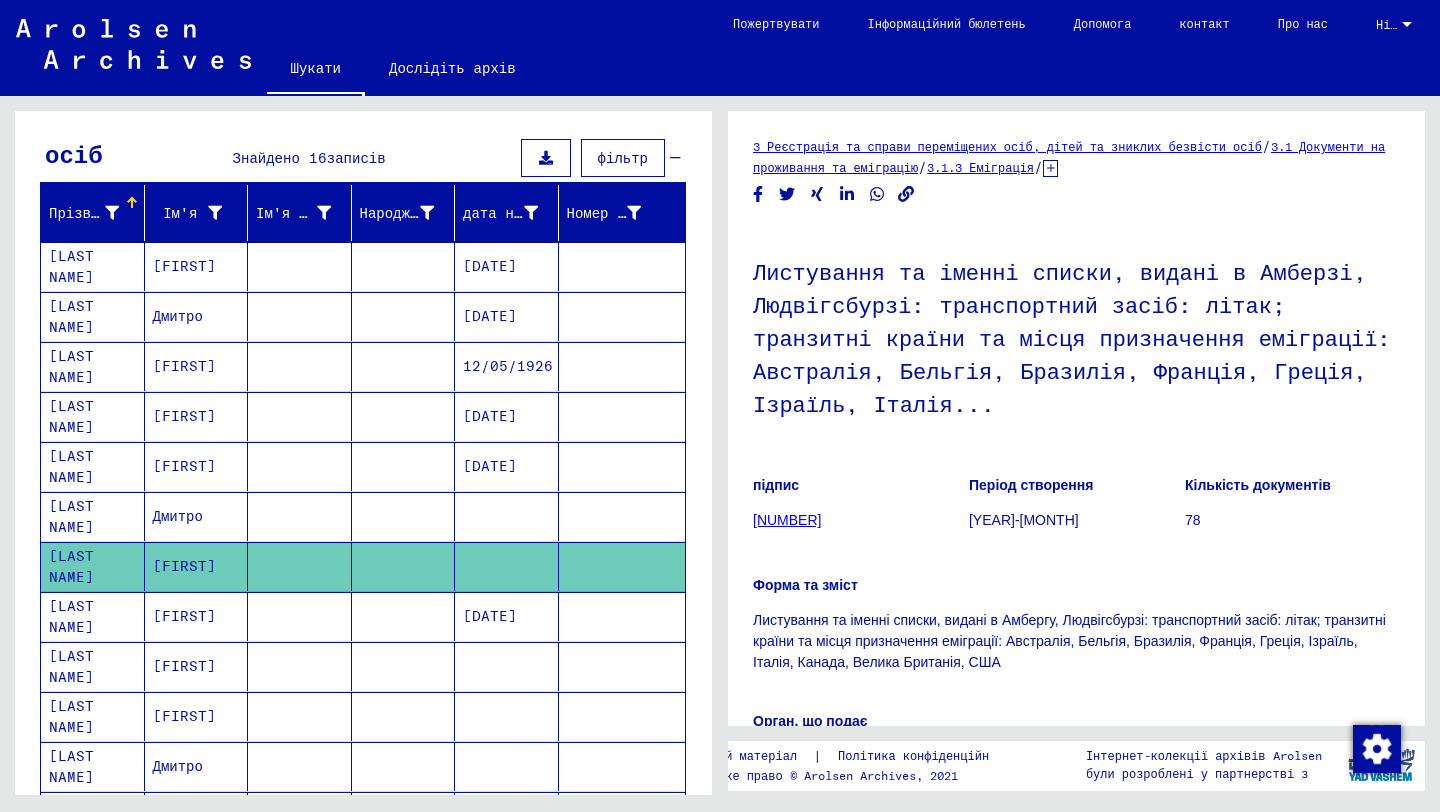 click on "[FIRST]" at bounding box center [184, 666] 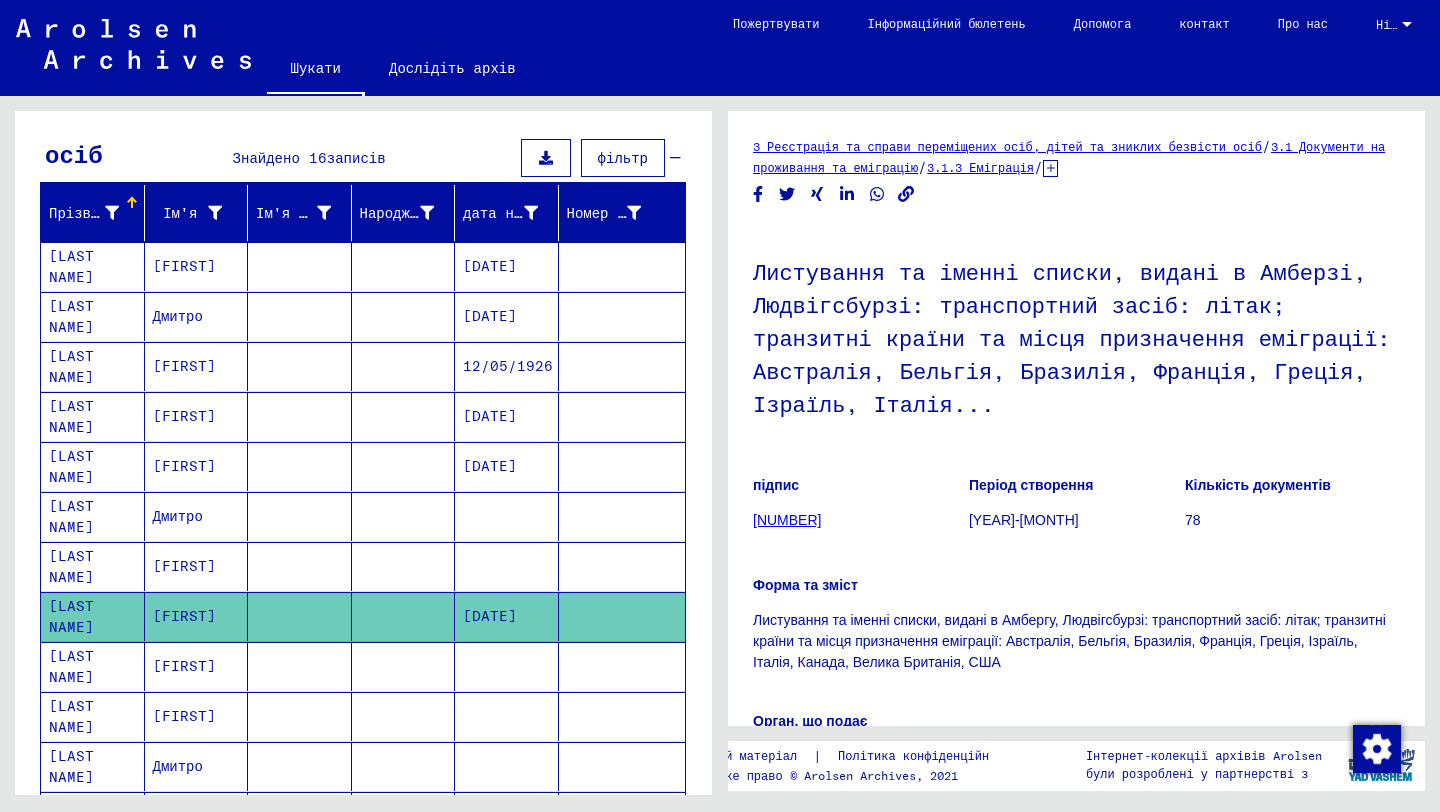 scroll, scrollTop: 0, scrollLeft: 0, axis: both 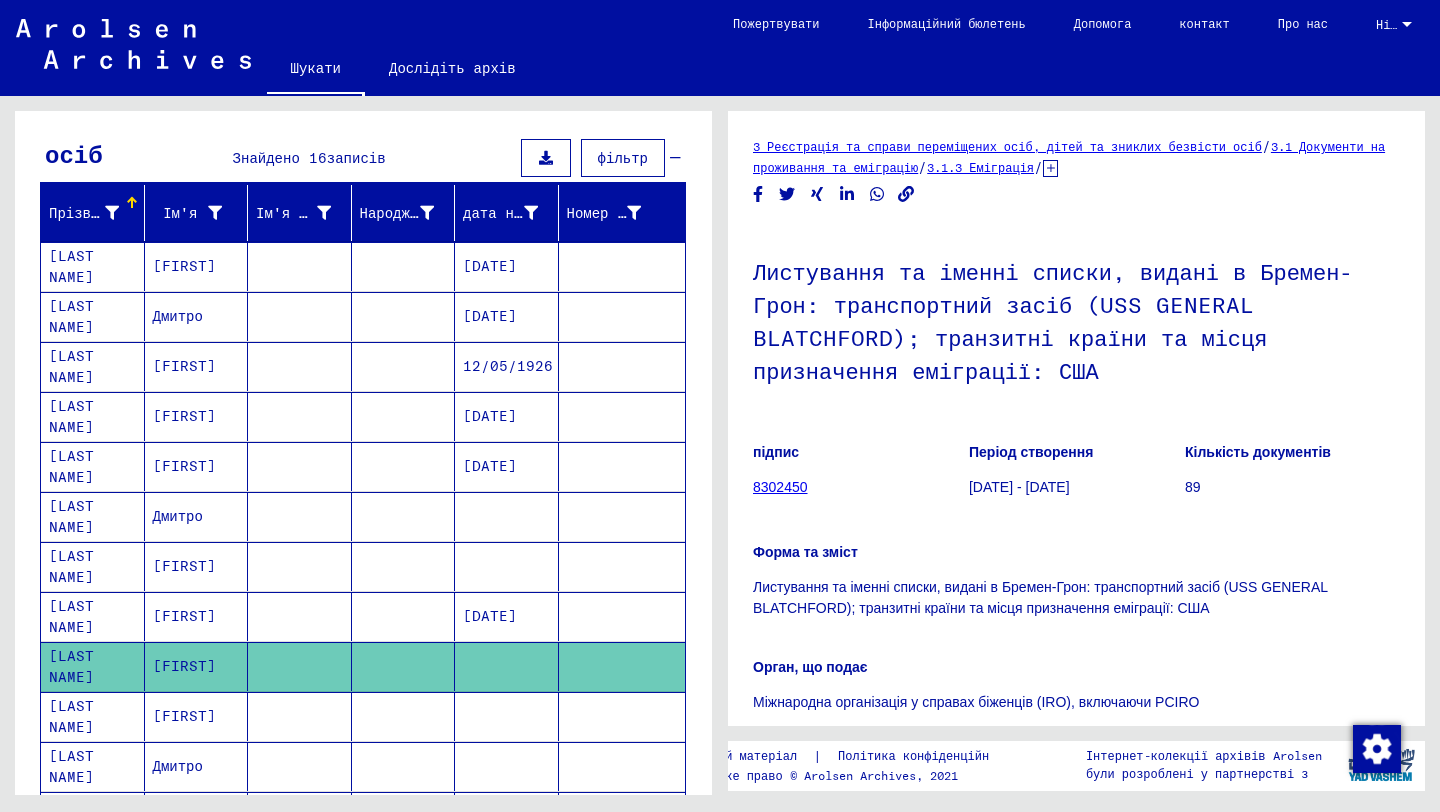 click on "Дмитро" at bounding box center [184, 566] 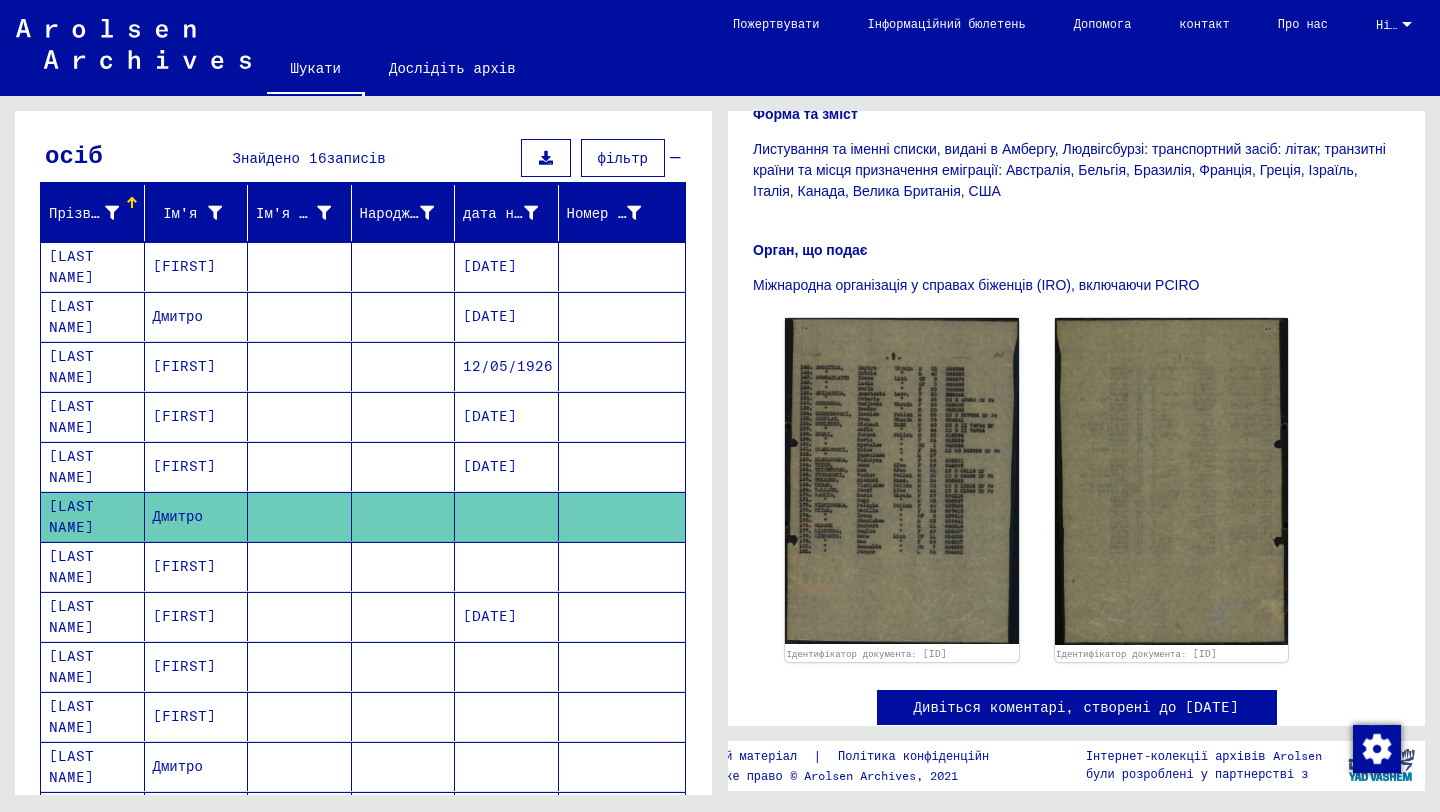 scroll, scrollTop: 477, scrollLeft: 0, axis: vertical 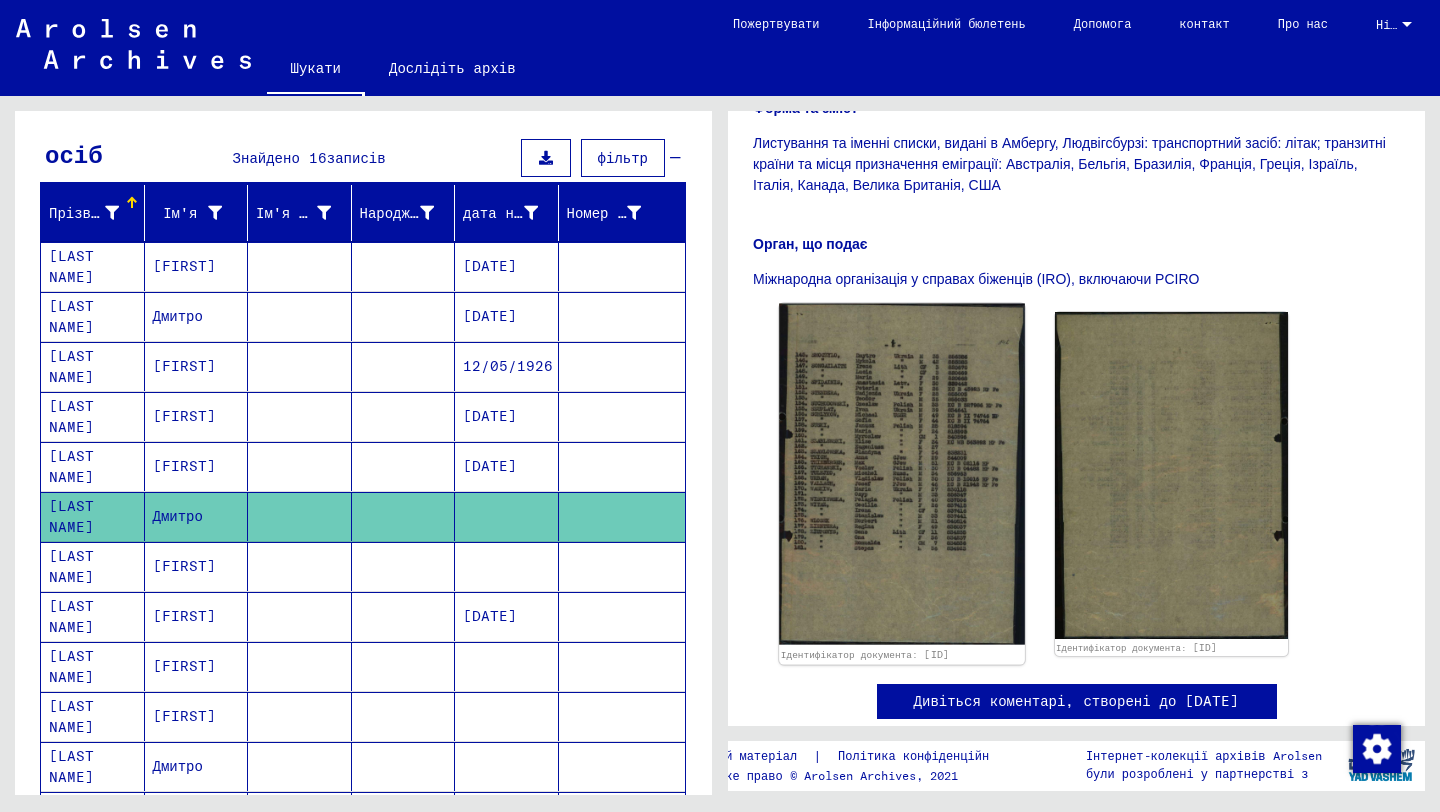 click 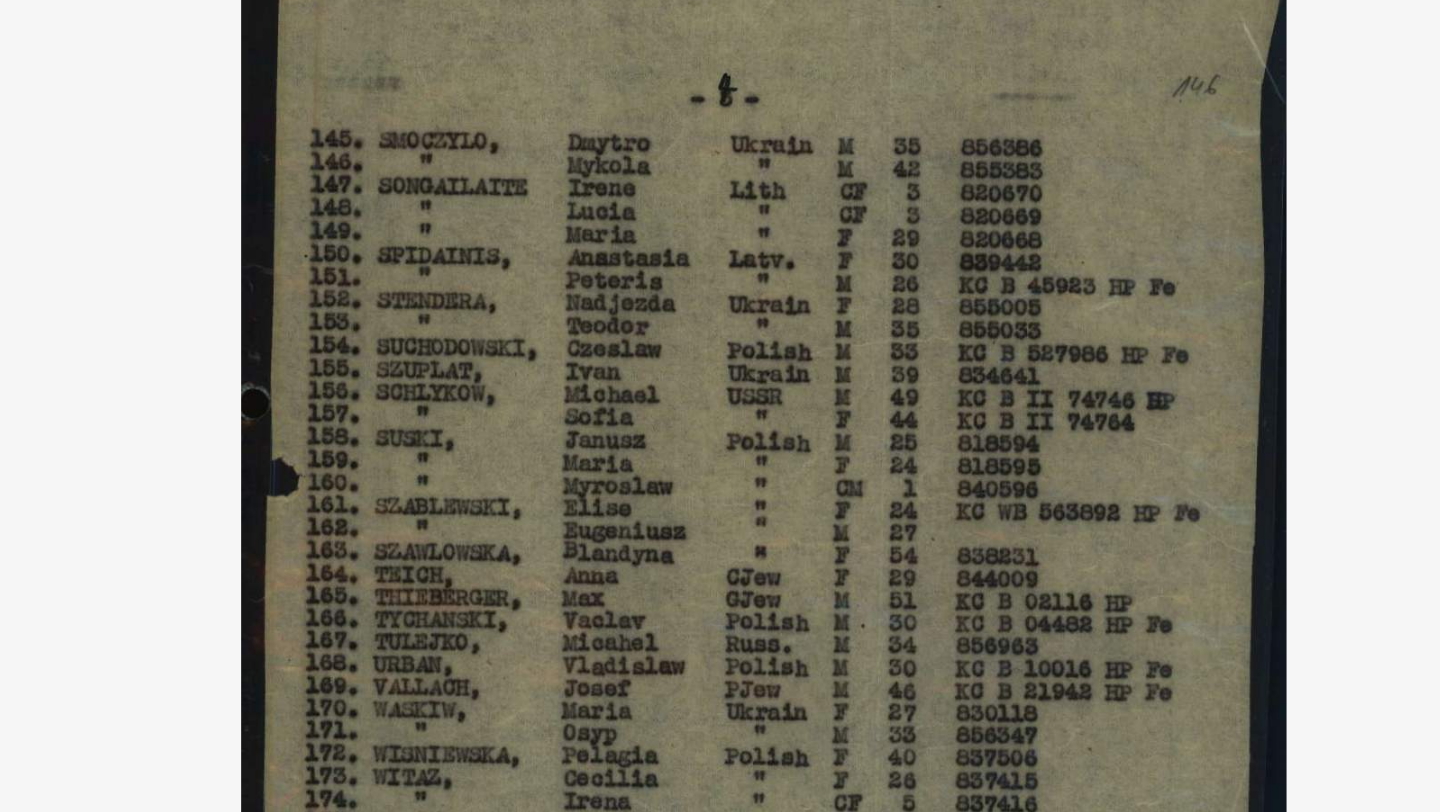 click at bounding box center (720, 356) 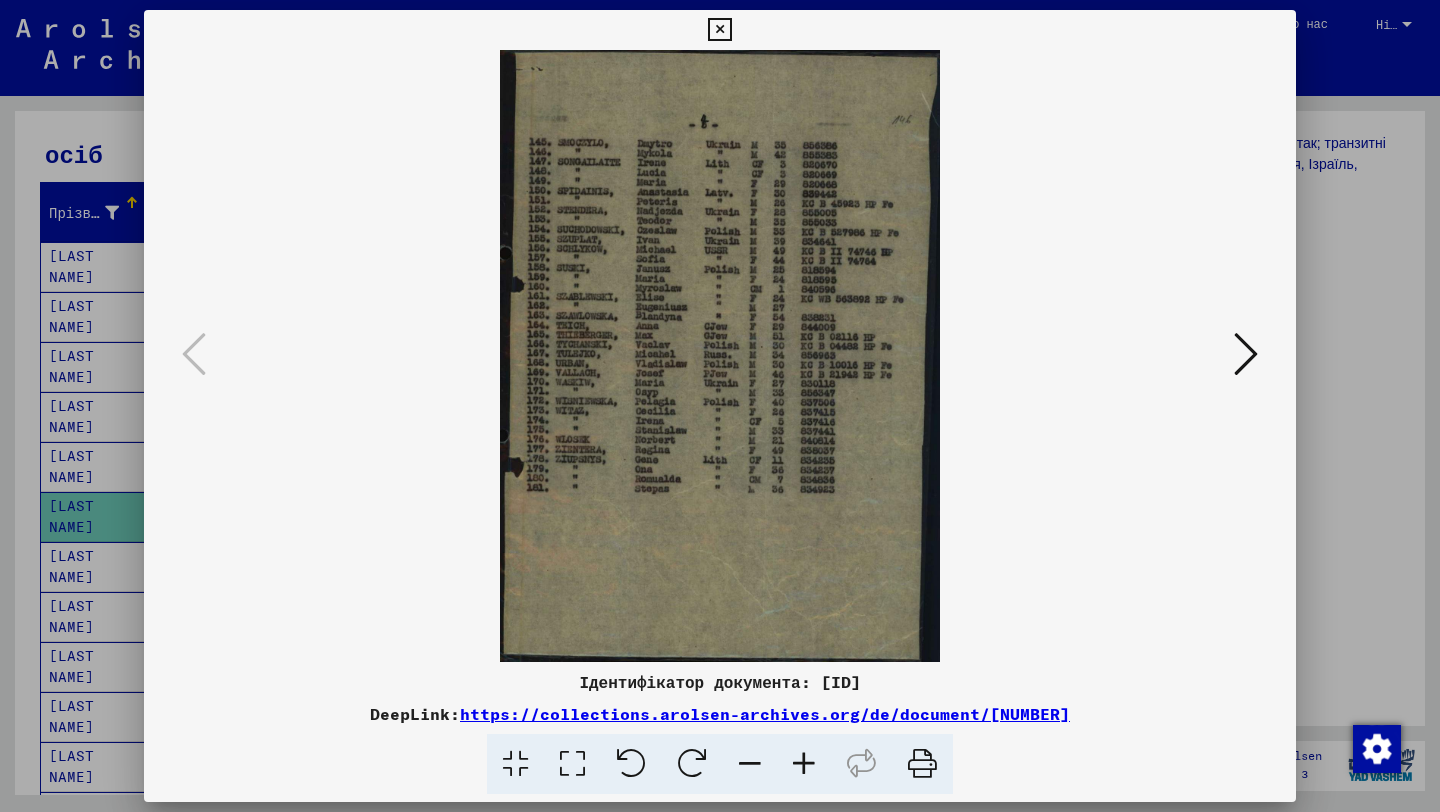 click at bounding box center [1246, 354] 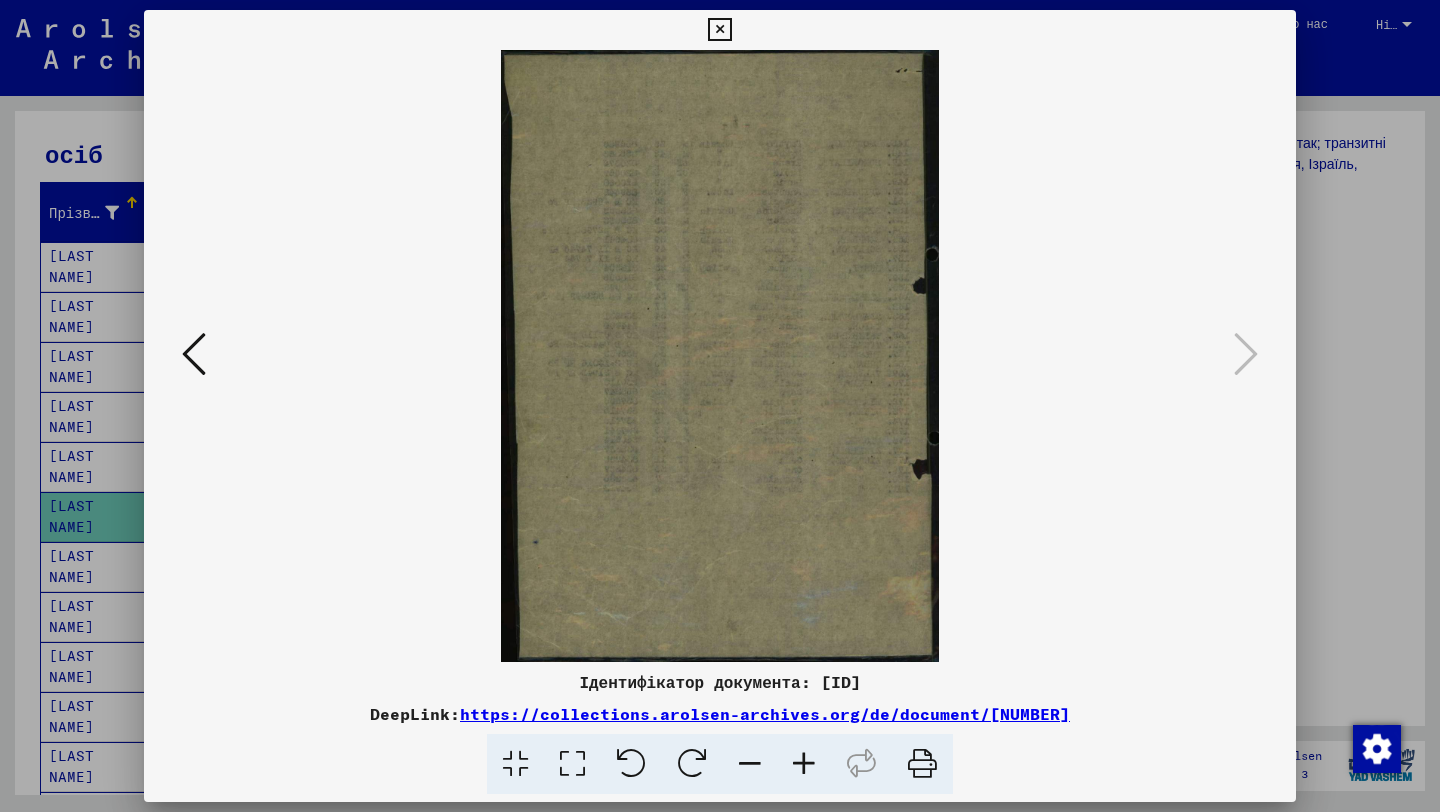 click at bounding box center [719, 30] 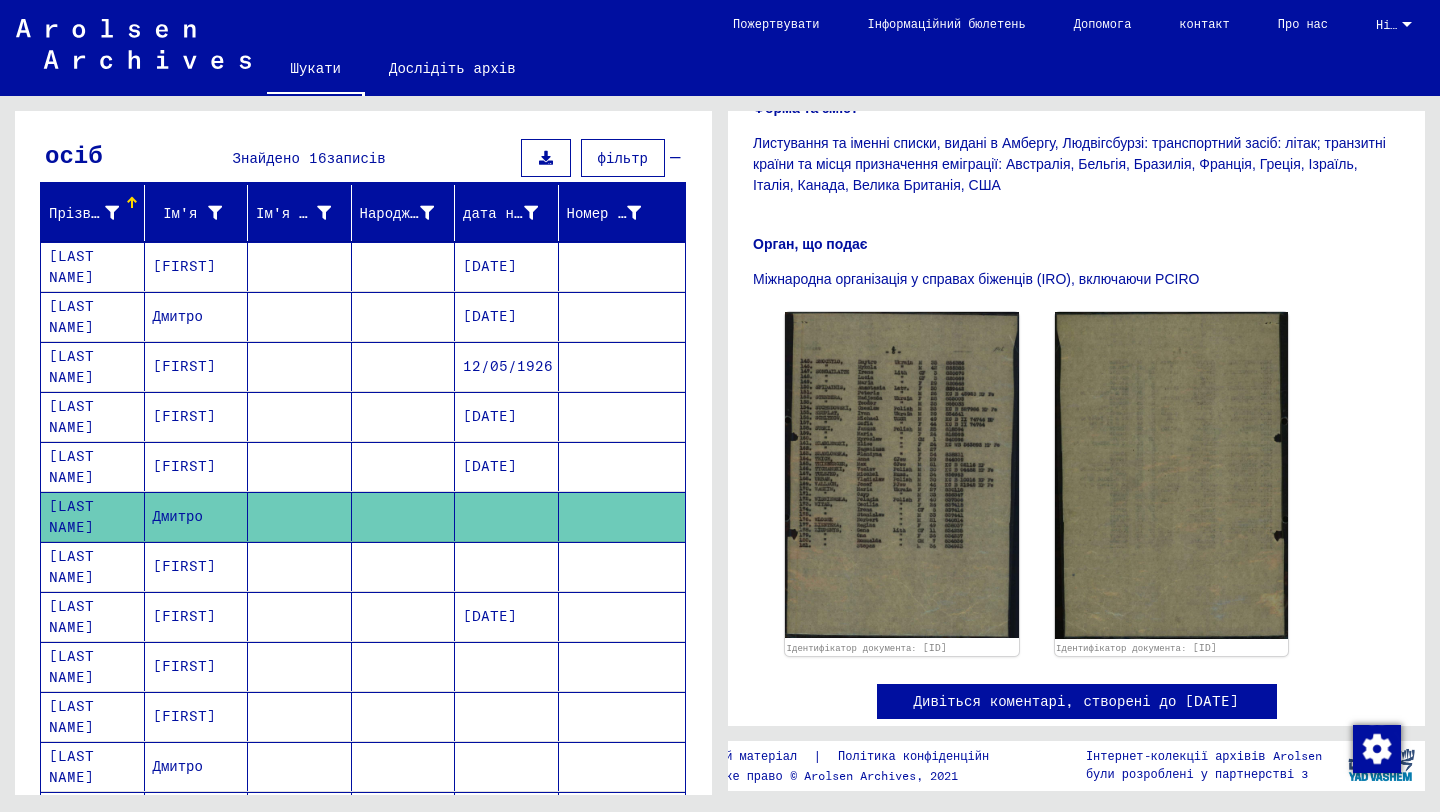 click on "[FIRST]" at bounding box center [184, 616] 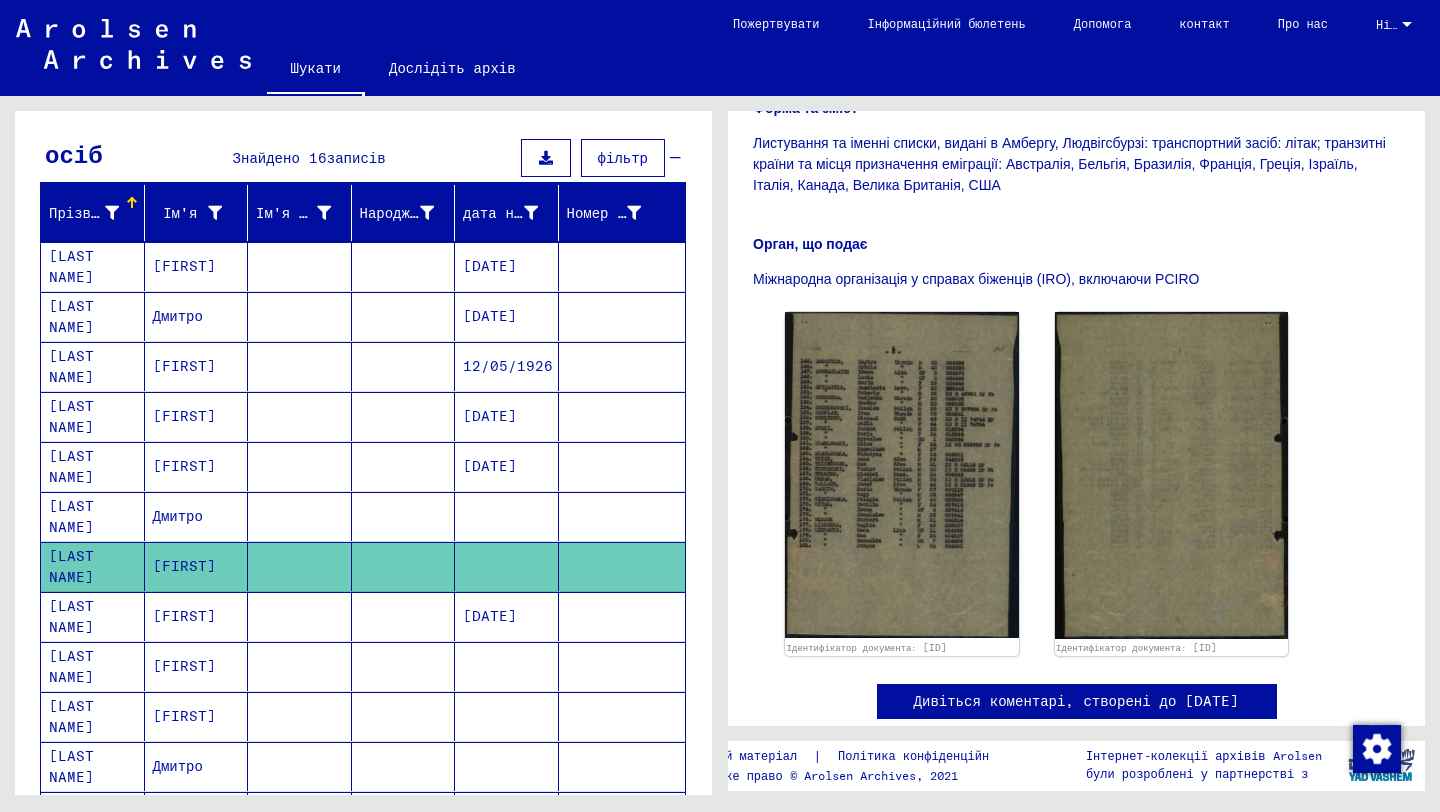 click on "[FIRST]" 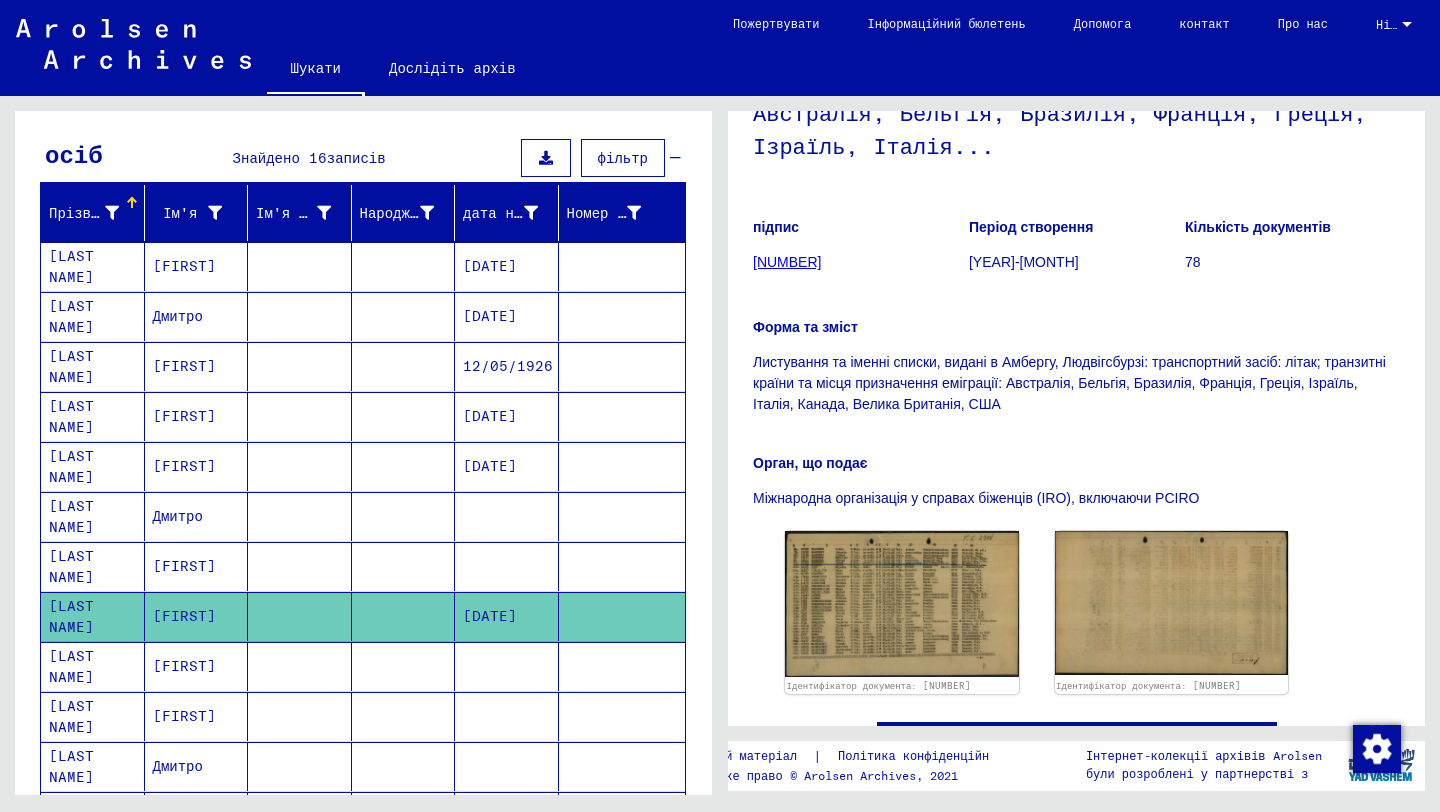 scroll, scrollTop: 355, scrollLeft: 0, axis: vertical 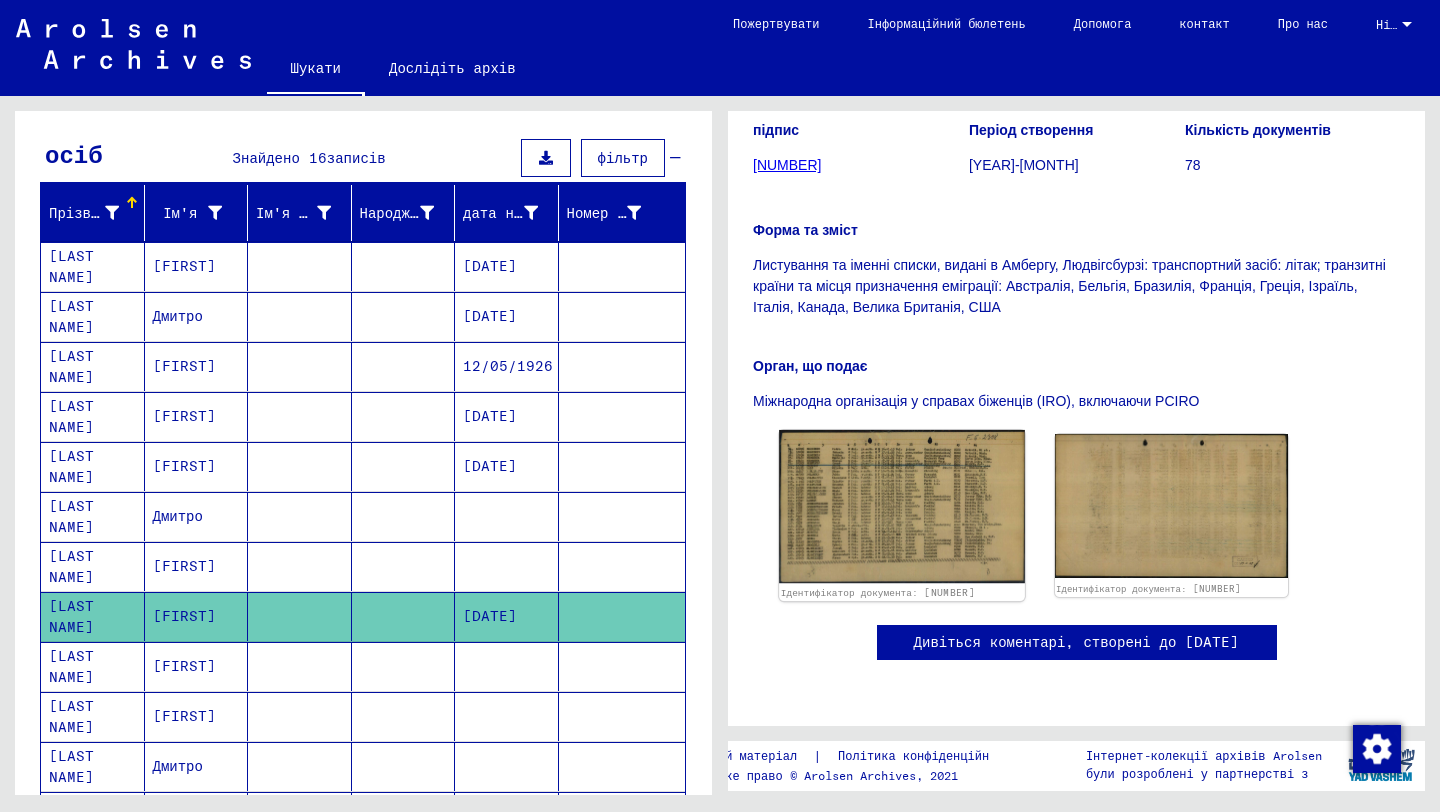 click 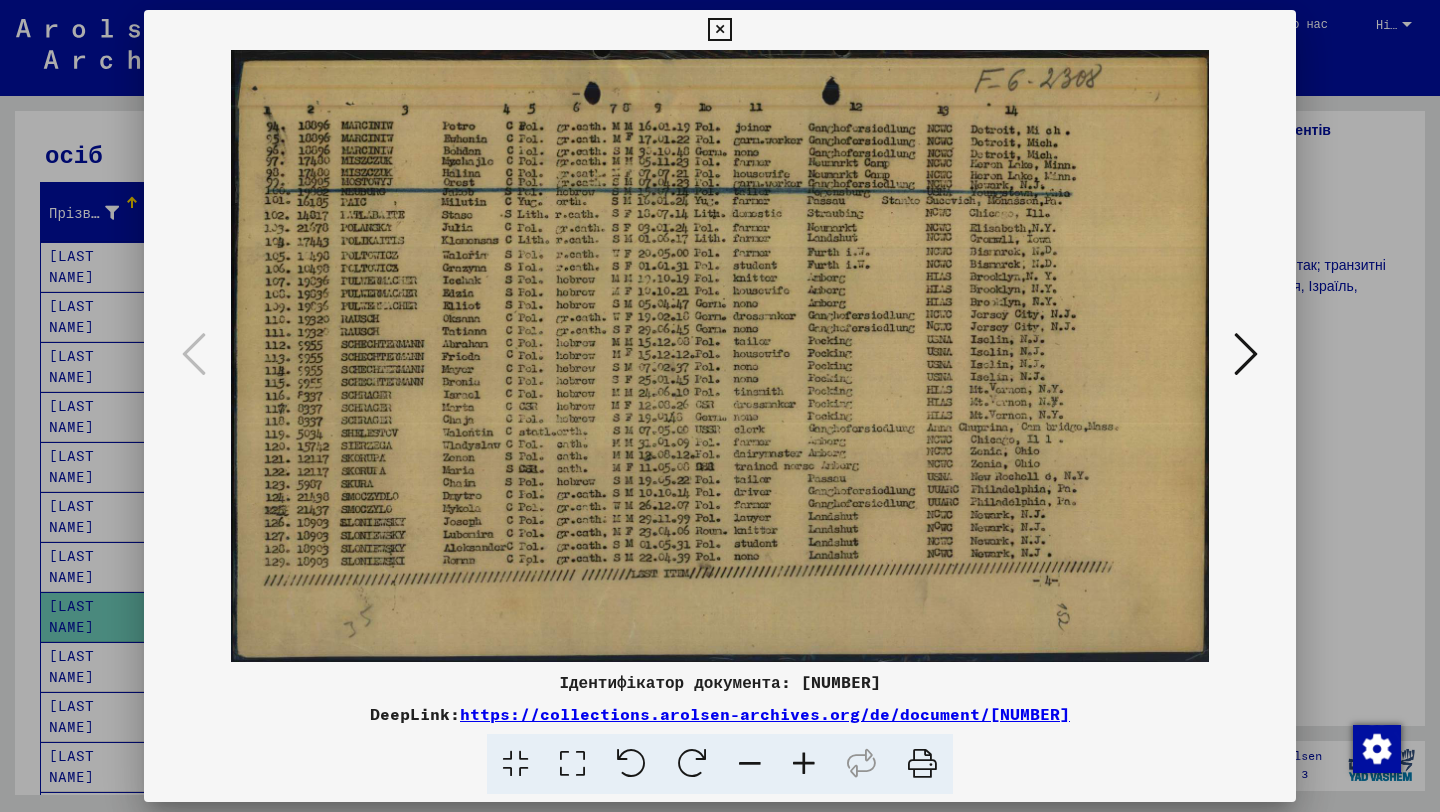 click at bounding box center [1246, 354] 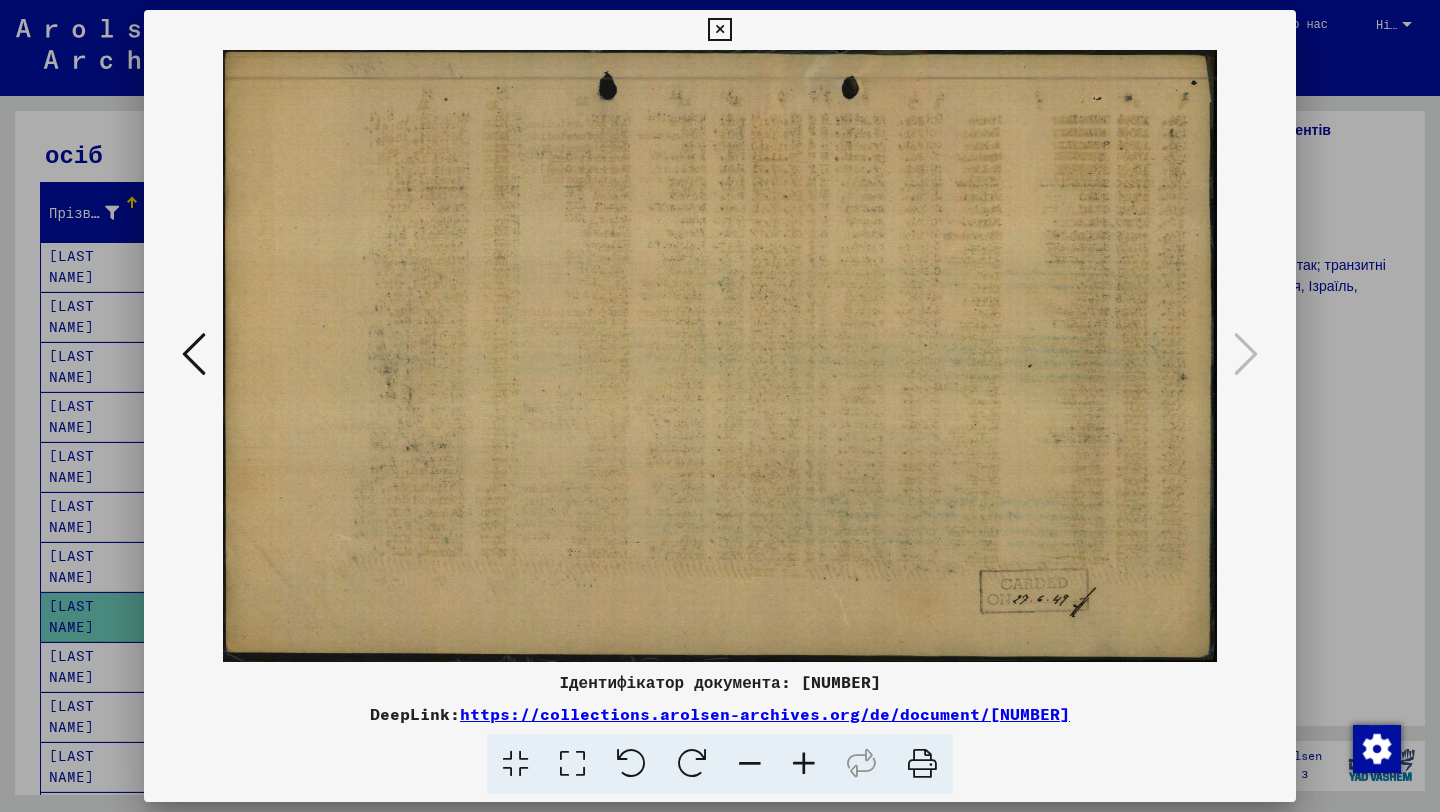 click at bounding box center (719, 30) 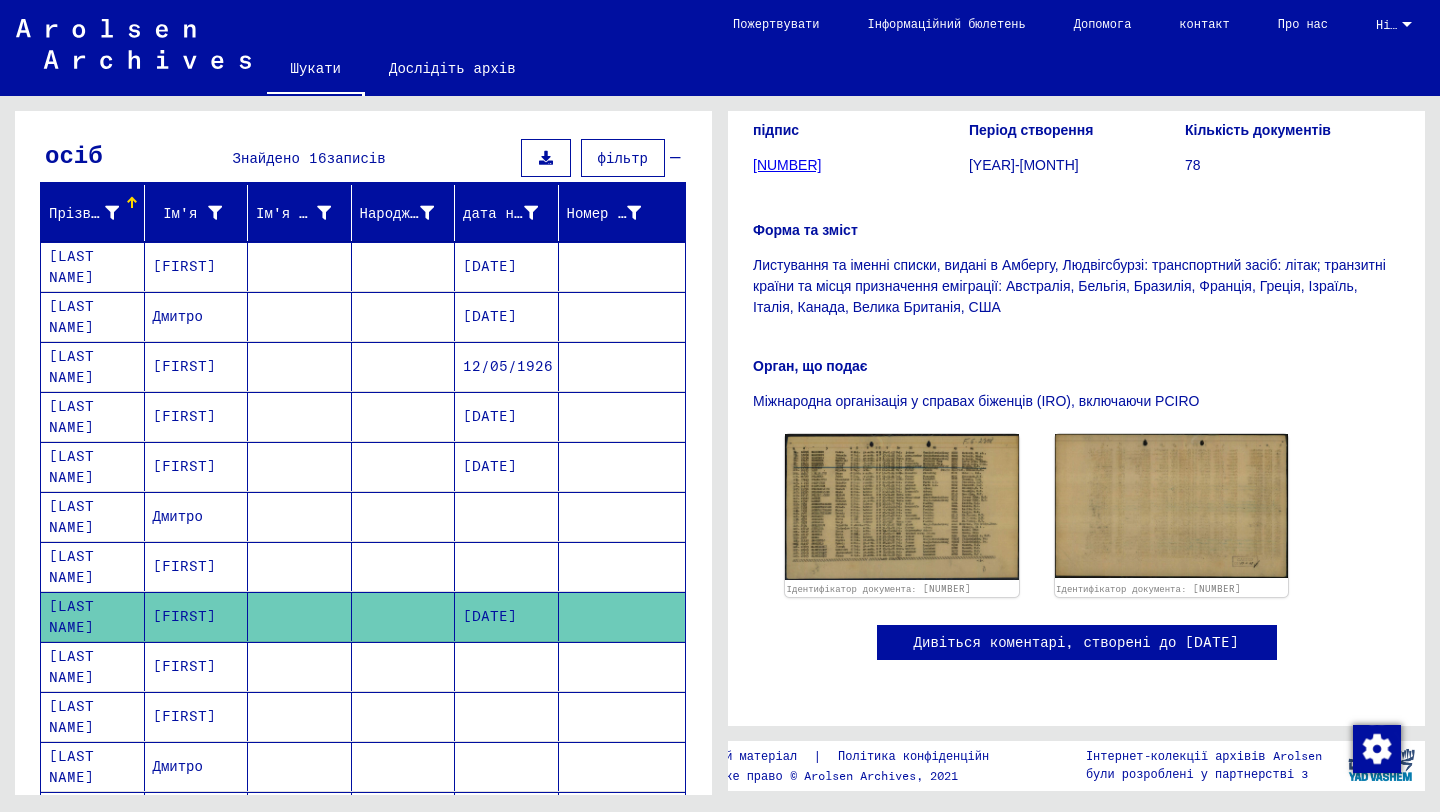 click on "[FIRST]" at bounding box center (184, 716) 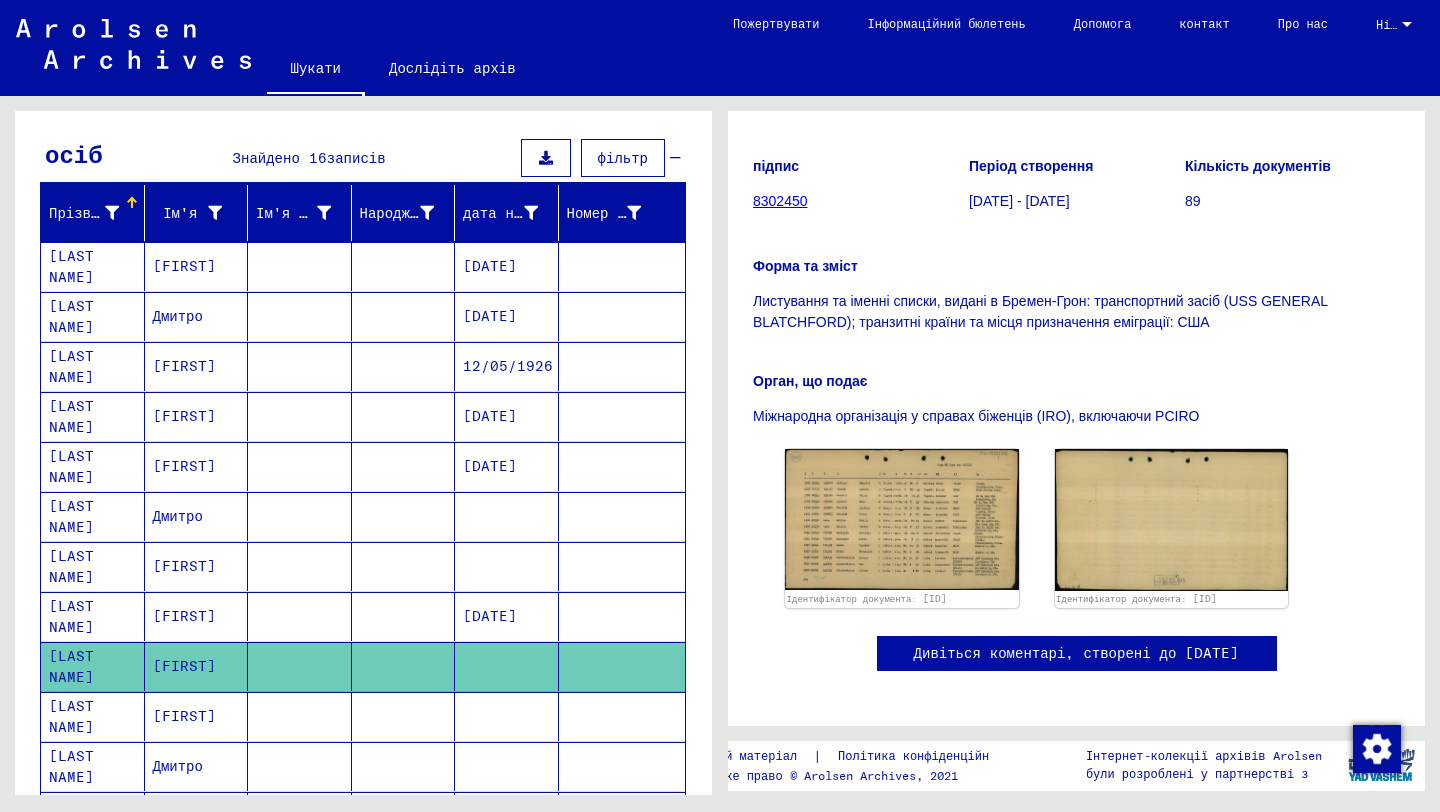 scroll, scrollTop: 296, scrollLeft: 0, axis: vertical 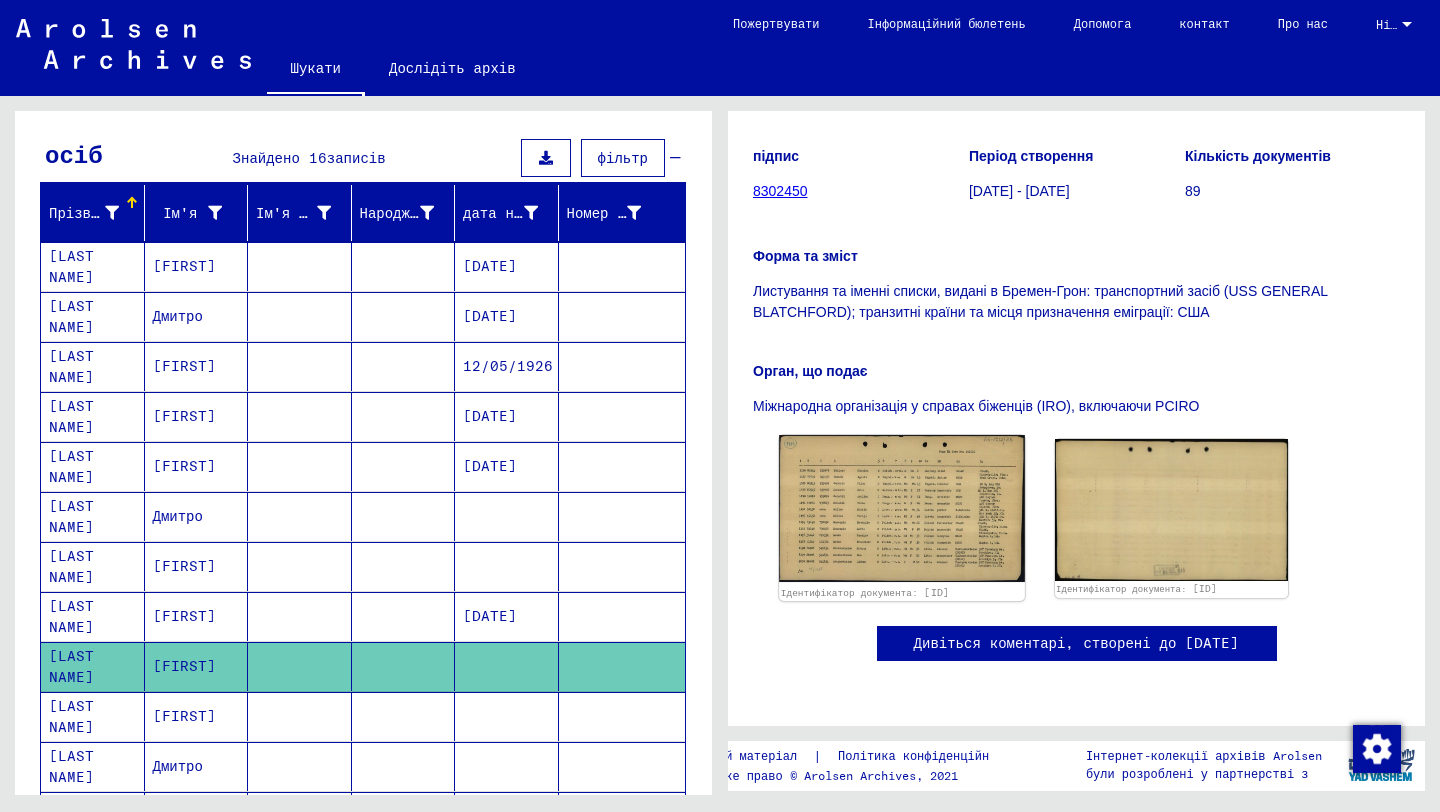 click 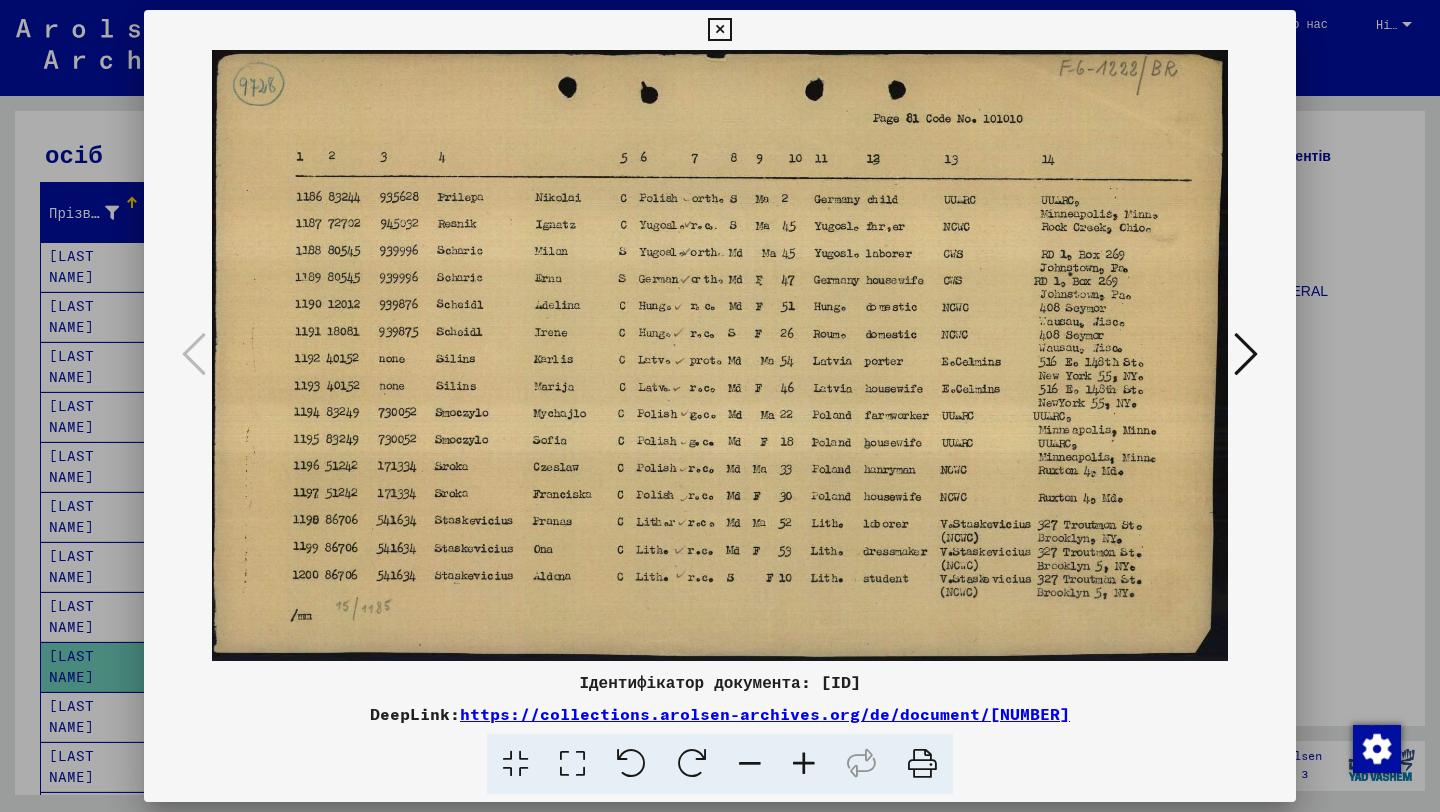 click at bounding box center (719, 30) 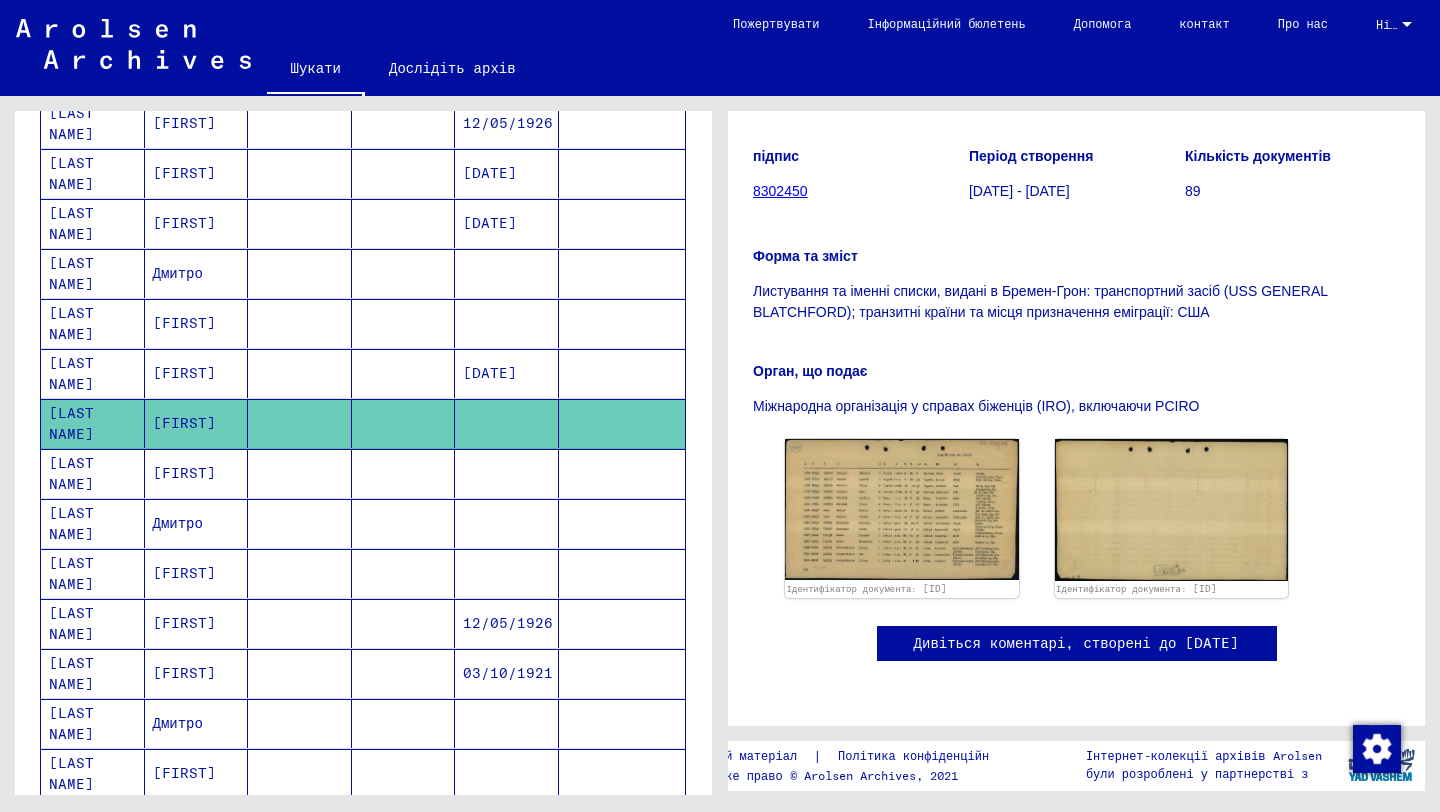 scroll, scrollTop: 429, scrollLeft: 0, axis: vertical 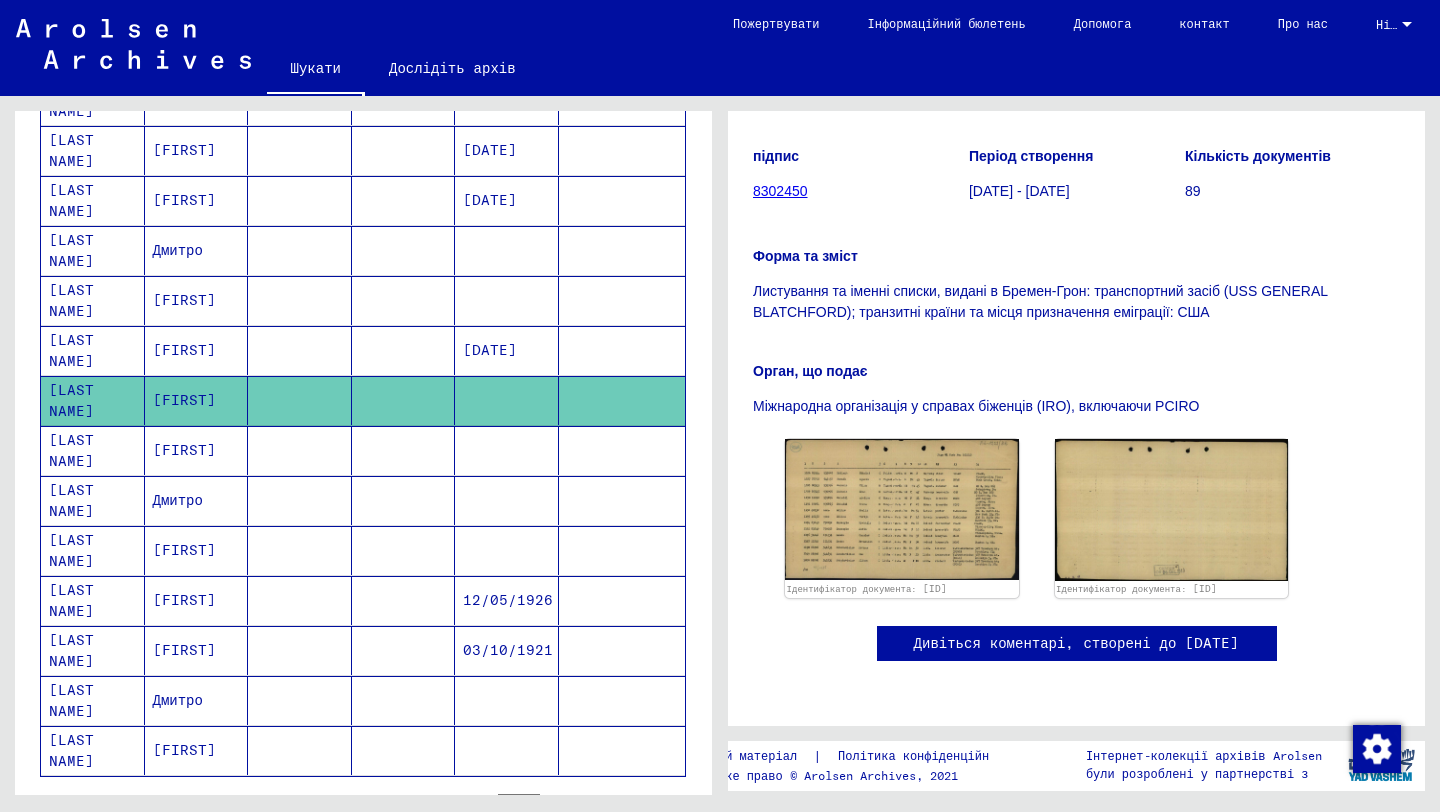 click on "[FIRST]" at bounding box center [178, 700] 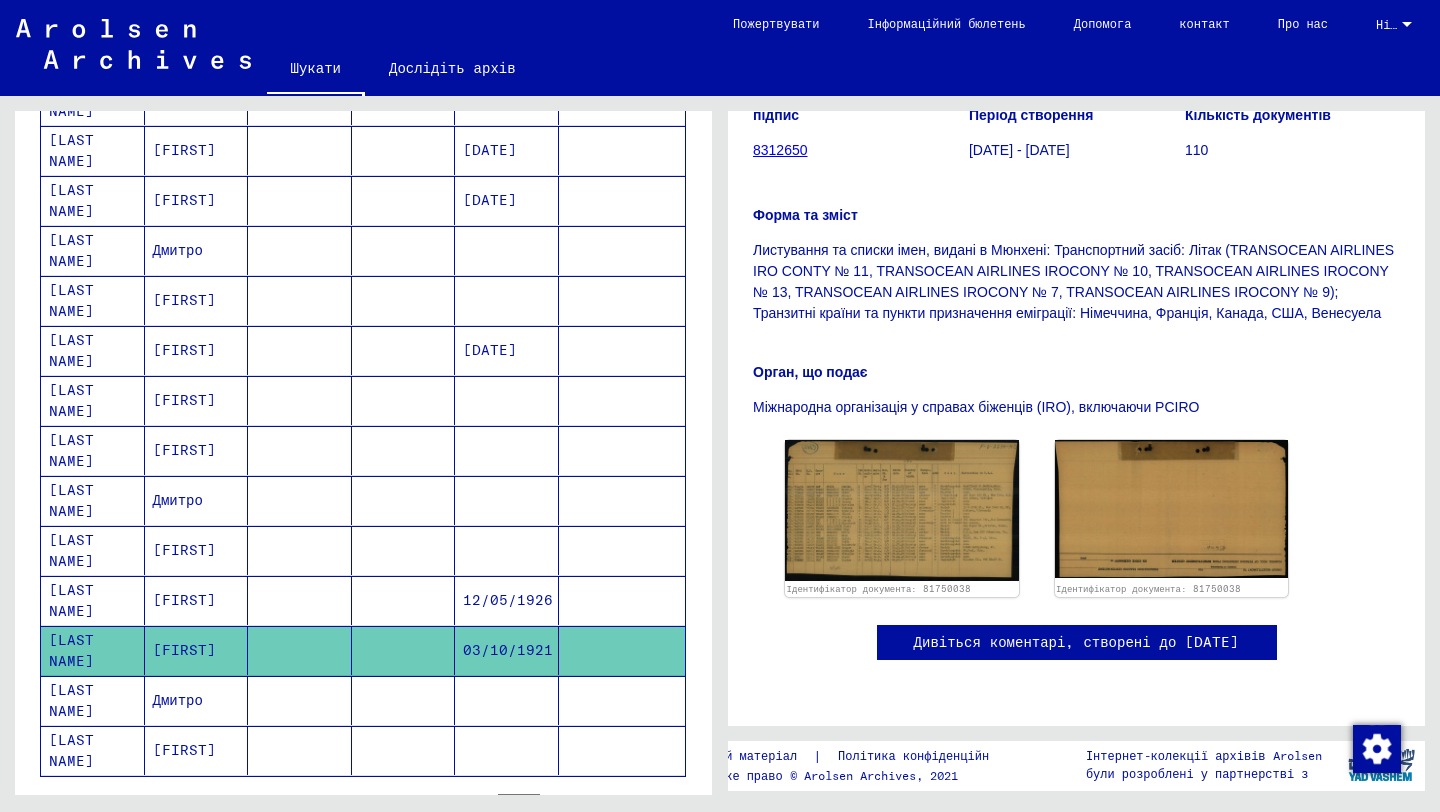 scroll, scrollTop: 403, scrollLeft: 0, axis: vertical 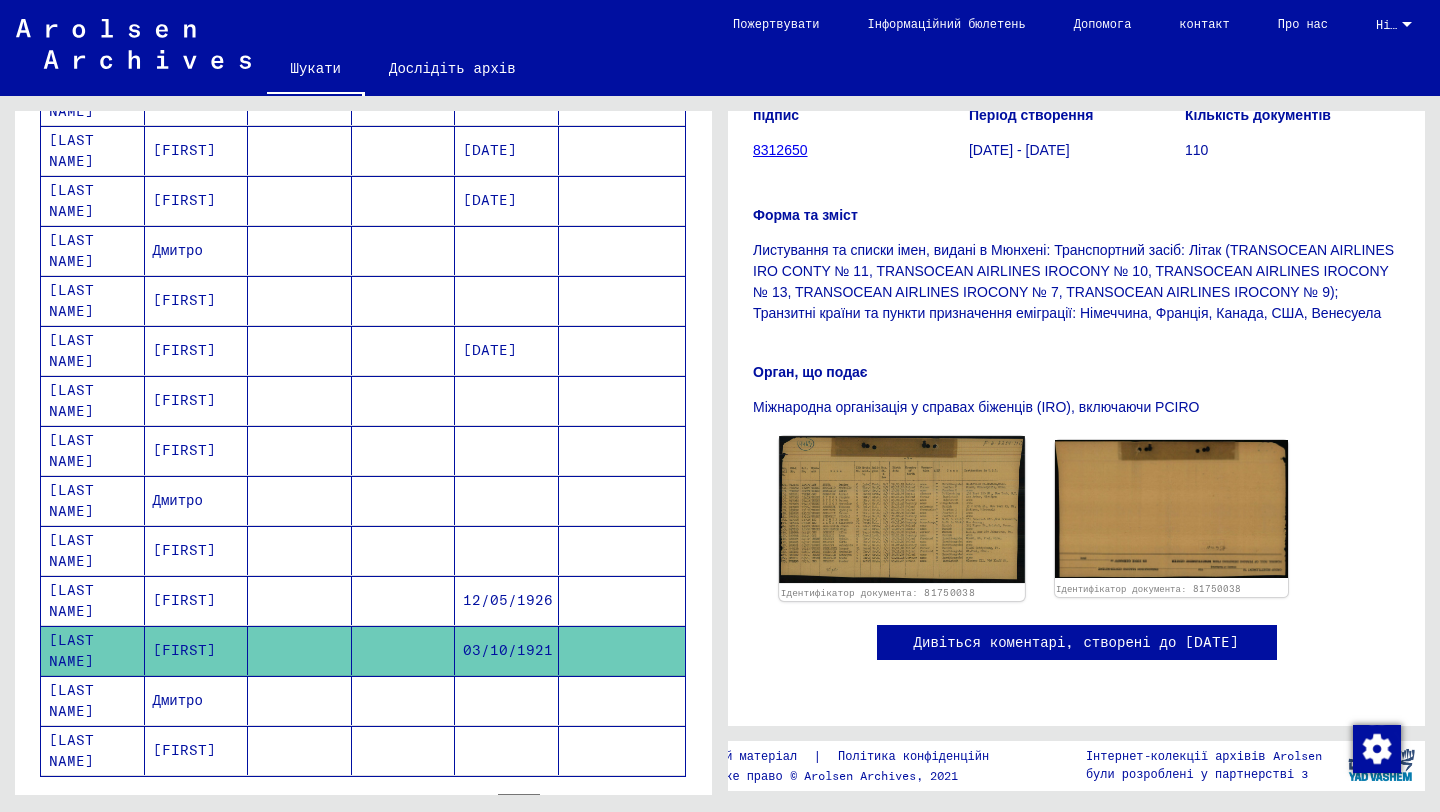 click 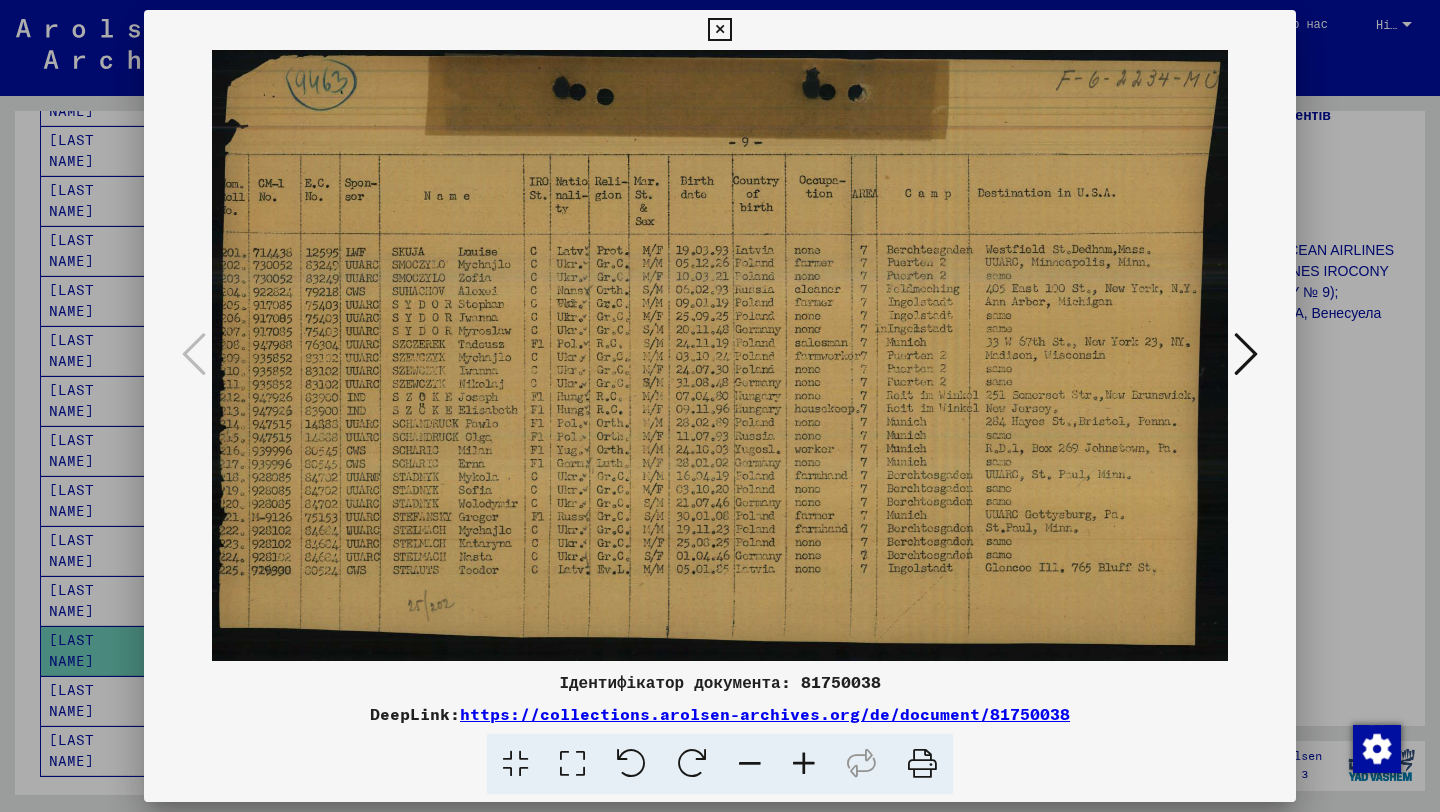 click at bounding box center (719, 30) 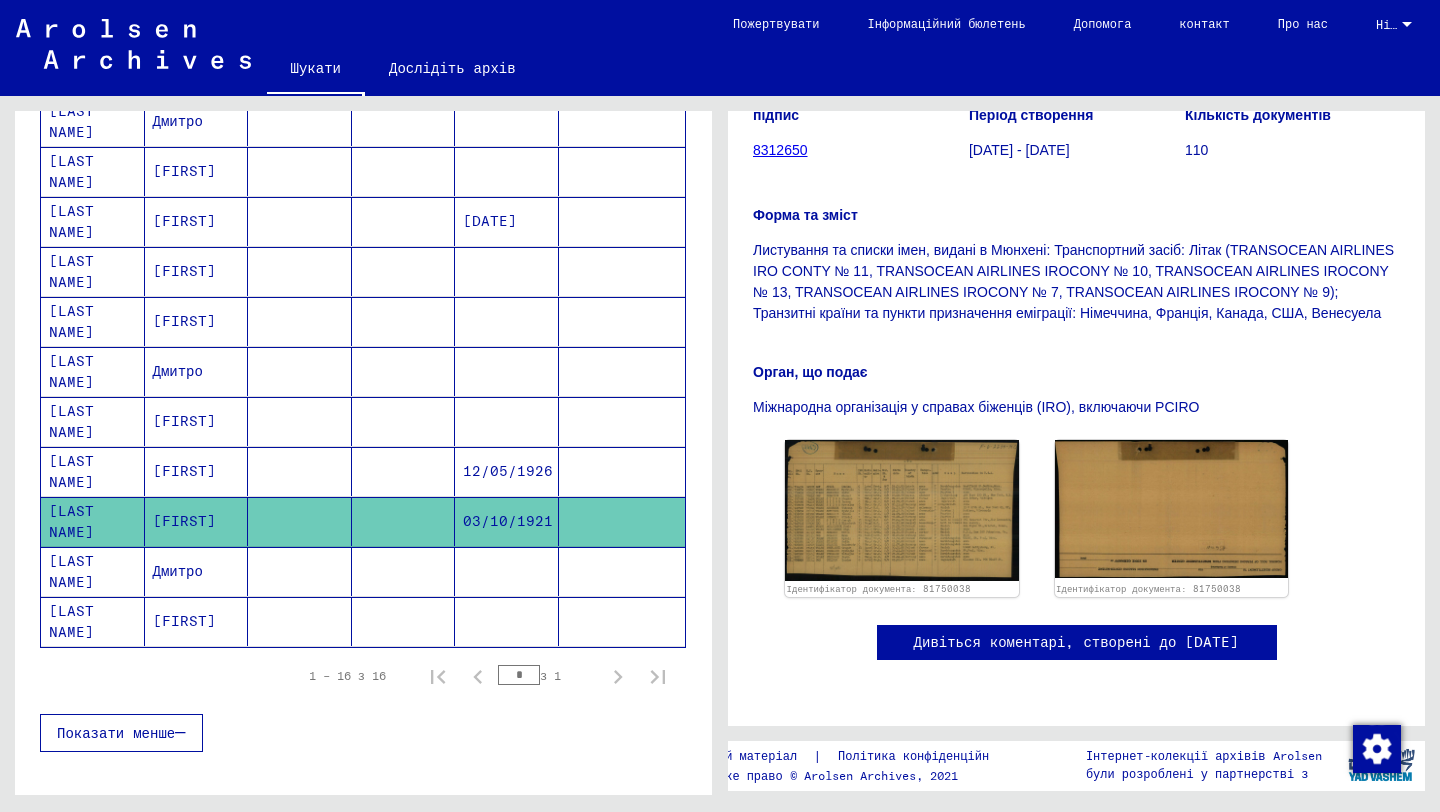 scroll, scrollTop: 604, scrollLeft: 0, axis: vertical 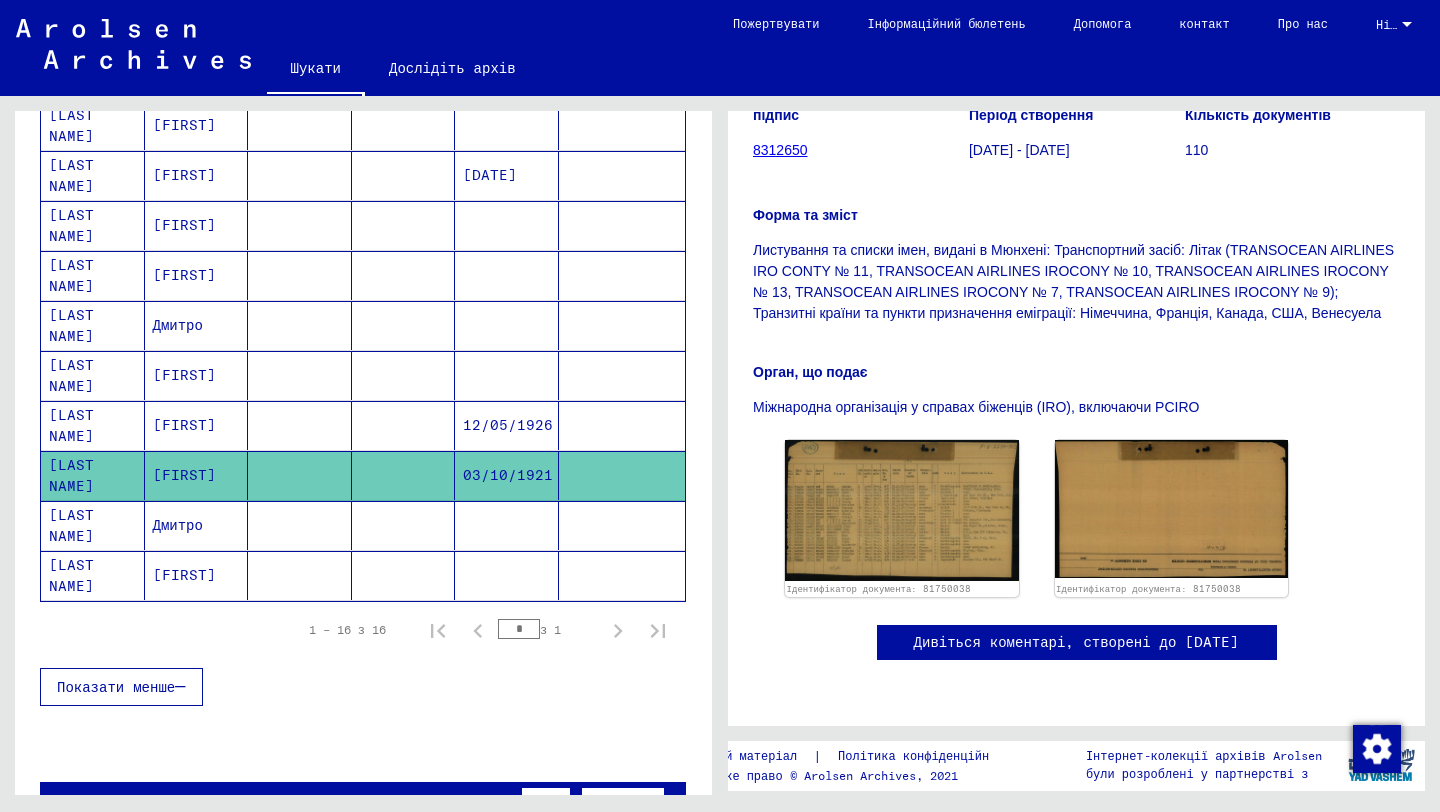 click on "[FIRST]" 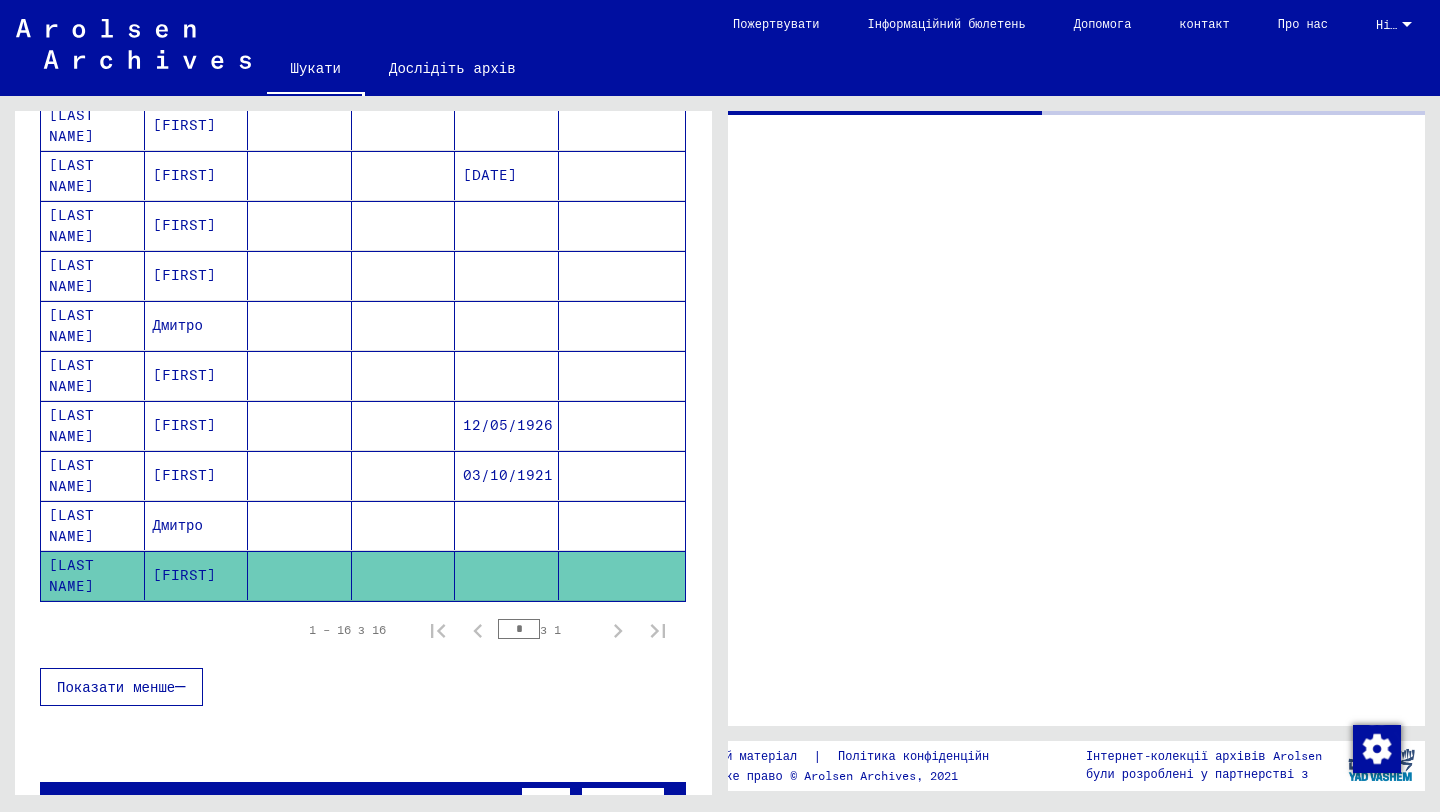 scroll, scrollTop: 0, scrollLeft: 0, axis: both 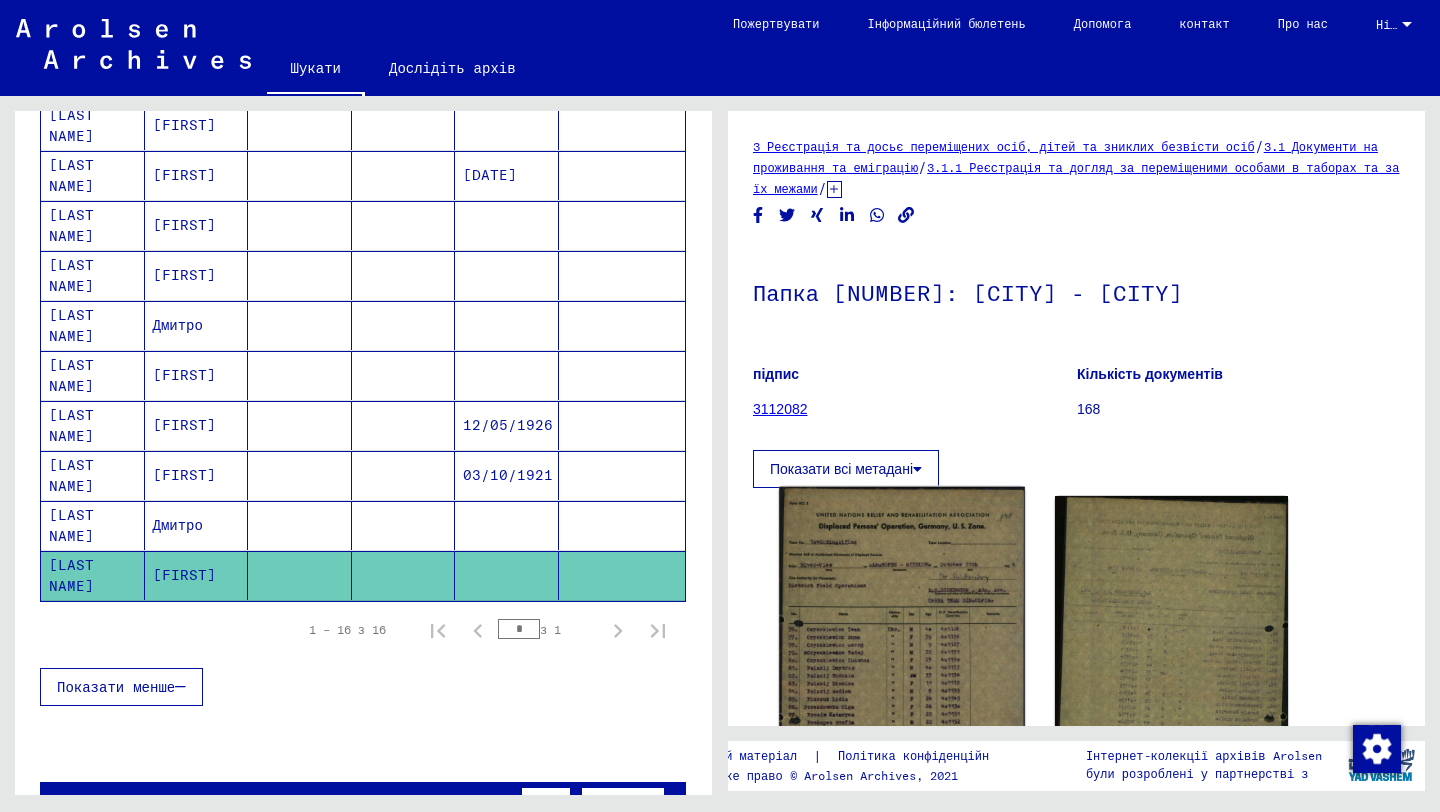 click 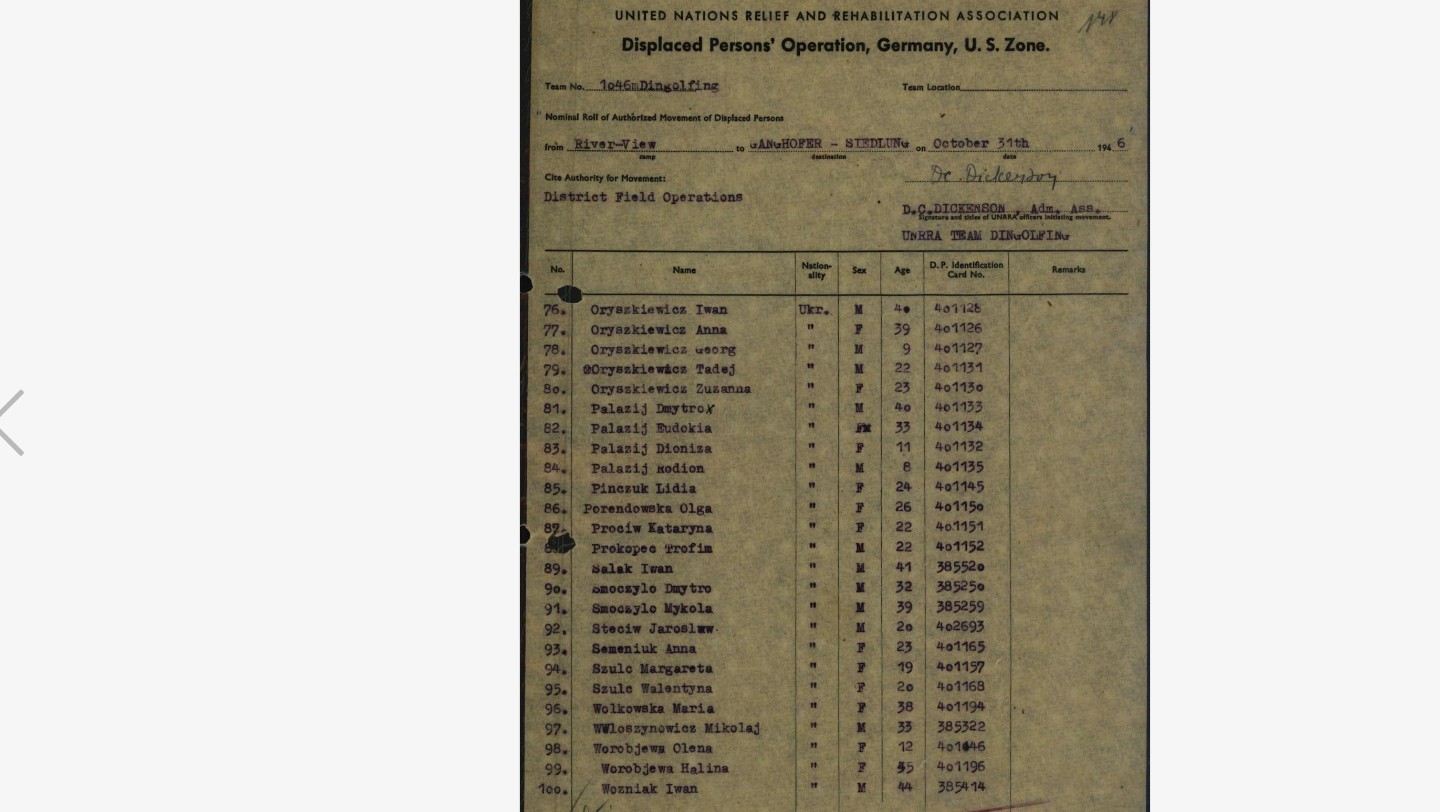 click at bounding box center [720, 356] 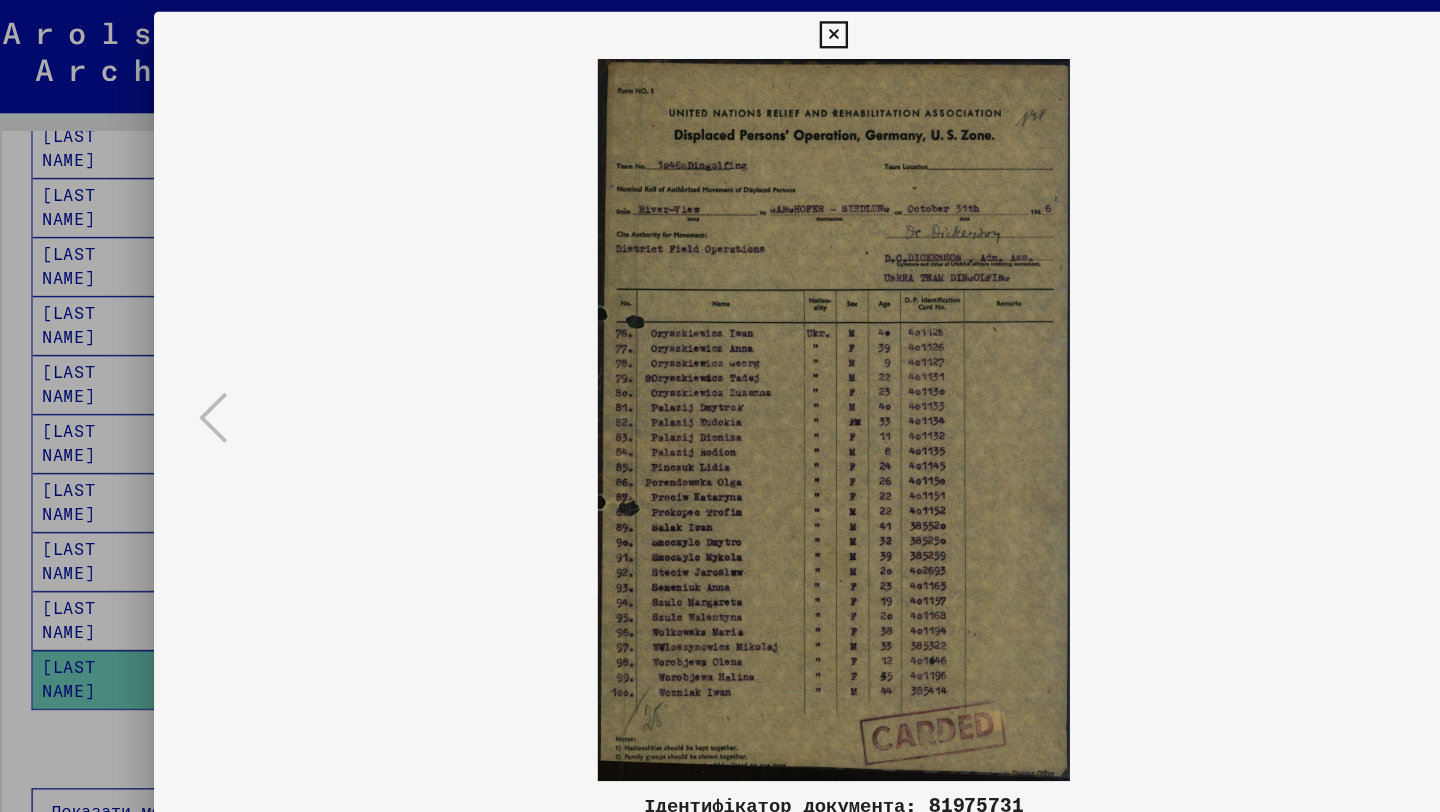 click at bounding box center (719, 30) 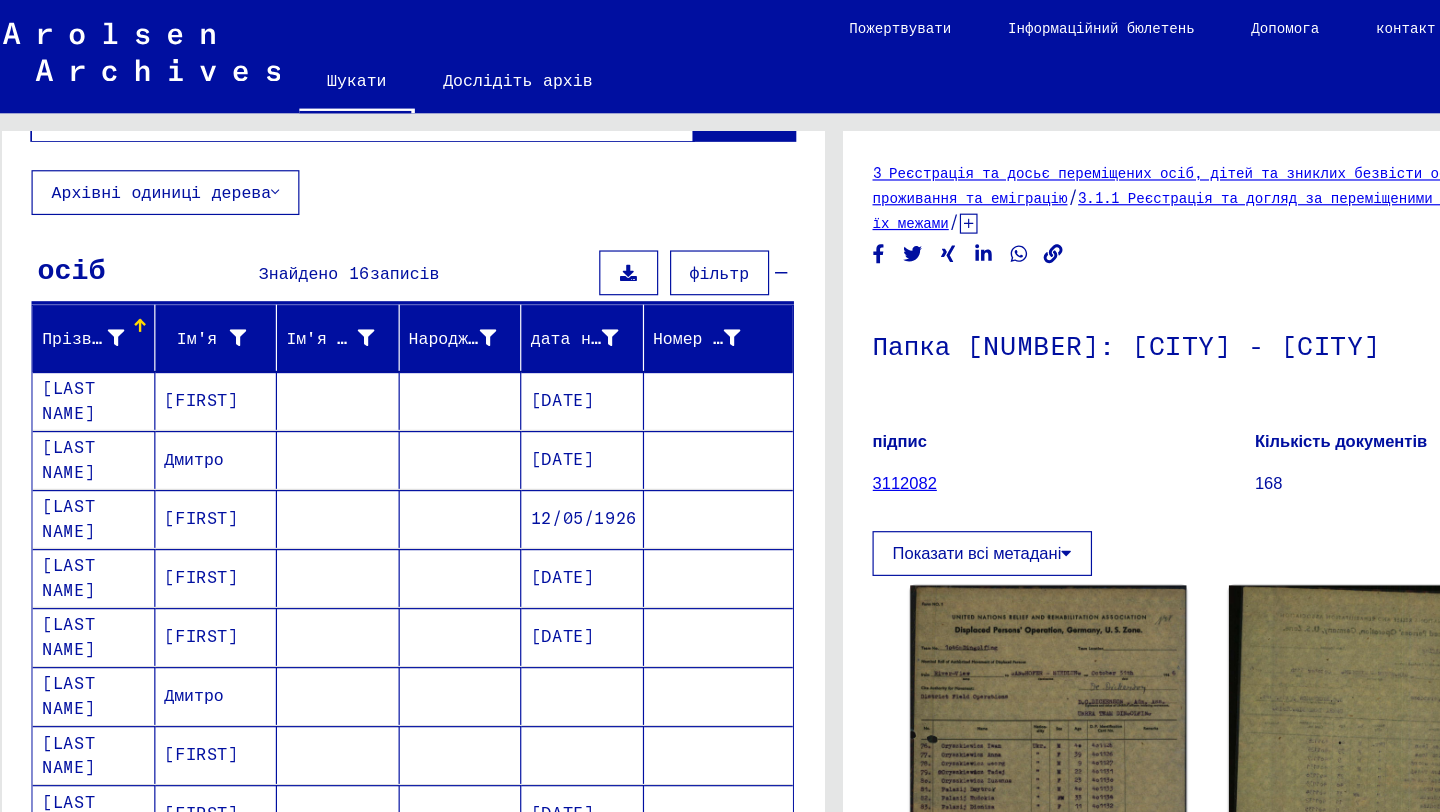 scroll, scrollTop: 0, scrollLeft: 0, axis: both 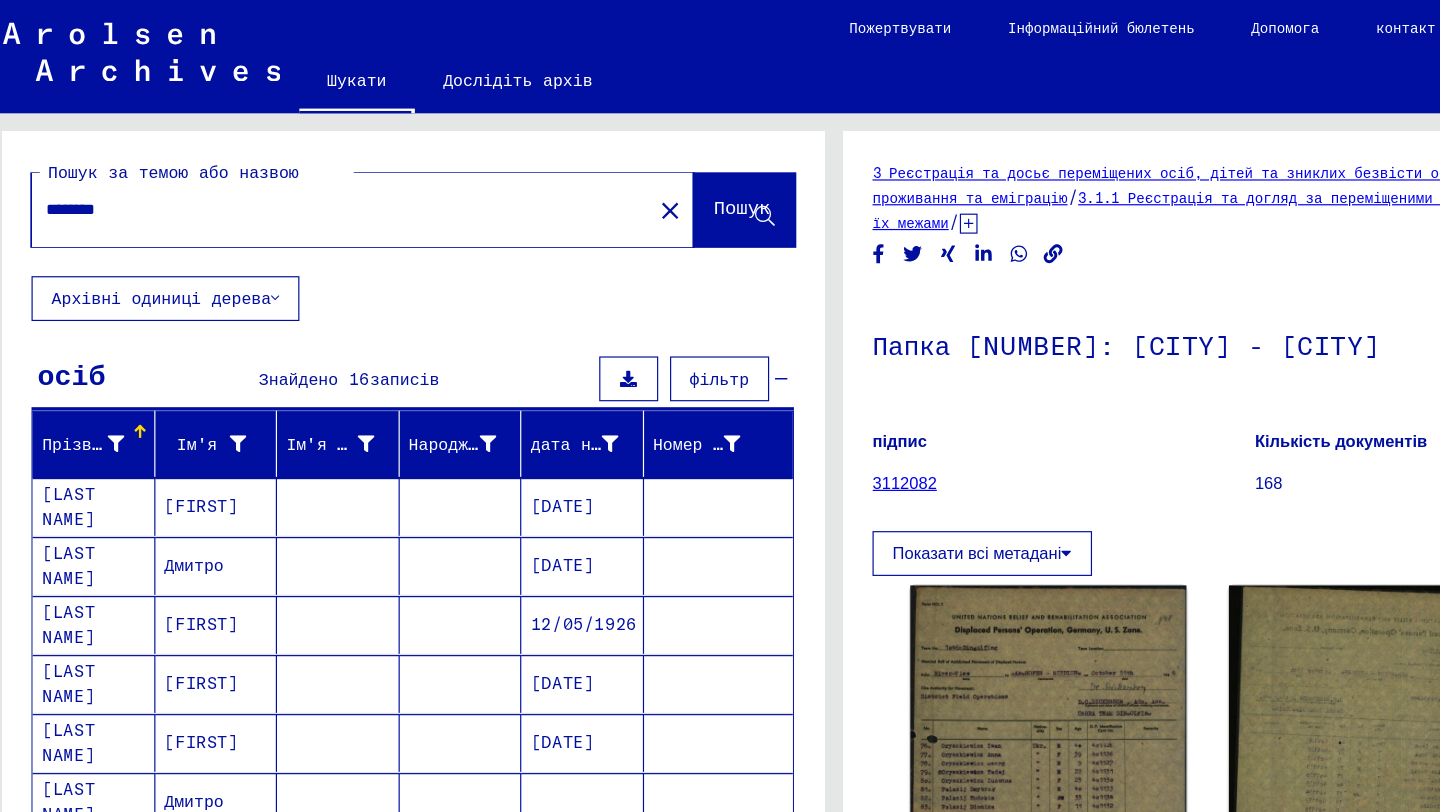 click on "********" at bounding box center [302, 177] 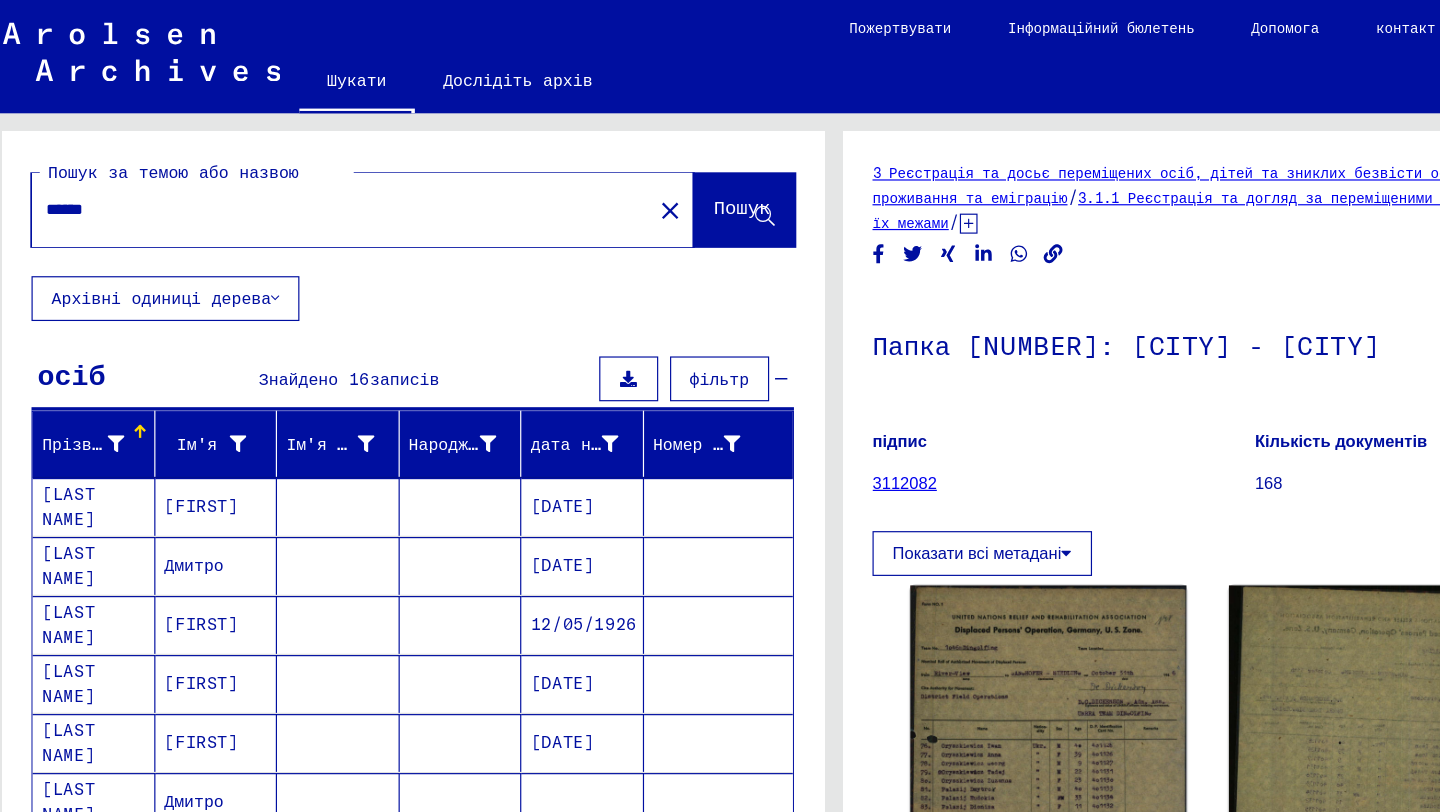 type on "******" 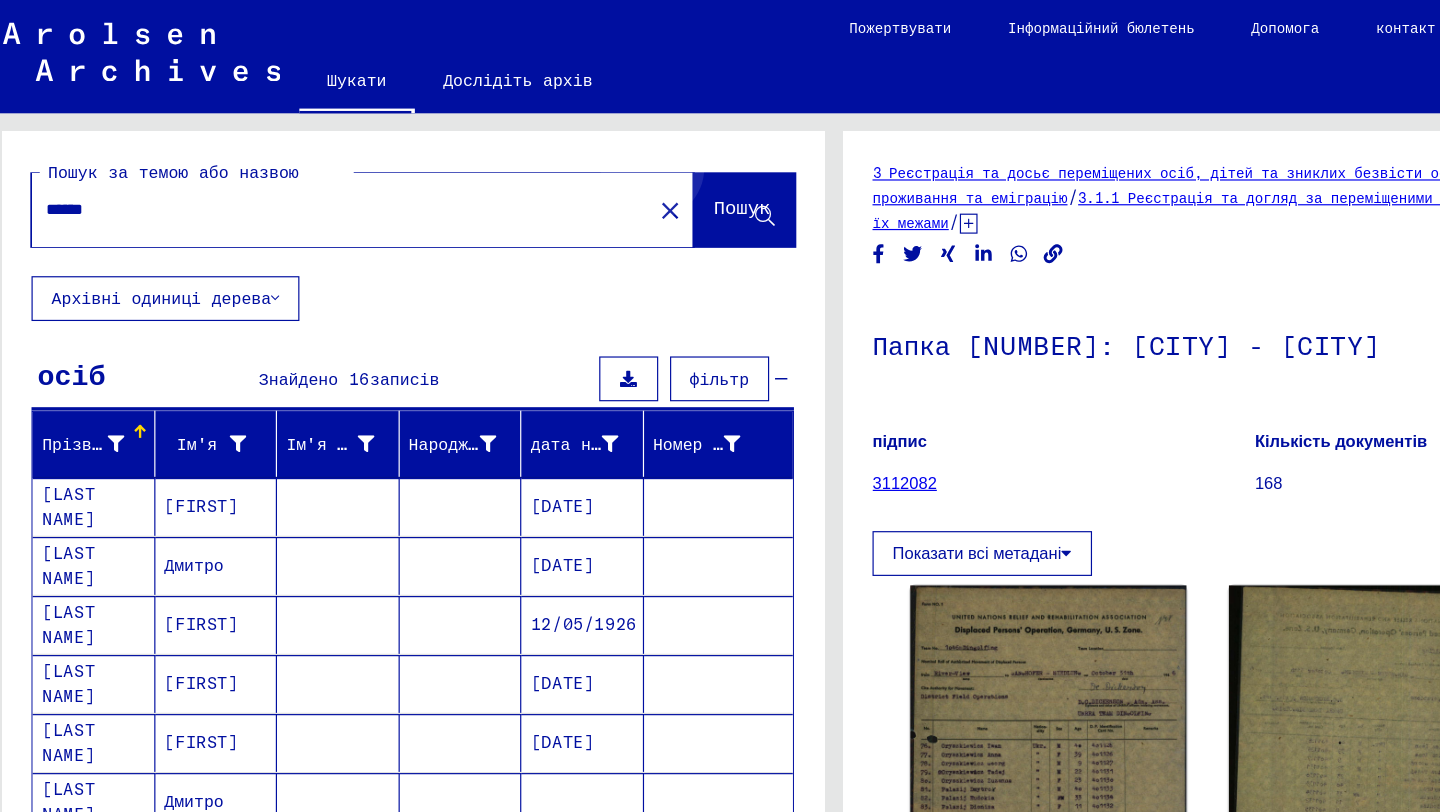 click on "Пошук" 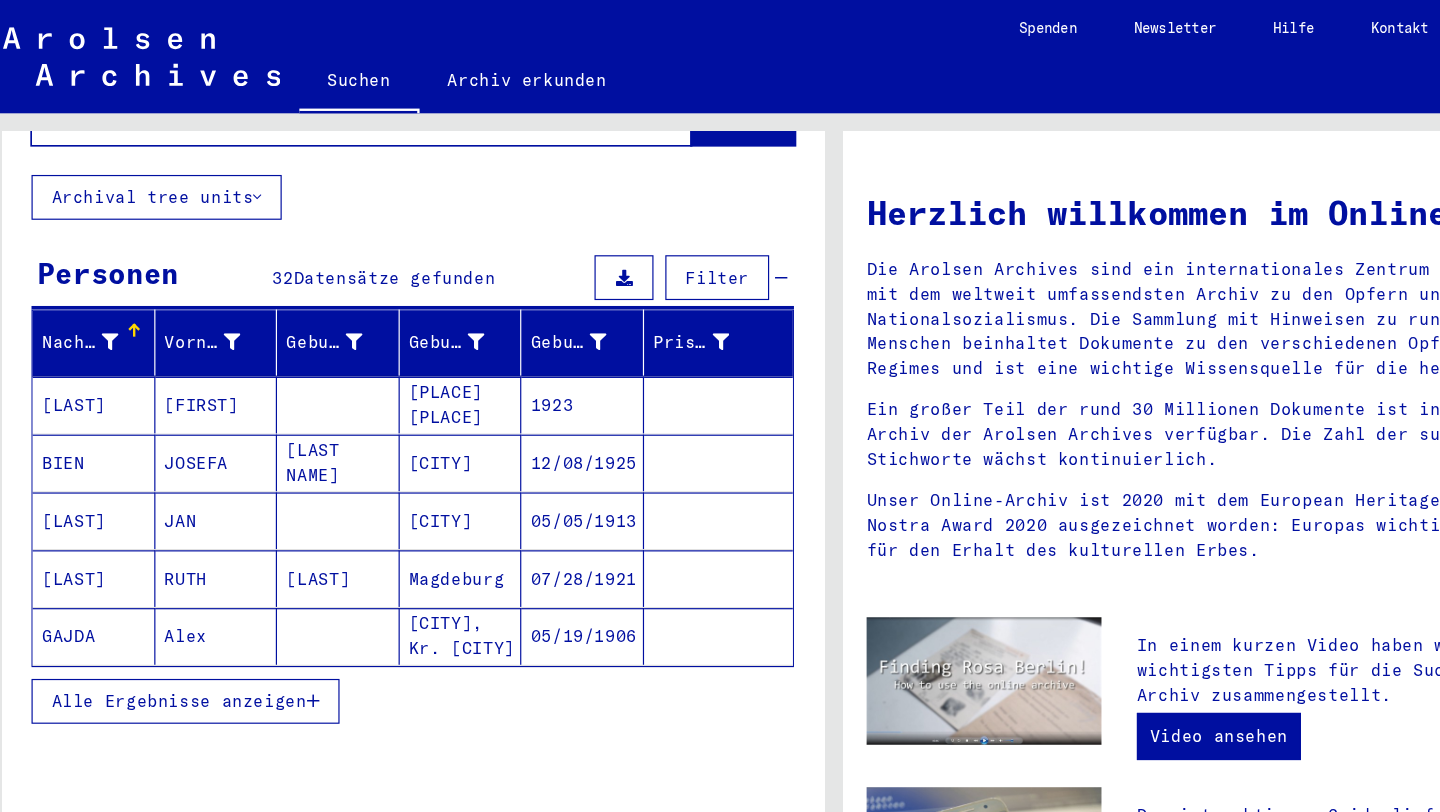 scroll, scrollTop: 112, scrollLeft: 0, axis: vertical 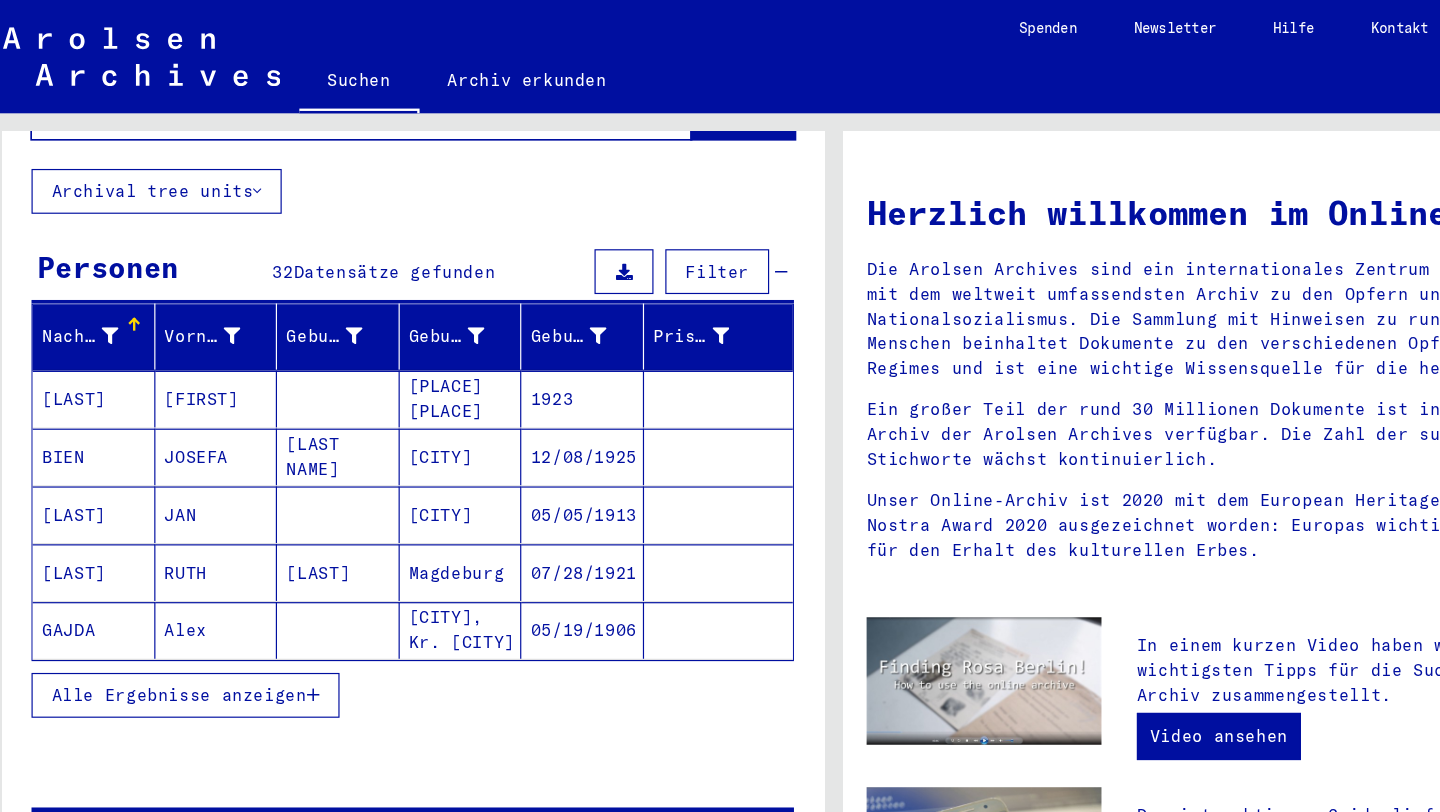 click on "Alle Ergebnisse anzeigen" at bounding box center (165, 589) 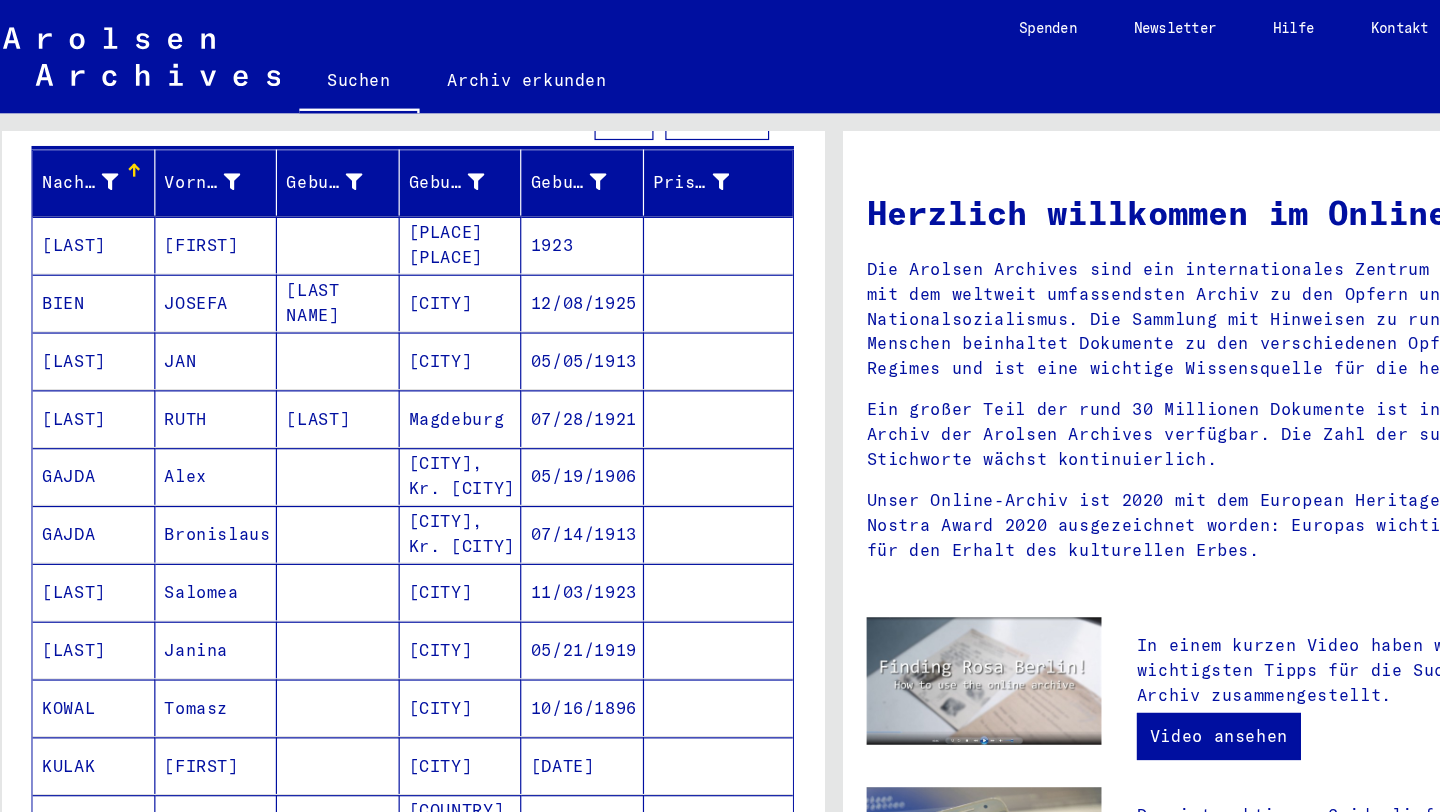 scroll, scrollTop: 245, scrollLeft: 0, axis: vertical 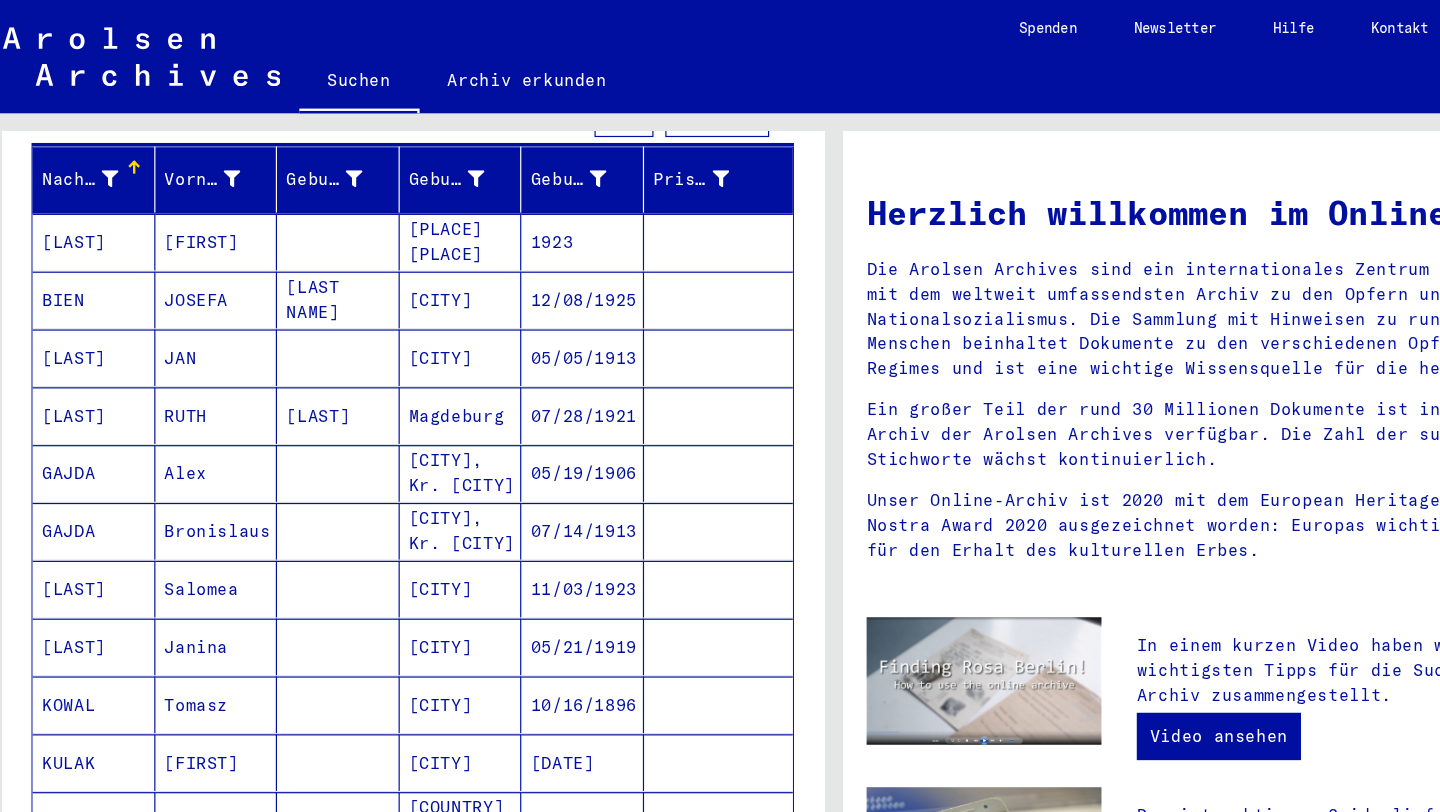 click on "[CITY]" at bounding box center [404, 597] 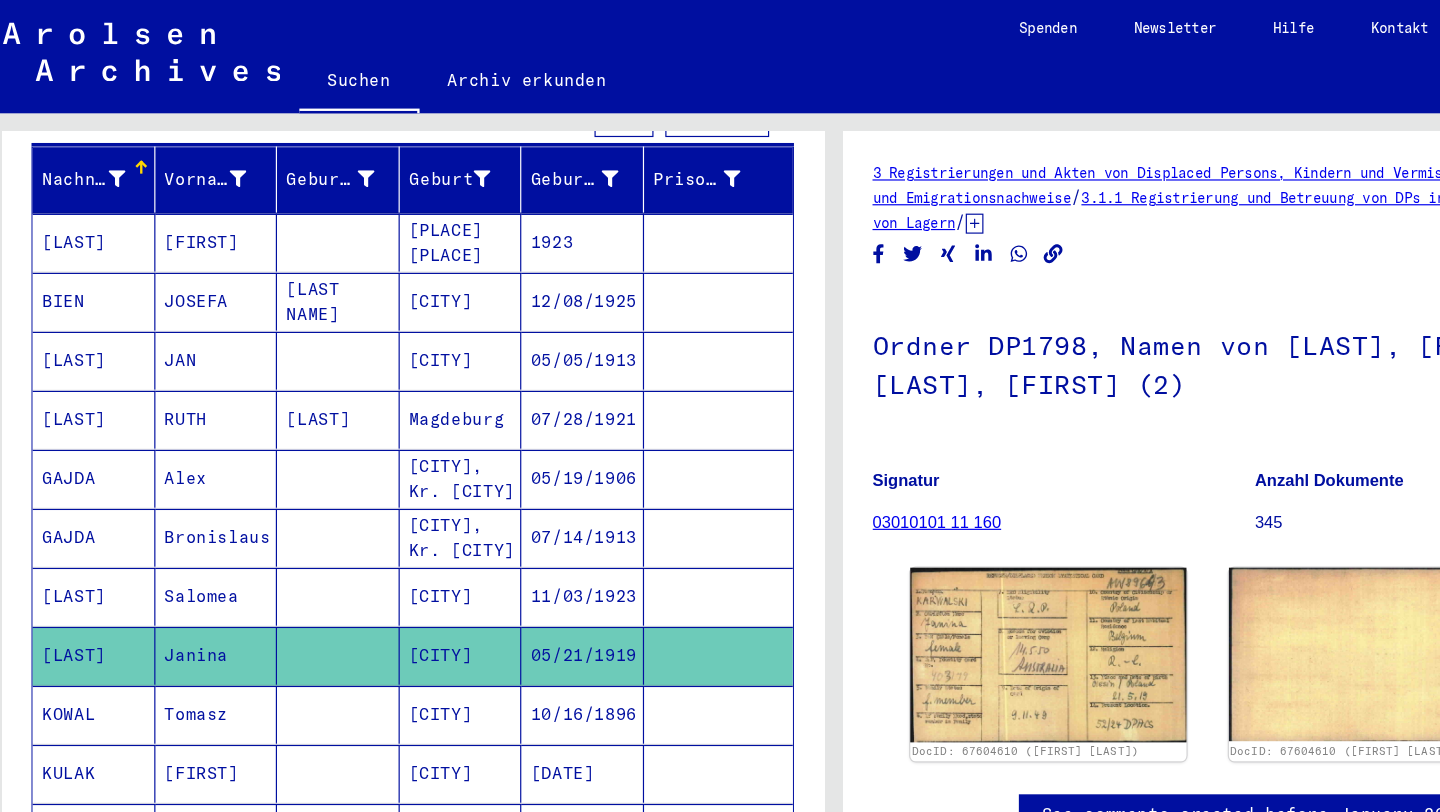 scroll, scrollTop: 0, scrollLeft: 0, axis: both 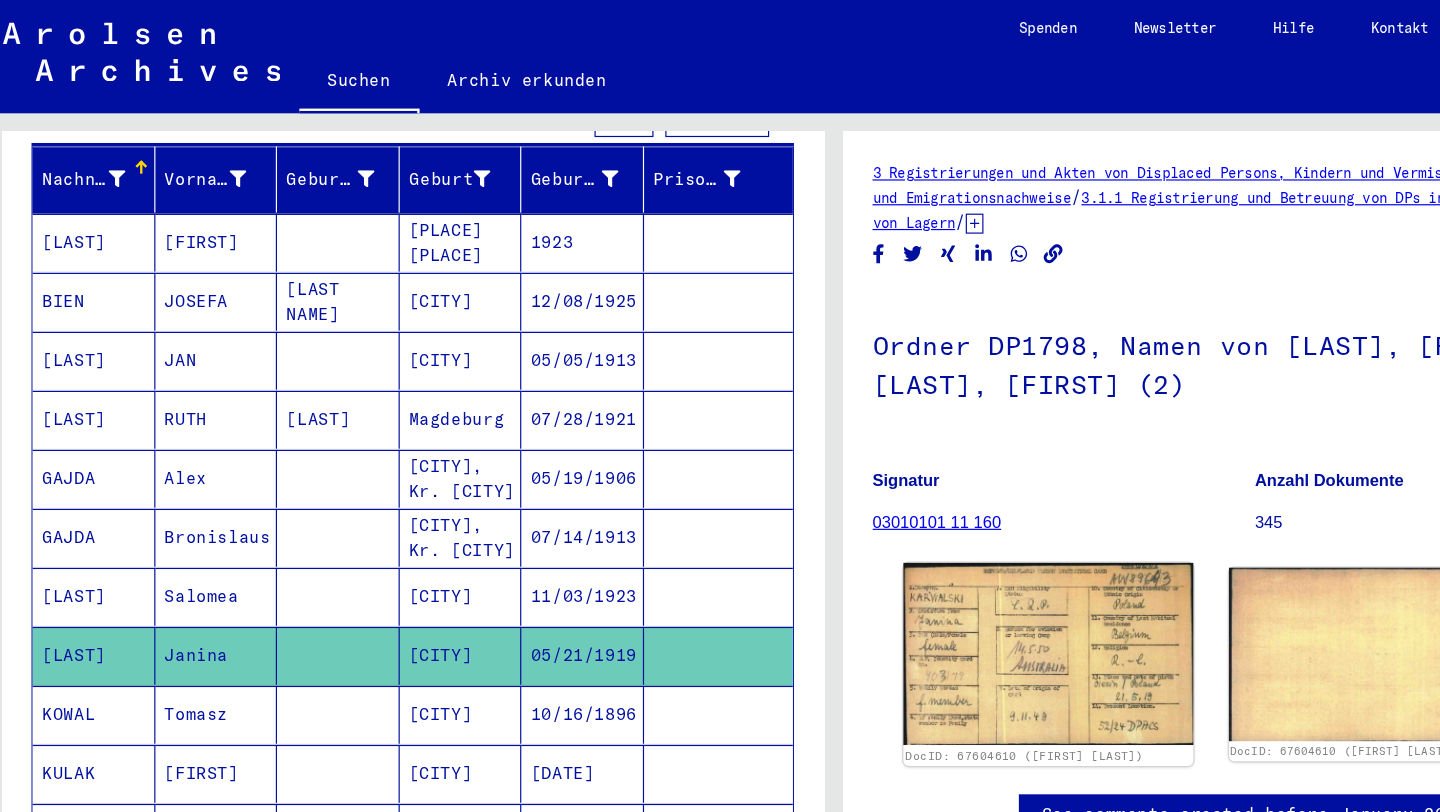 click 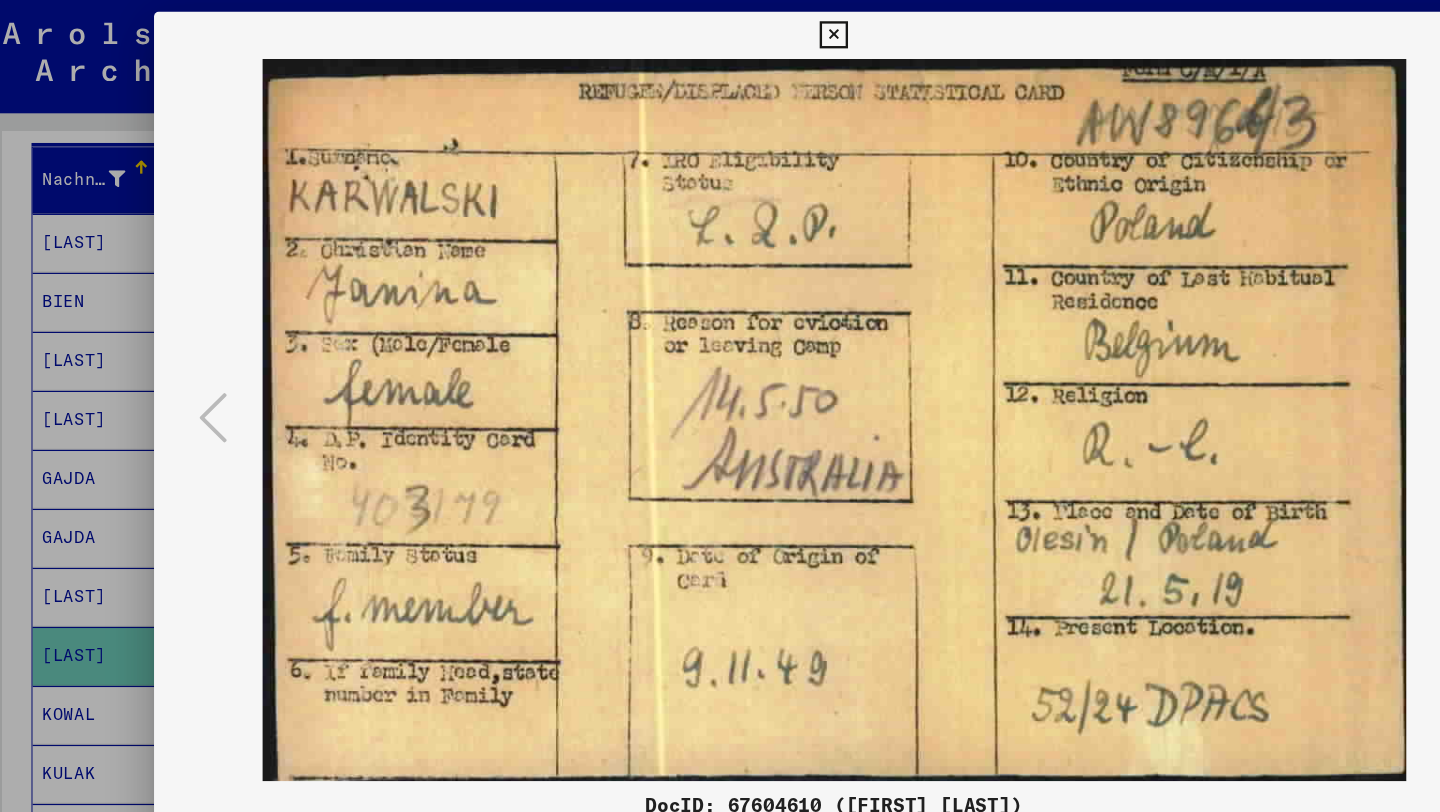 click at bounding box center (719, 30) 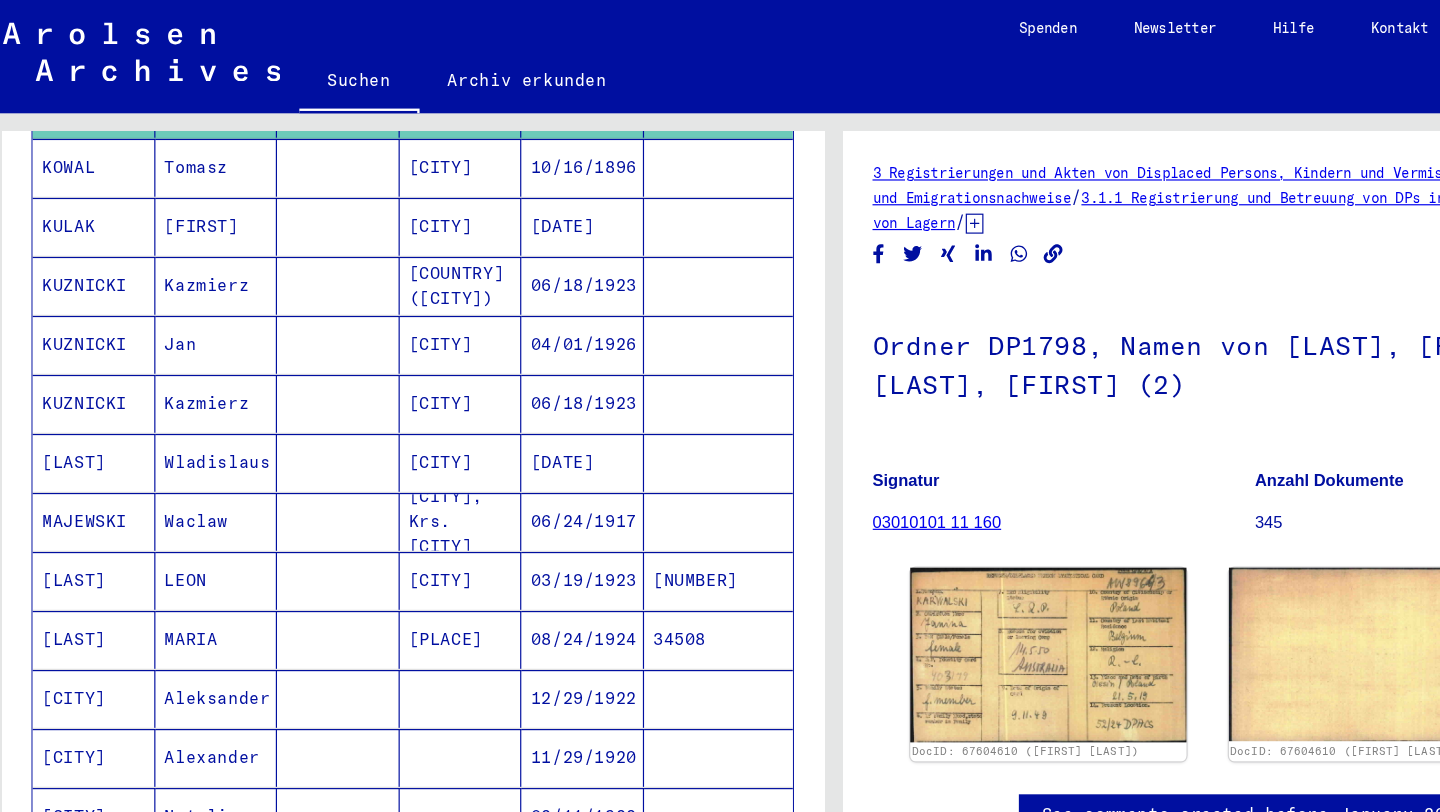 scroll, scrollTop: 721, scrollLeft: 0, axis: vertical 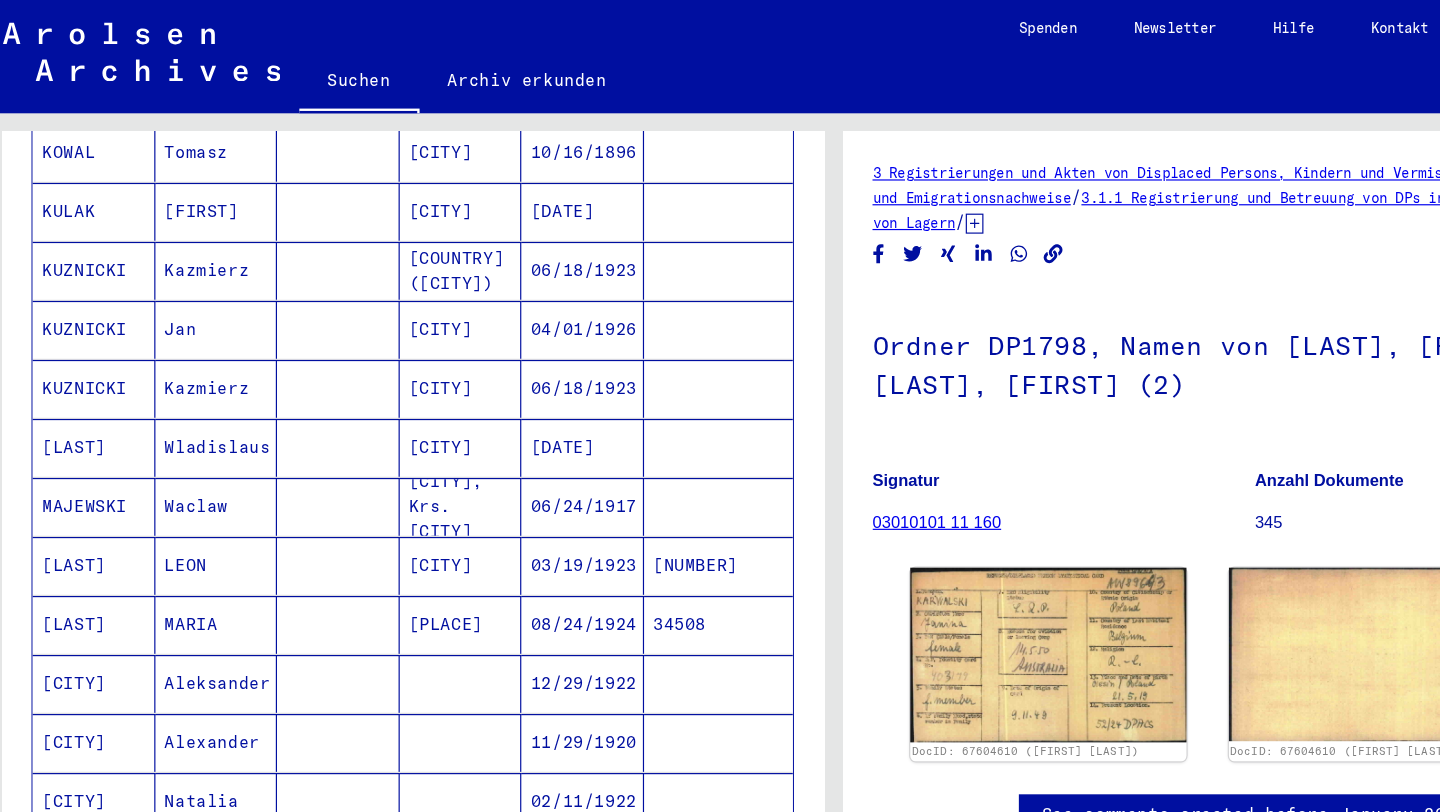 click on "LEON" at bounding box center (197, 529) 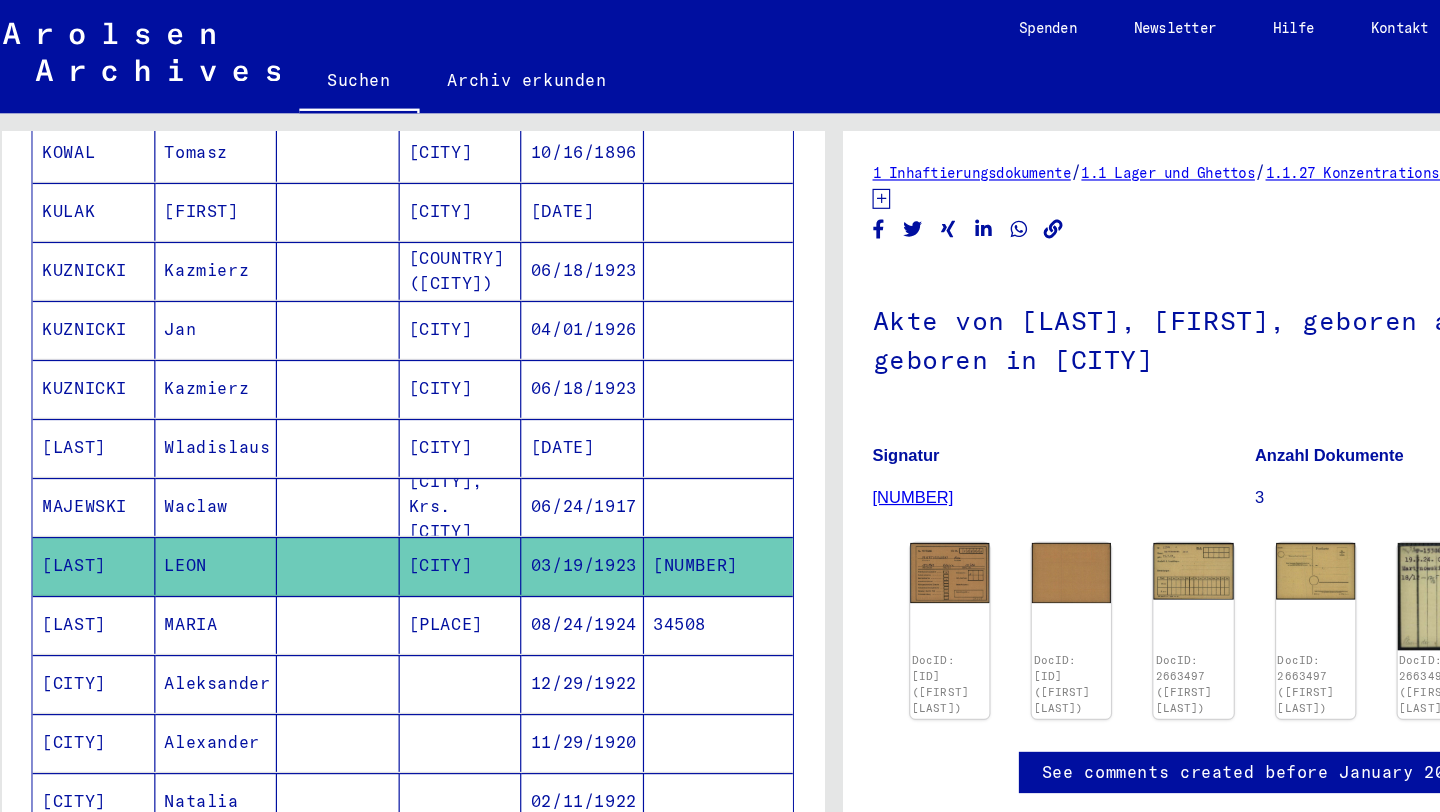 scroll, scrollTop: 0, scrollLeft: 0, axis: both 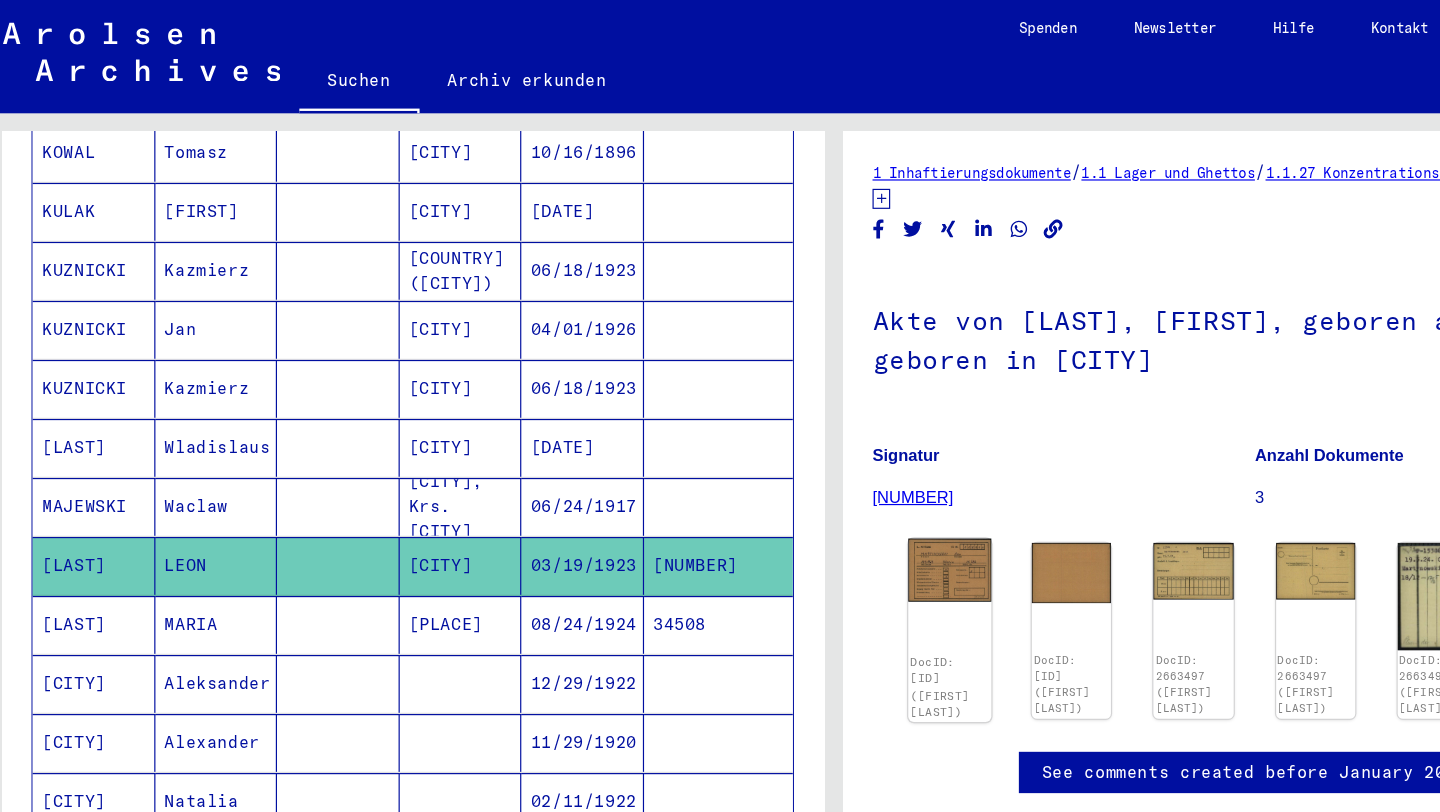 click 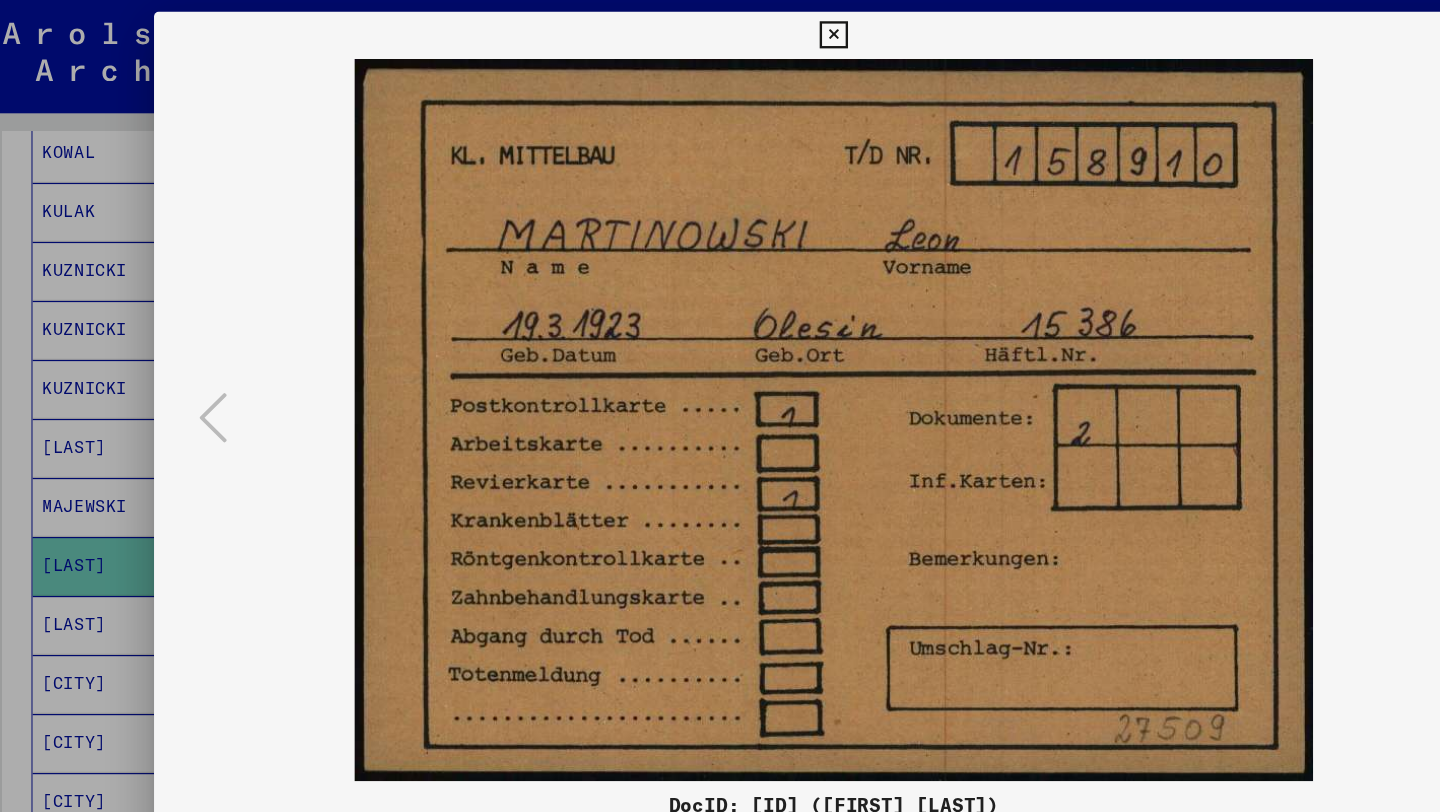 click at bounding box center (719, 30) 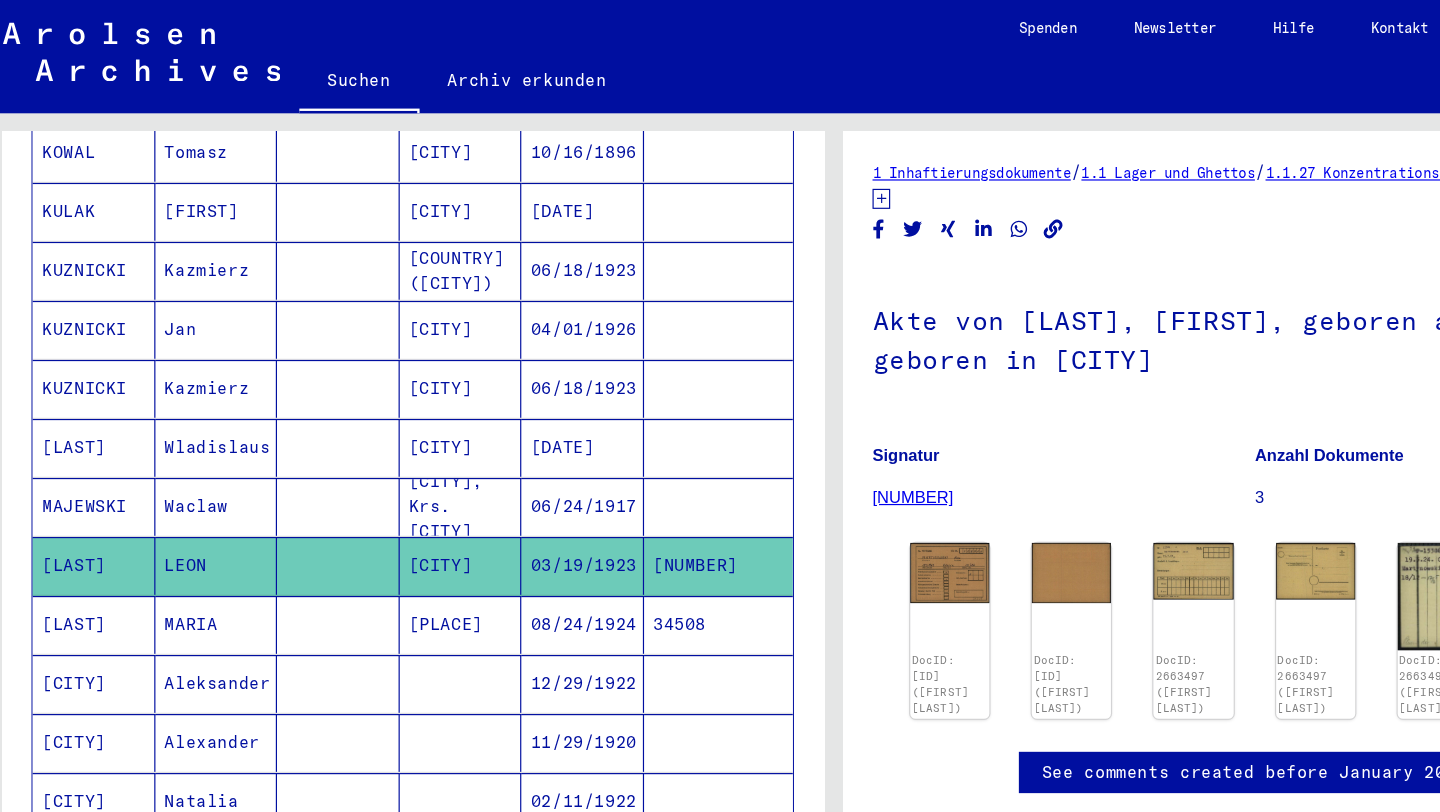 click on "MARIA" at bounding box center [197, 579] 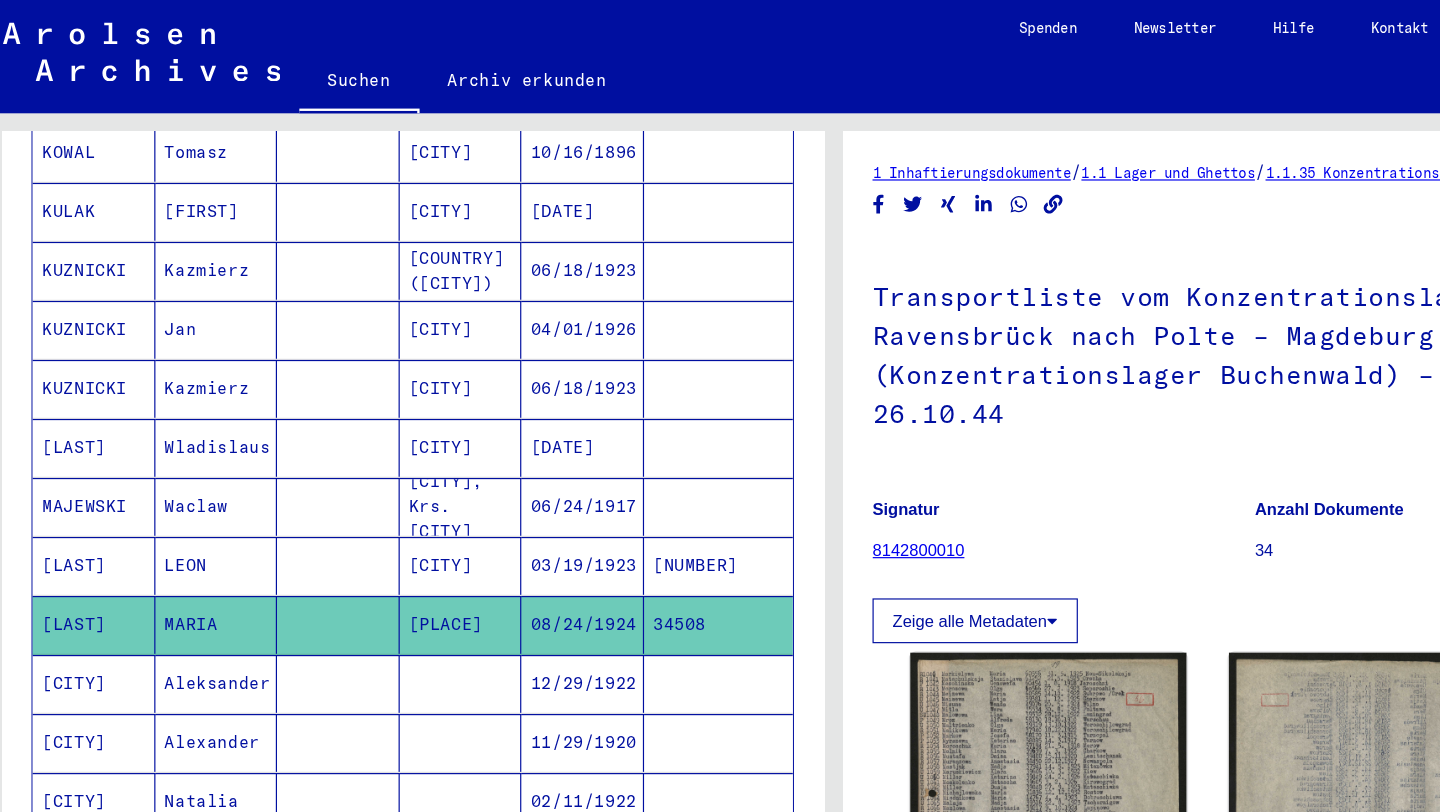 scroll, scrollTop: 0, scrollLeft: 0, axis: both 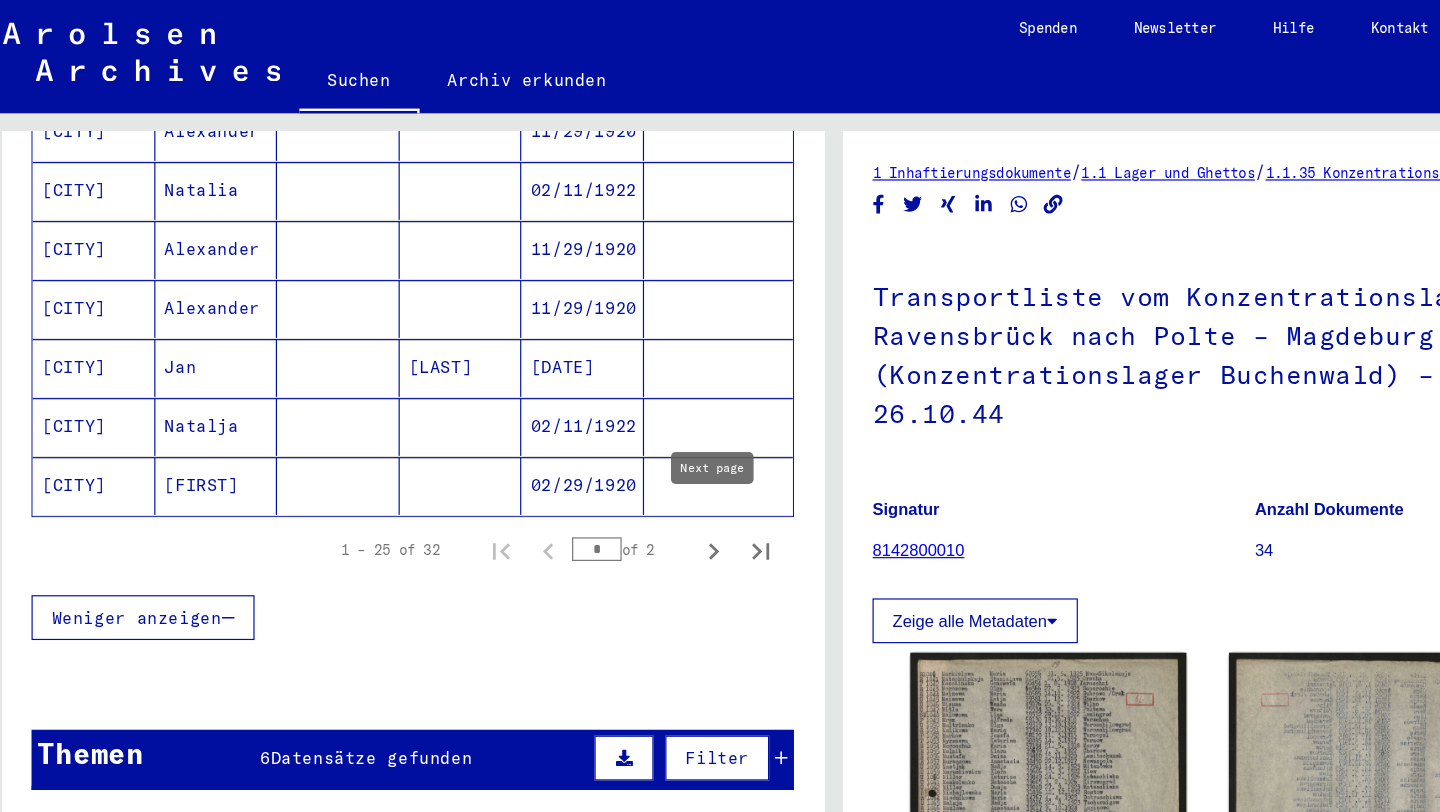 click 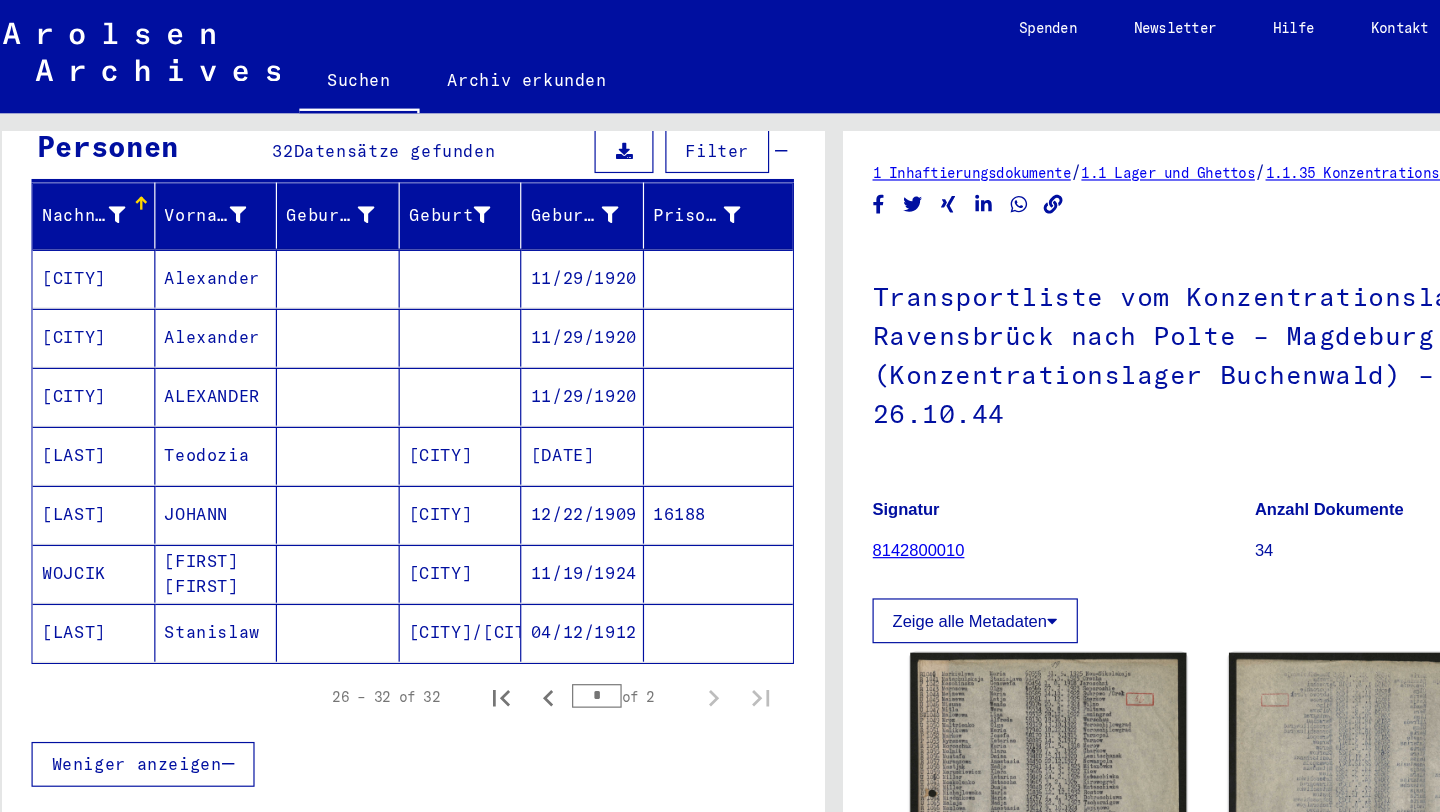 scroll, scrollTop: 204, scrollLeft: 0, axis: vertical 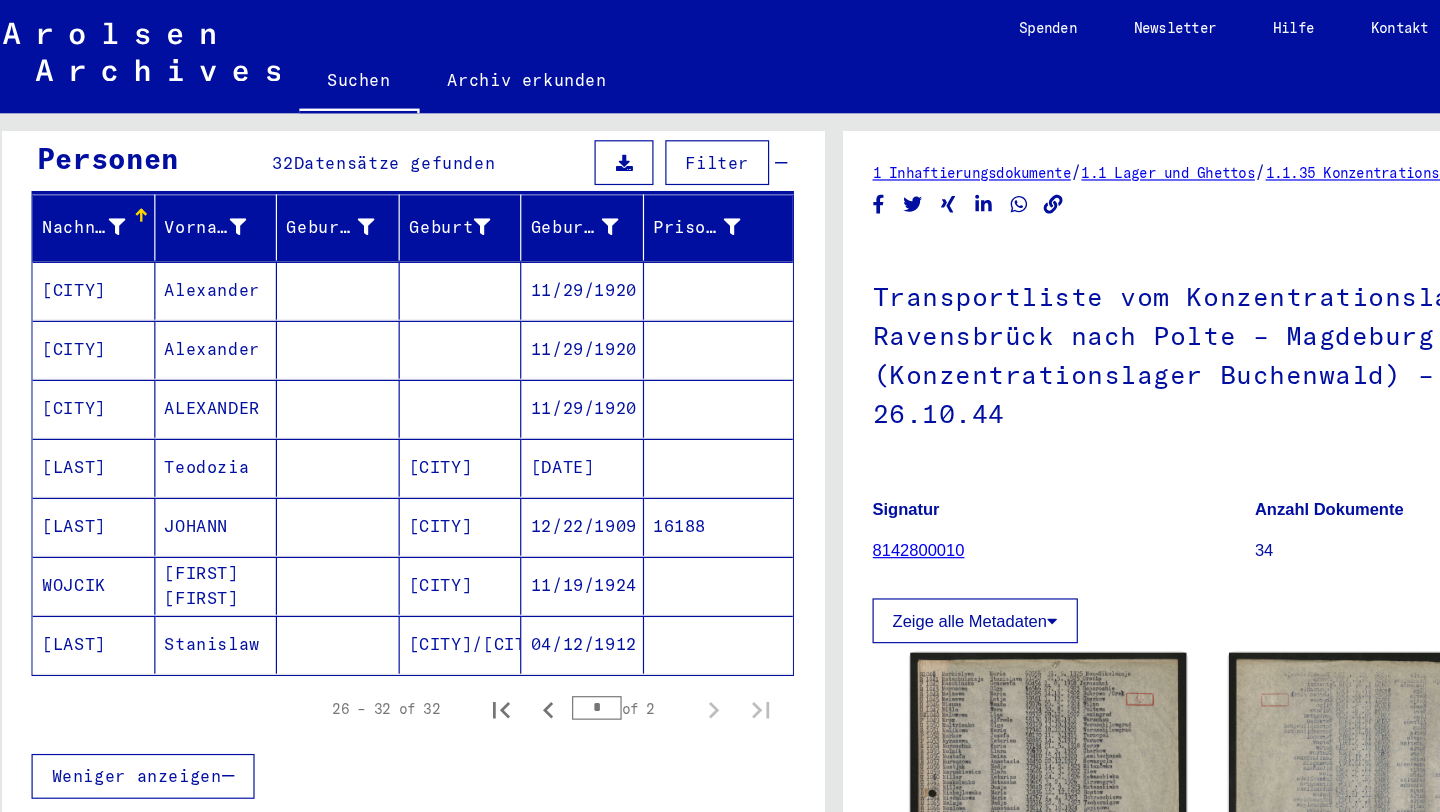 click on "Stanislaw" 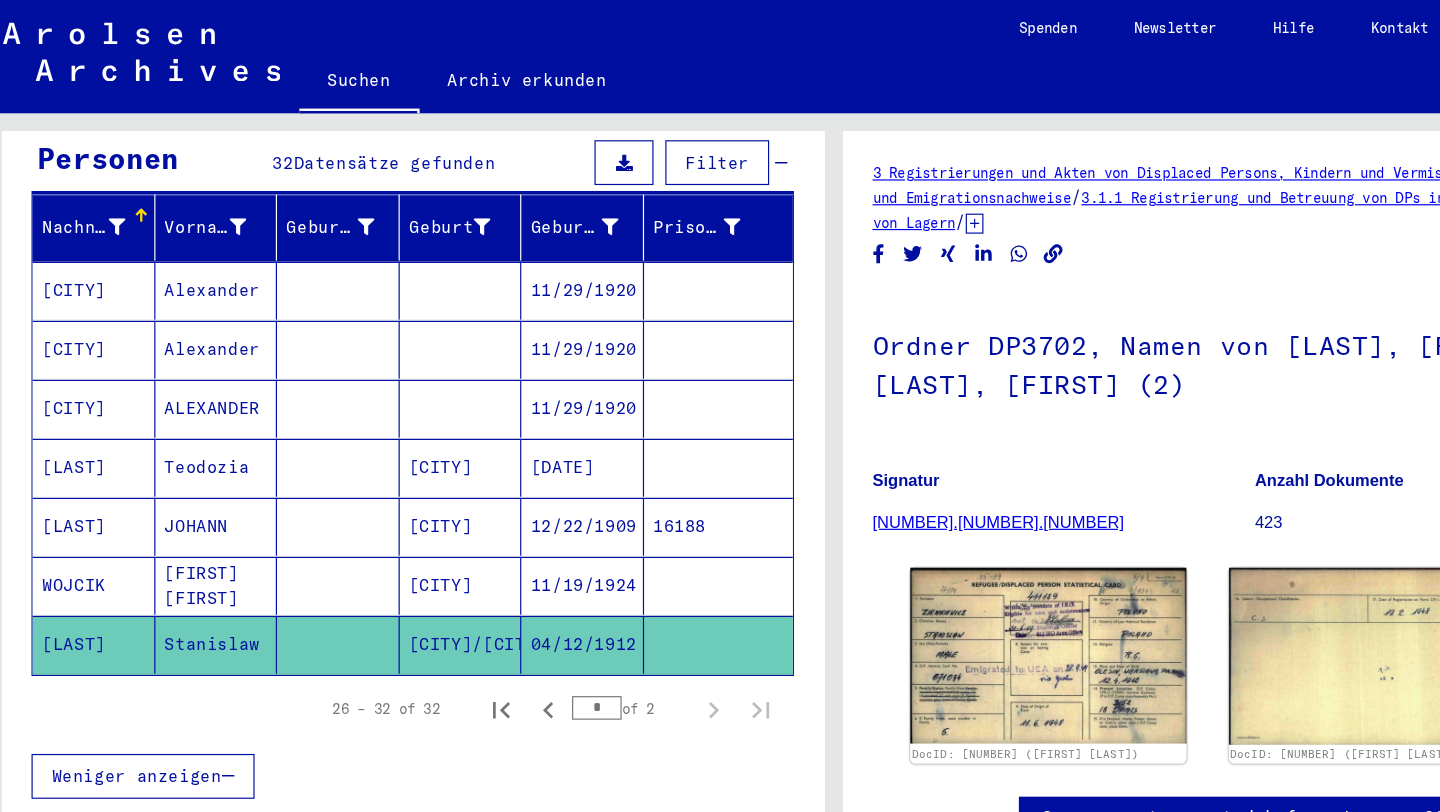 scroll, scrollTop: 0, scrollLeft: 0, axis: both 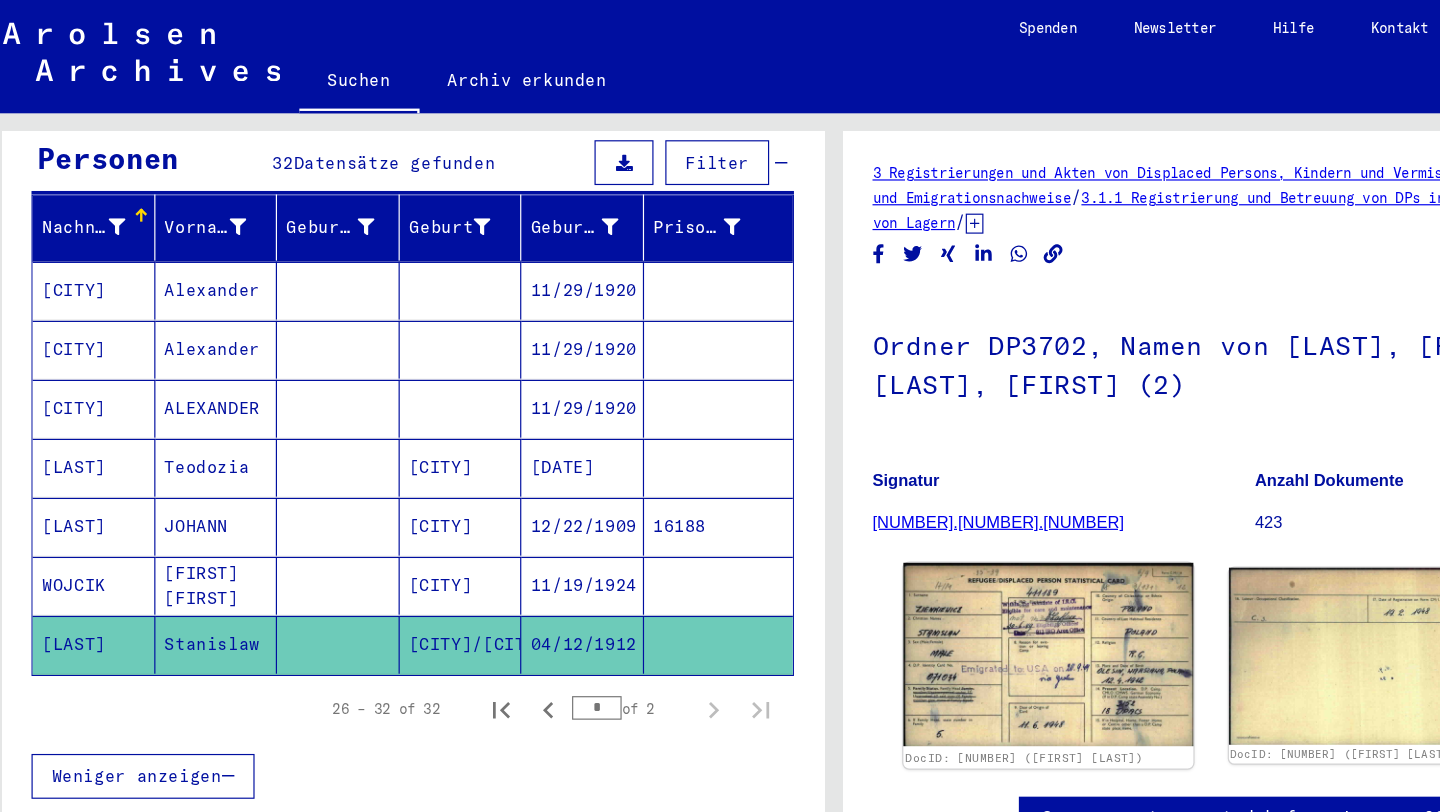 click 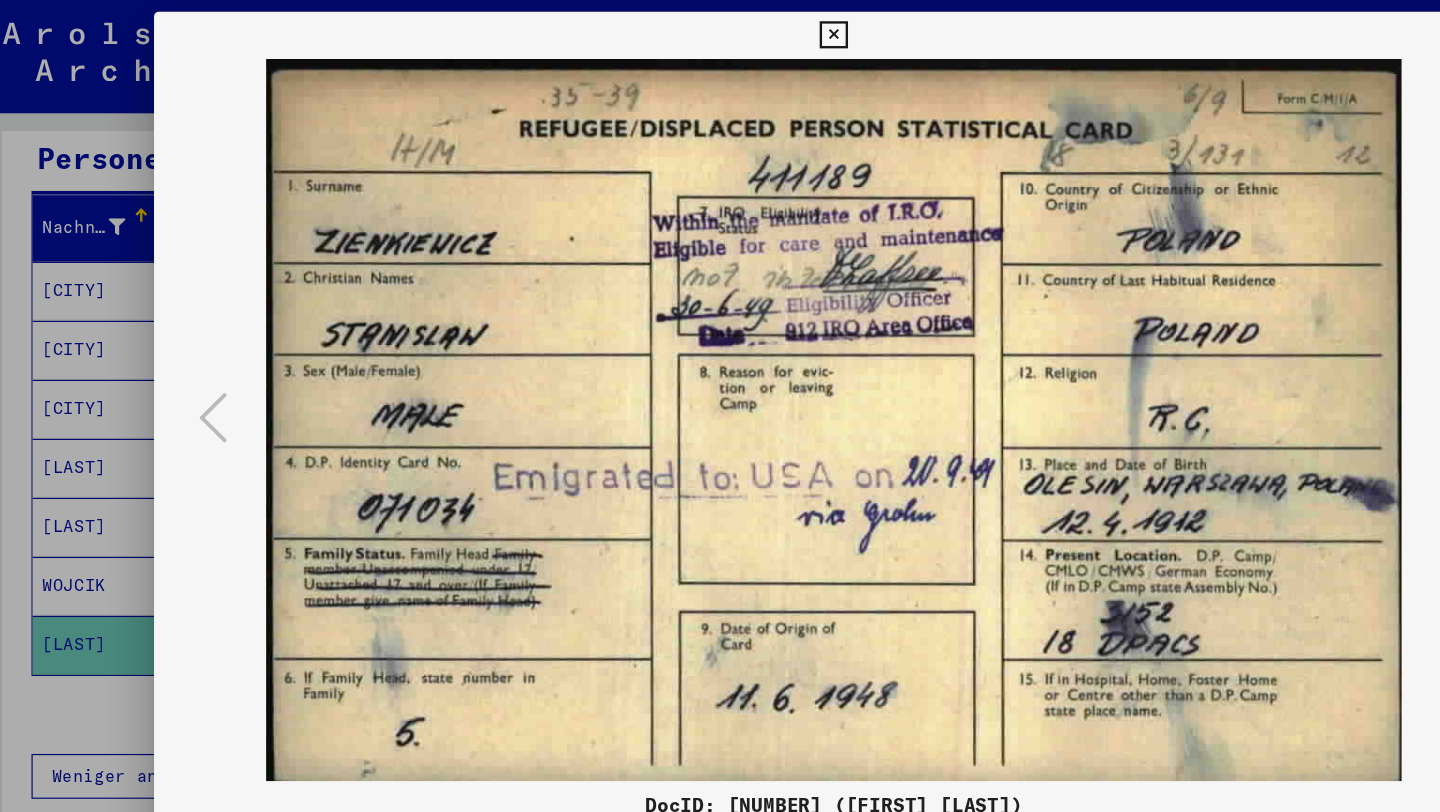 click at bounding box center [719, 30] 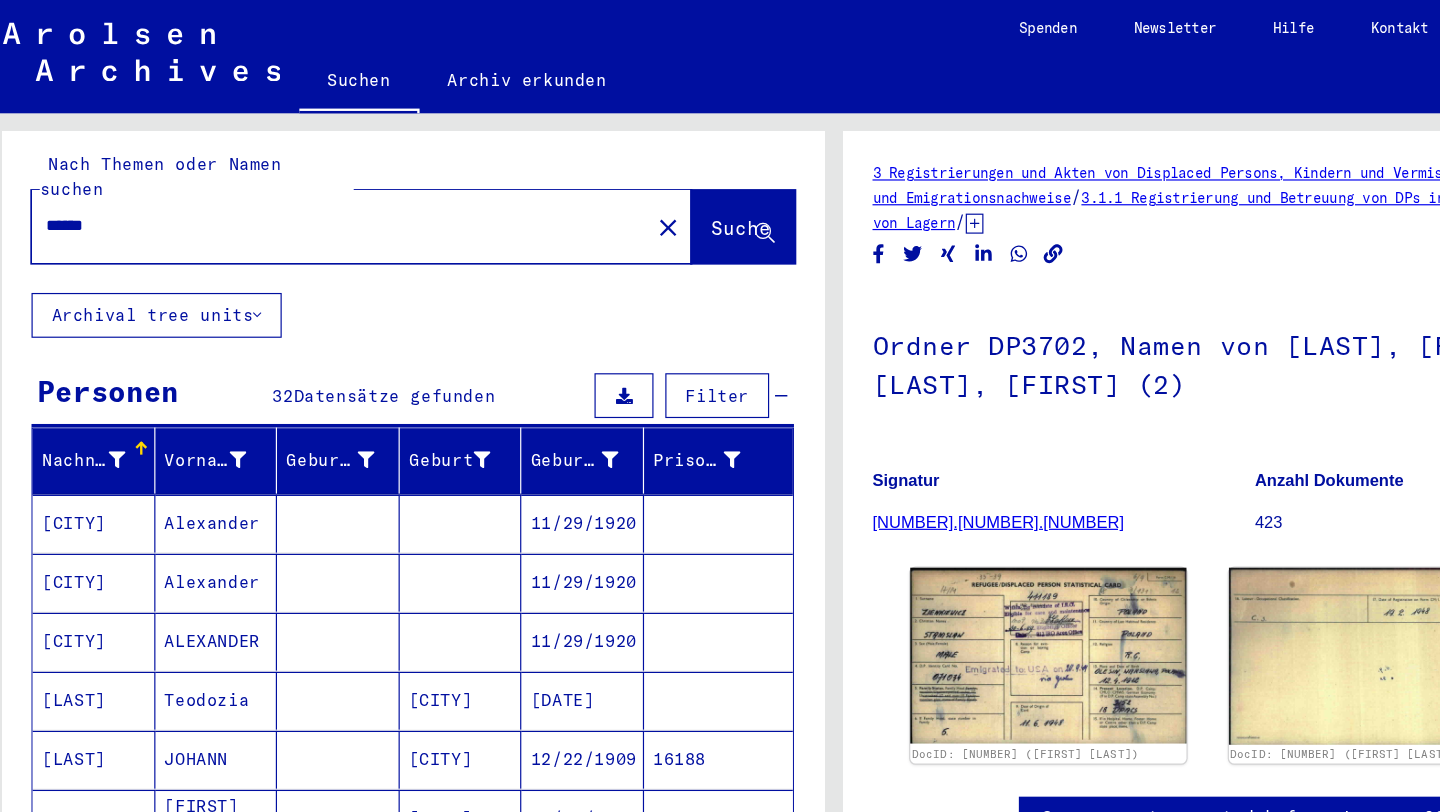 scroll, scrollTop: 0, scrollLeft: 0, axis: both 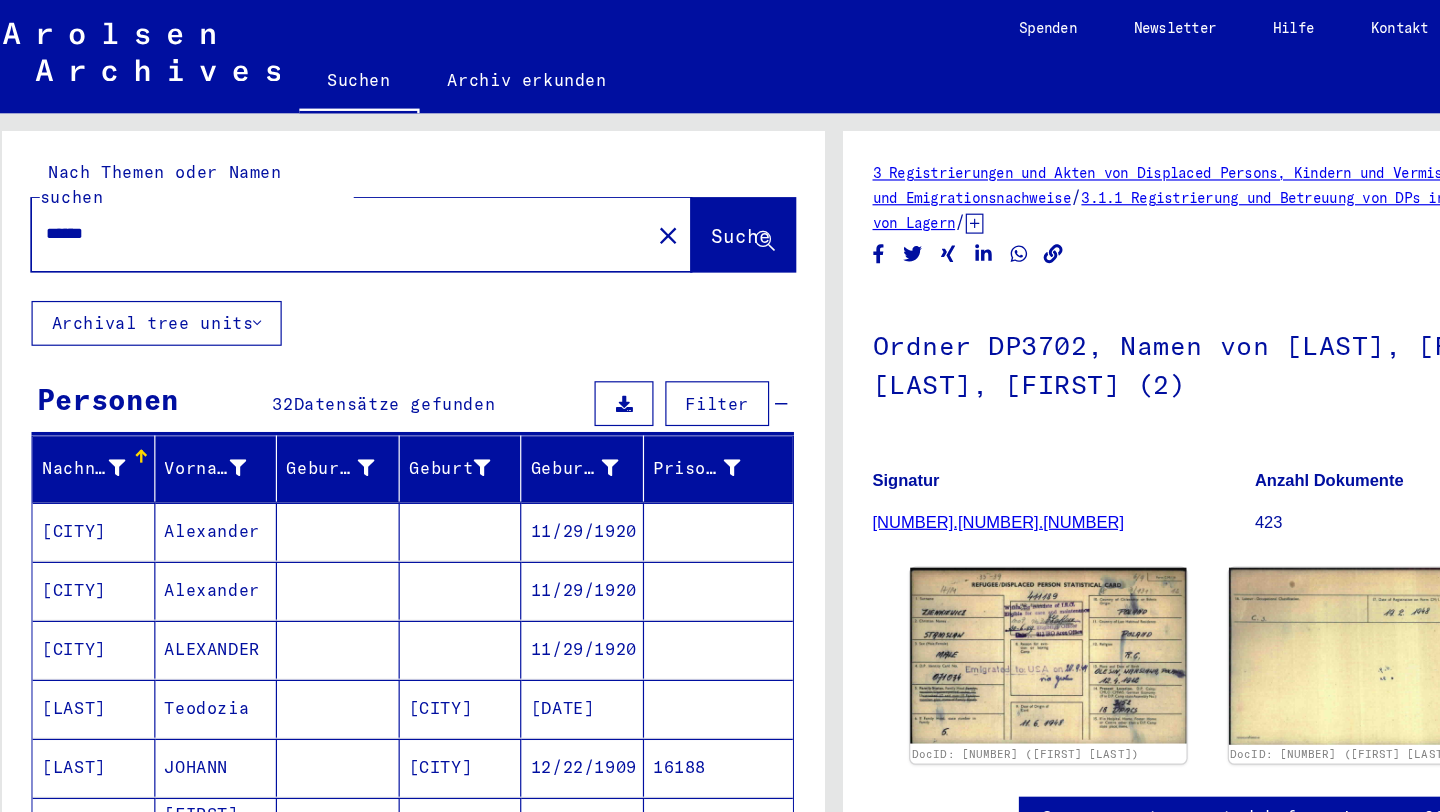 click on "******" 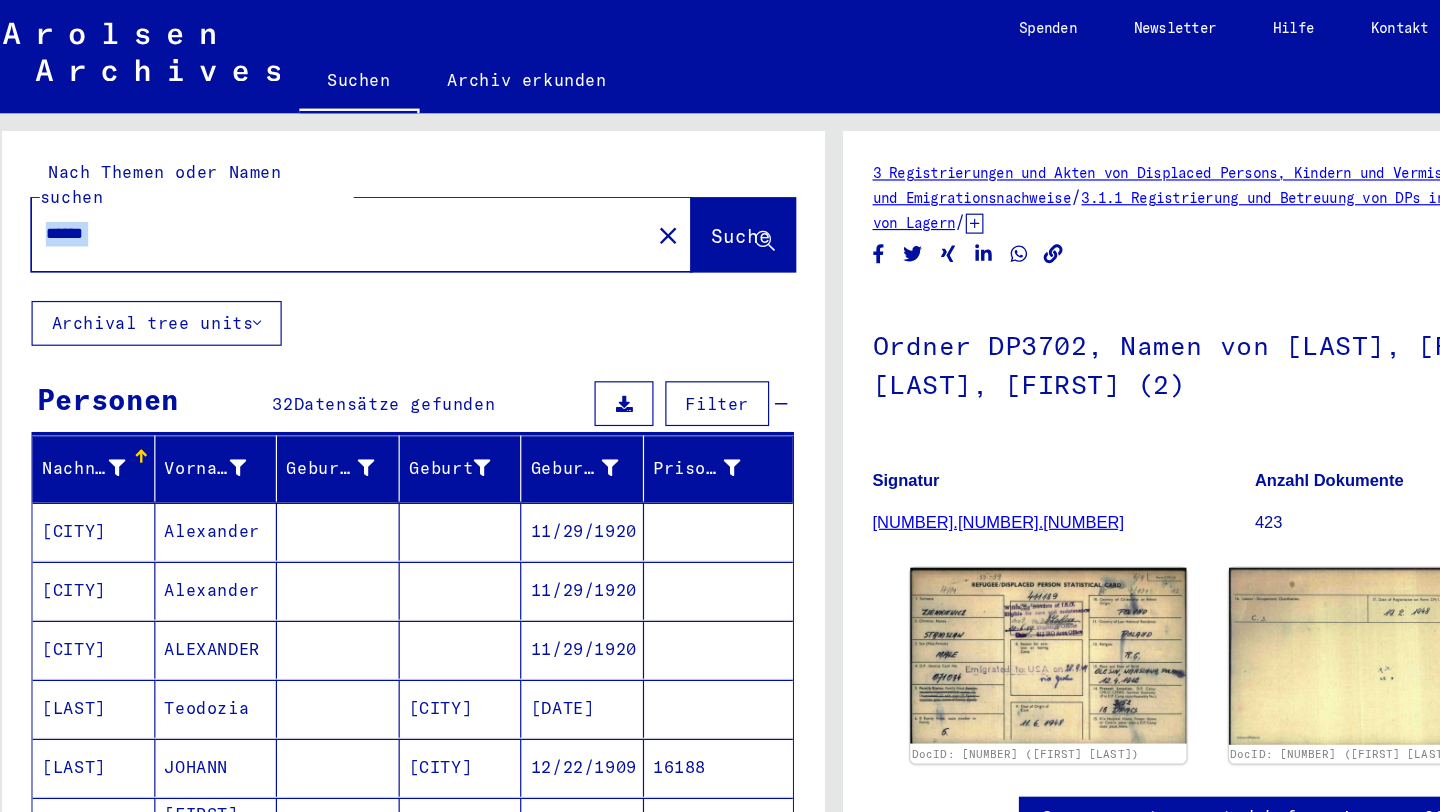 click on "******" 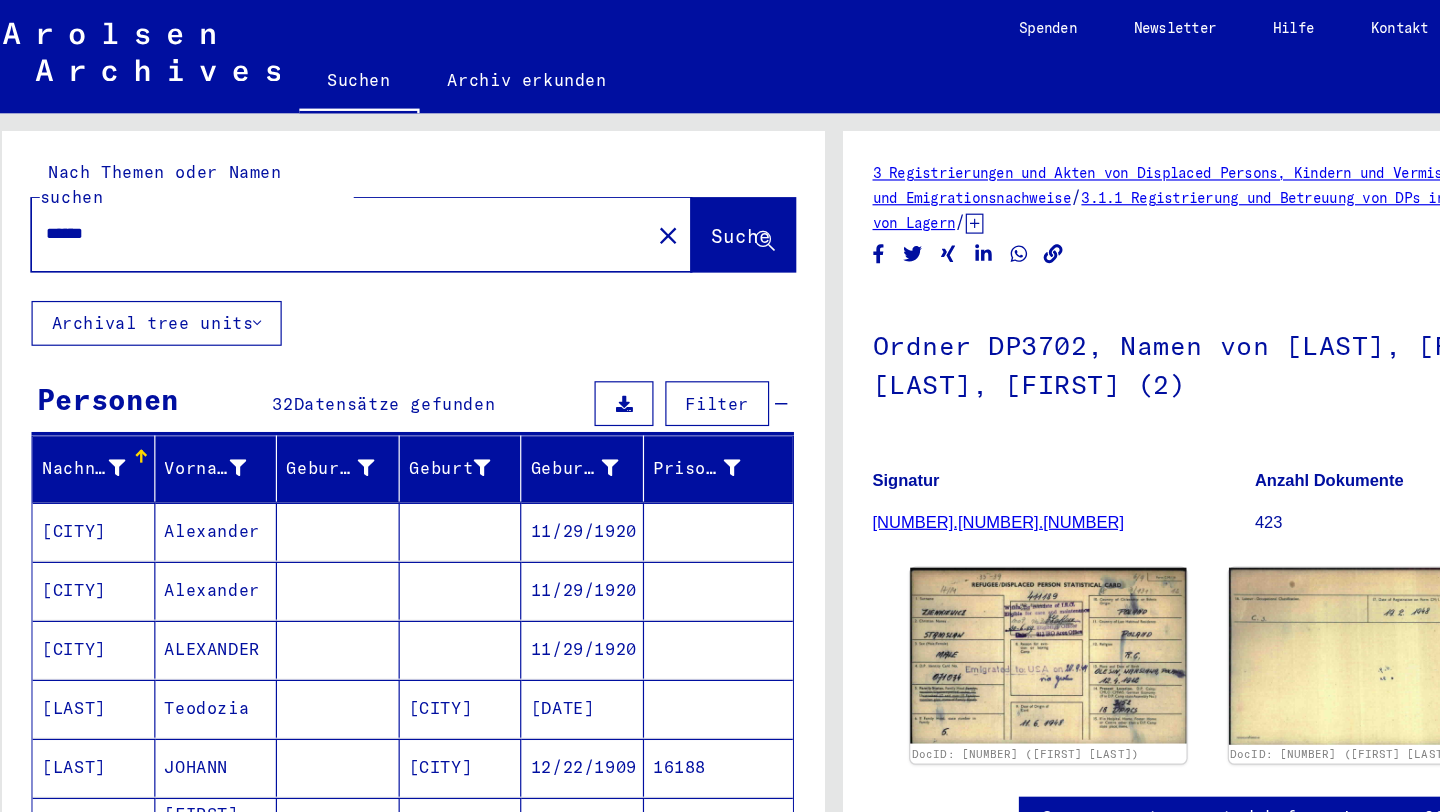 click on "******" 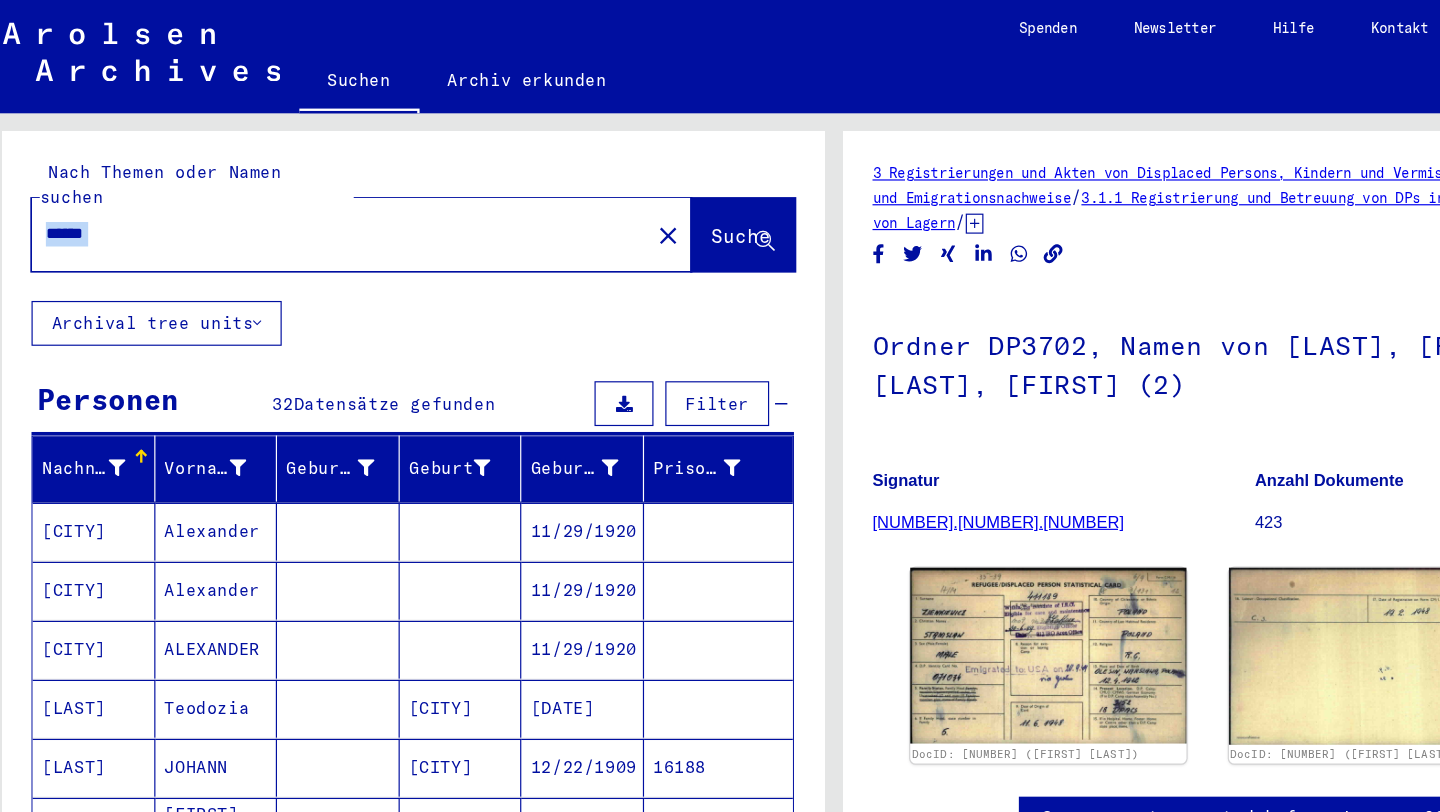 click on "******" 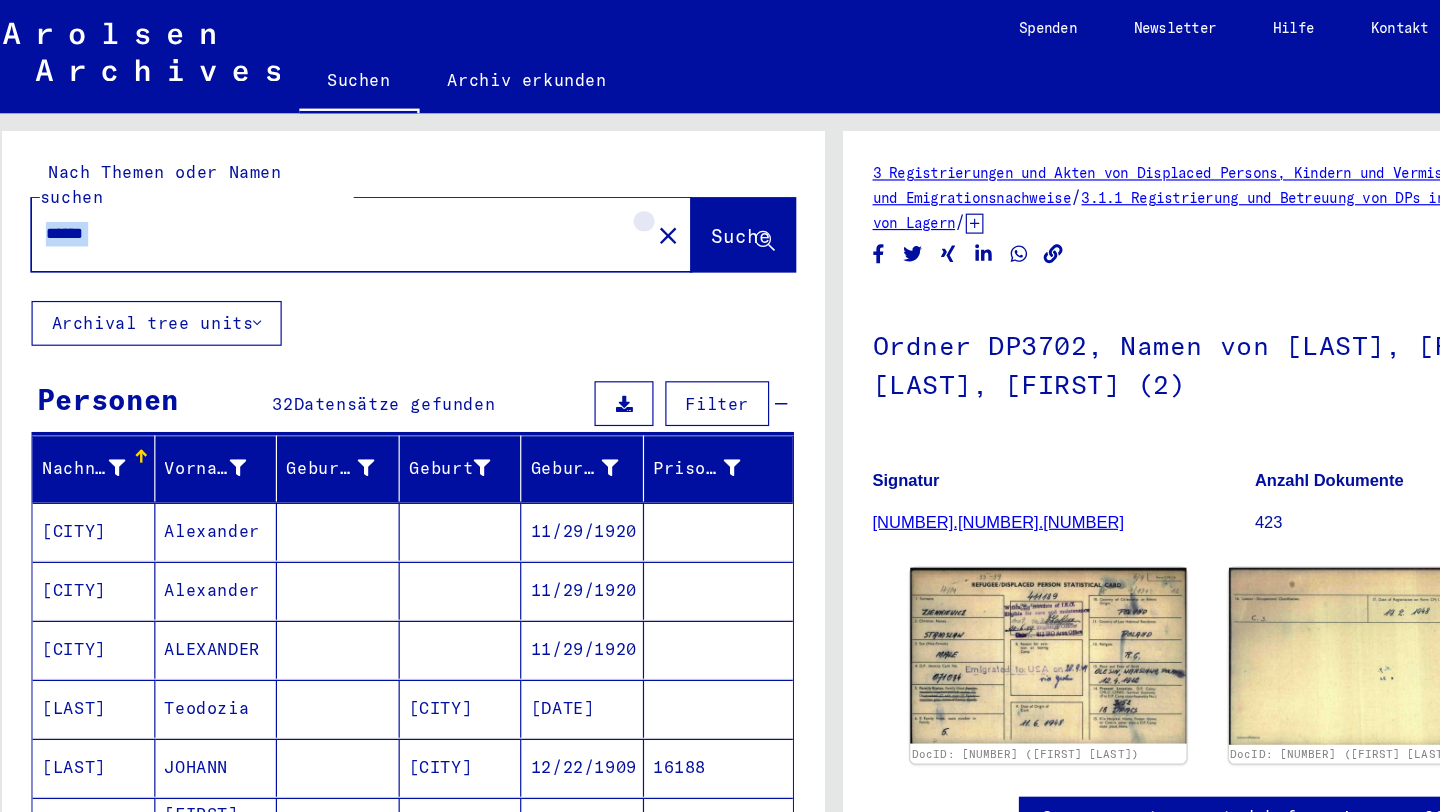 click on "close" 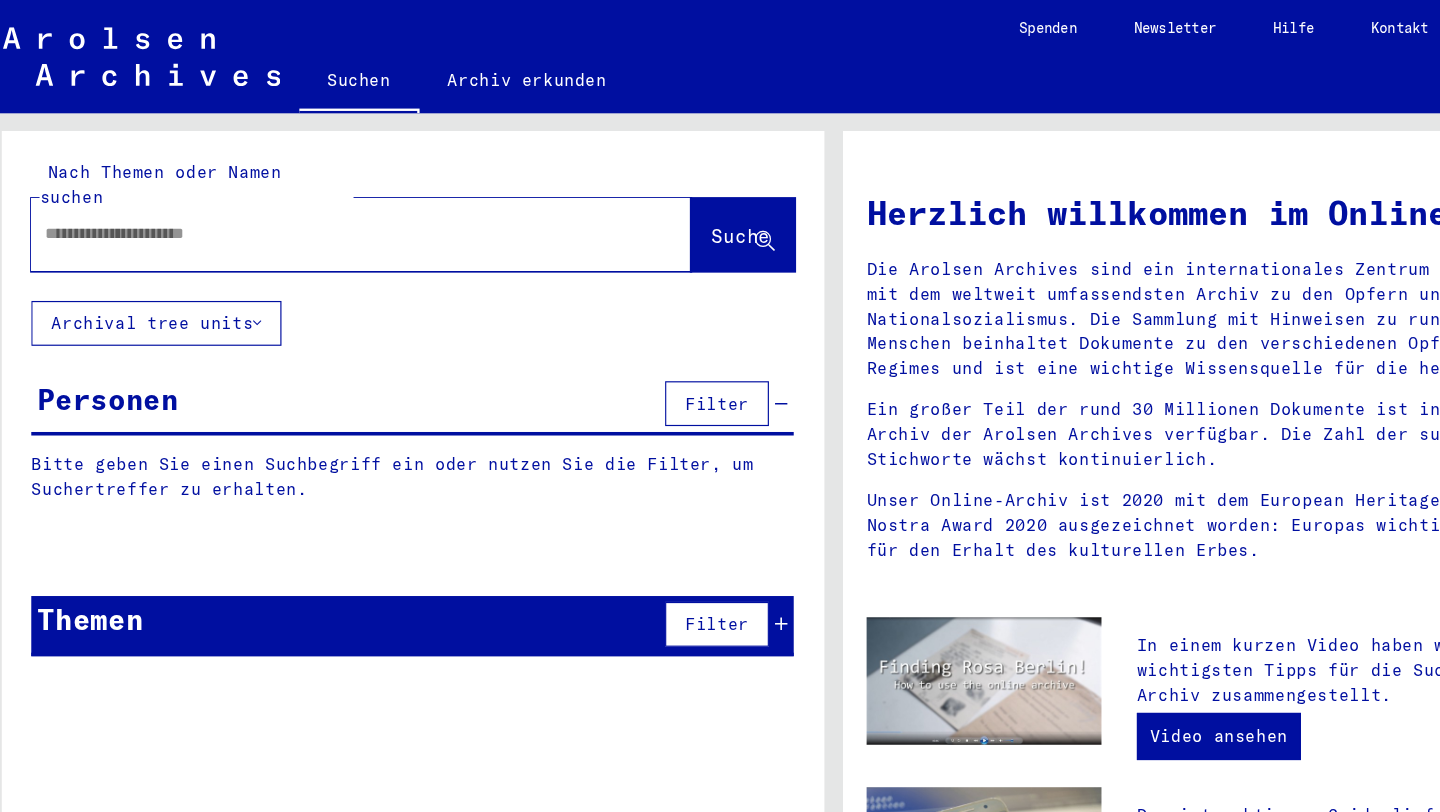 click at bounding box center (295, 198) 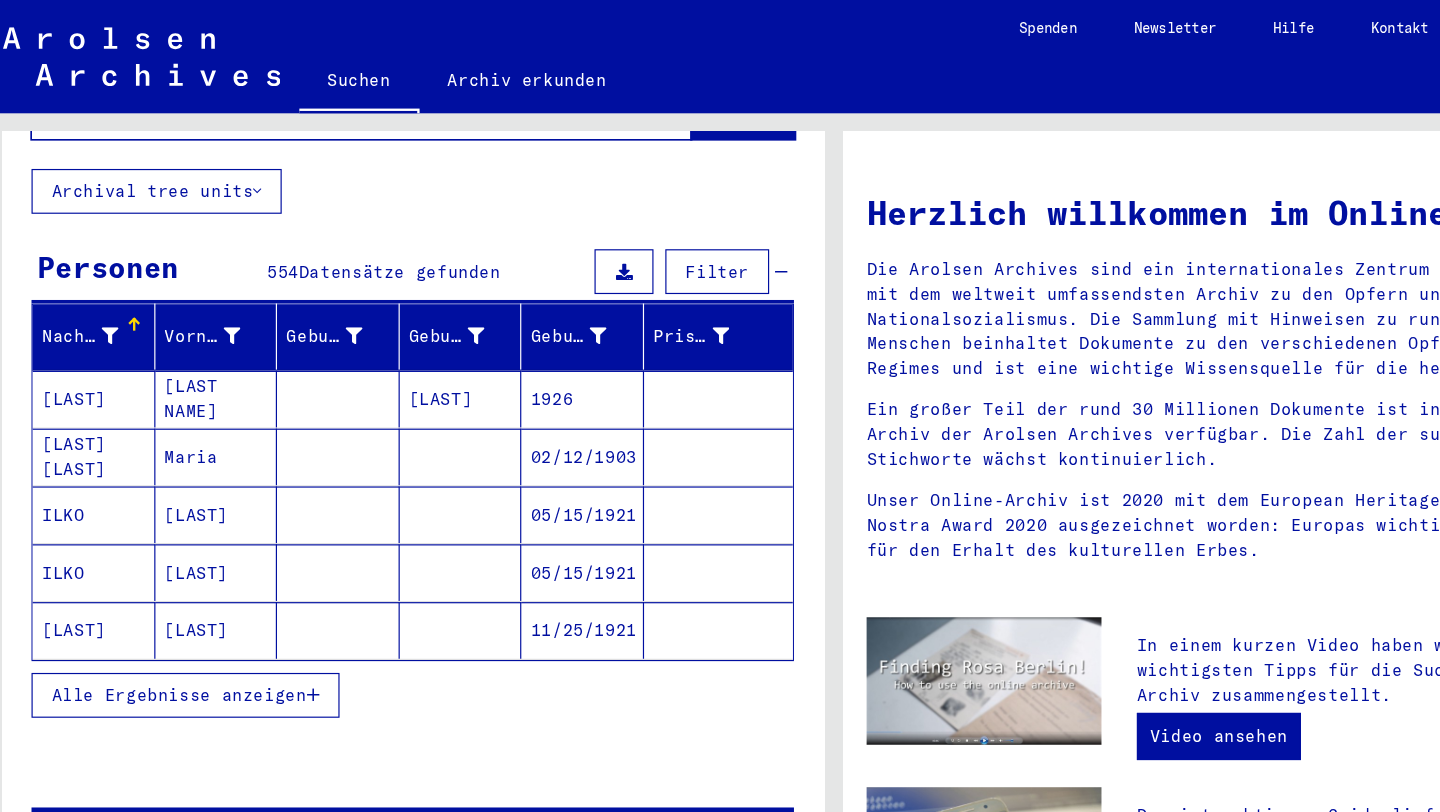 scroll, scrollTop: 121, scrollLeft: 0, axis: vertical 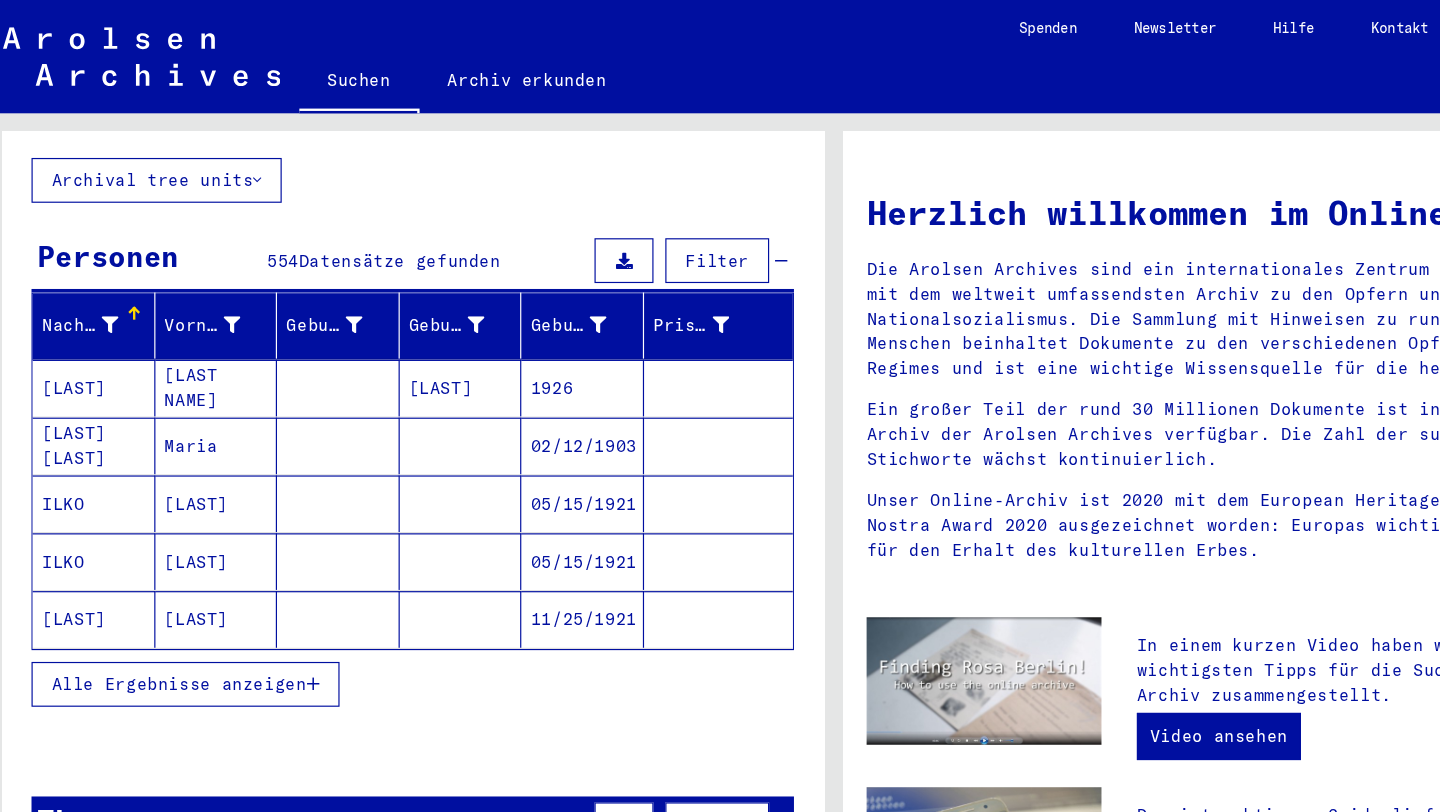 click on "Alle Ergebnisse anzeigen" at bounding box center [165, 580] 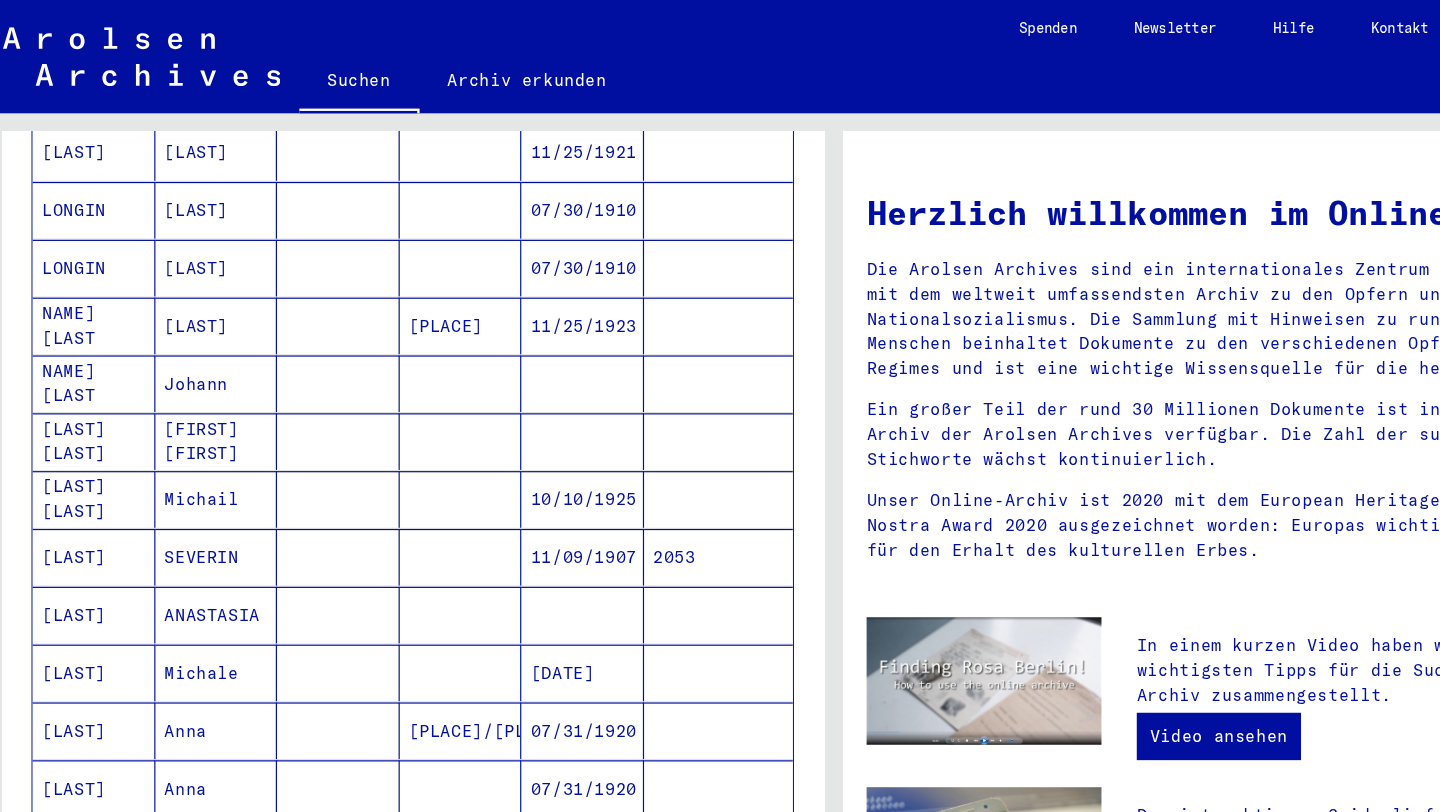 scroll, scrollTop: 0, scrollLeft: 0, axis: both 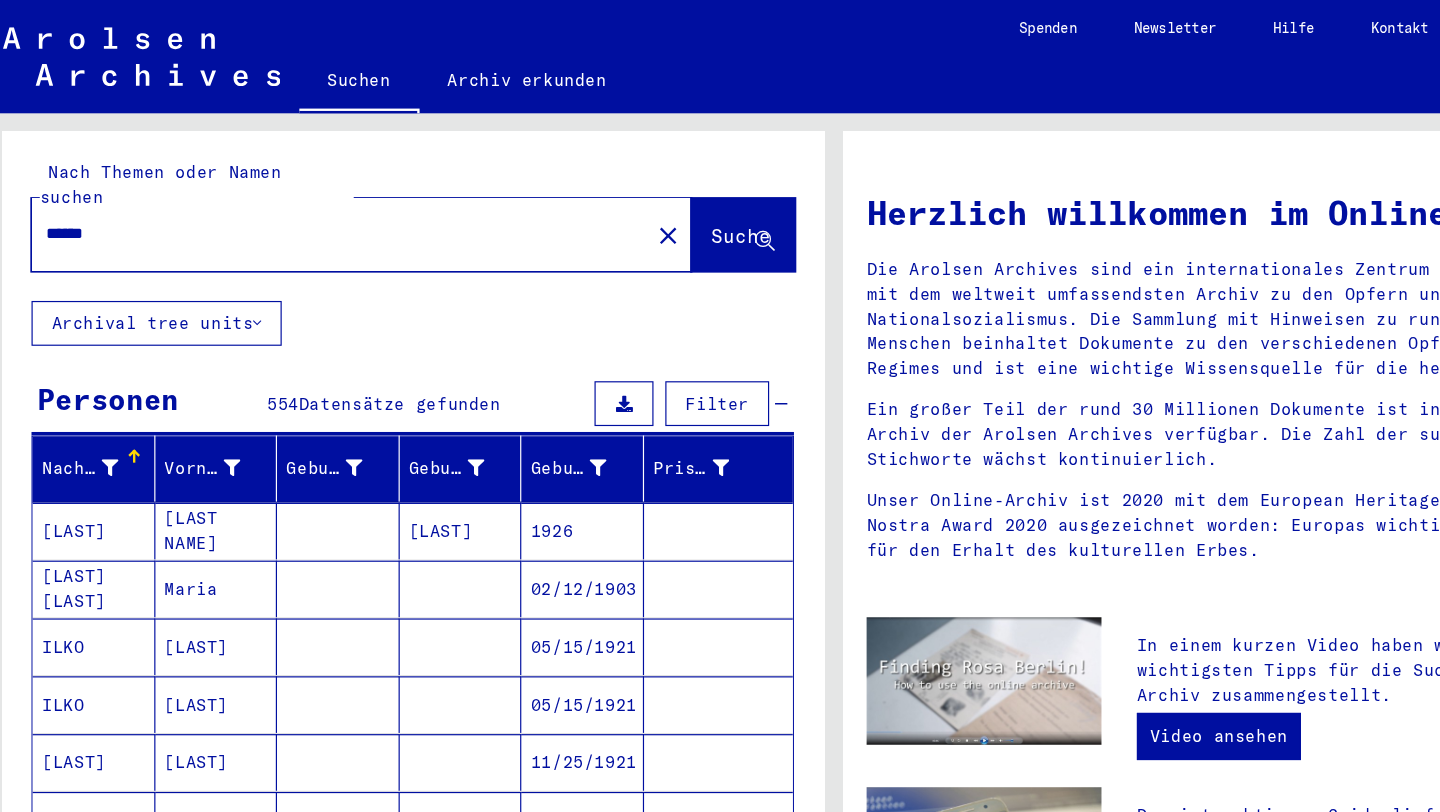 click on "******" 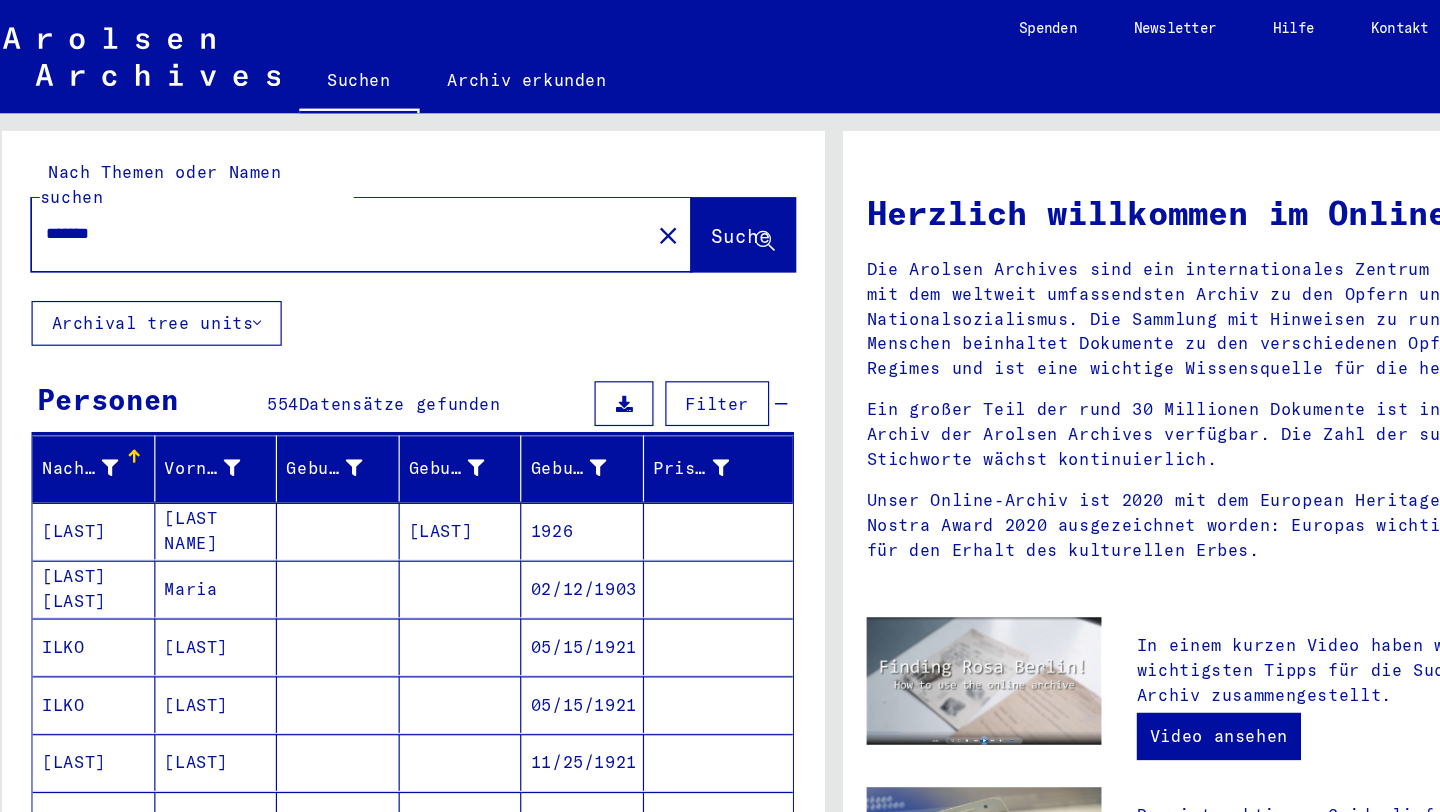 click on "******" at bounding box center [295, 198] 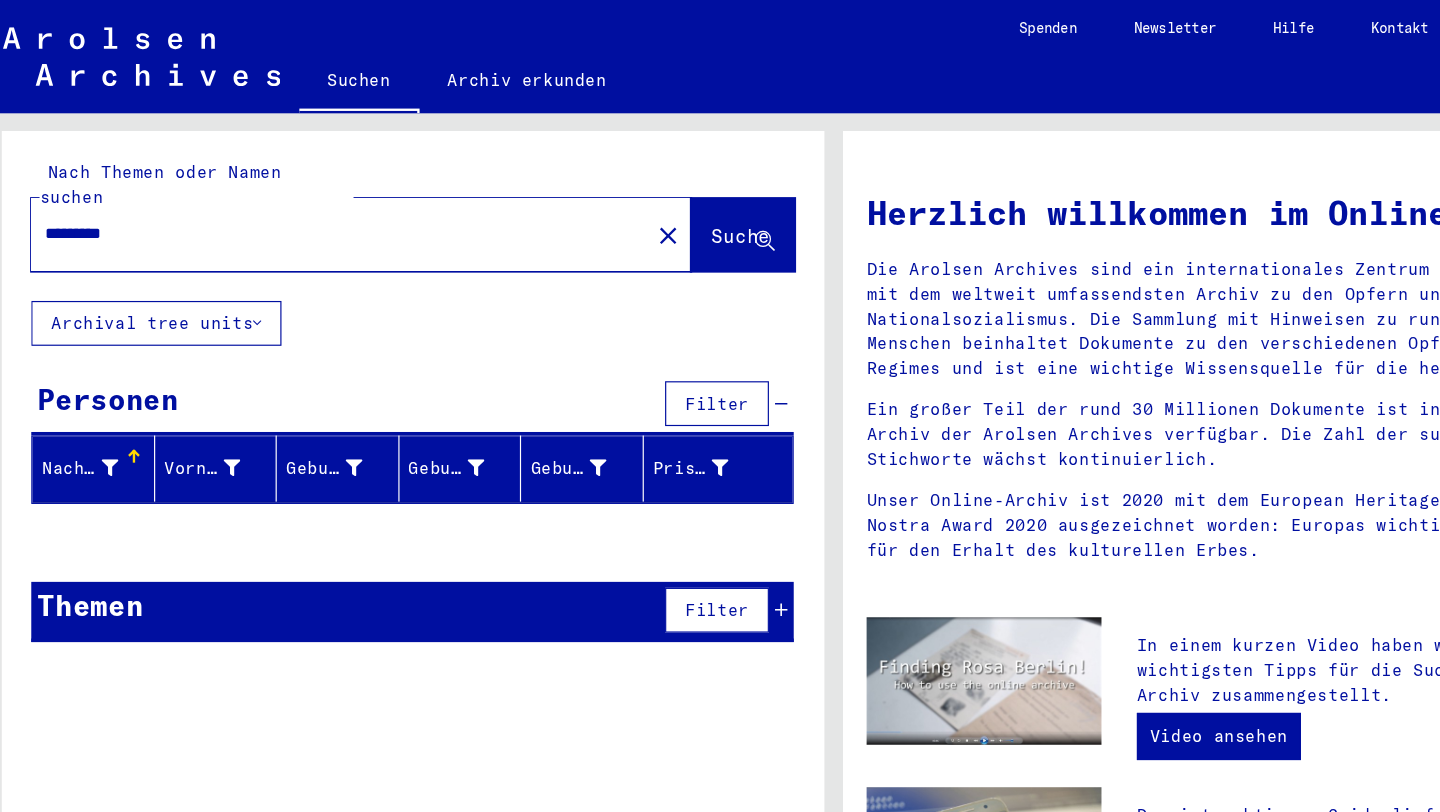 type on "*********" 